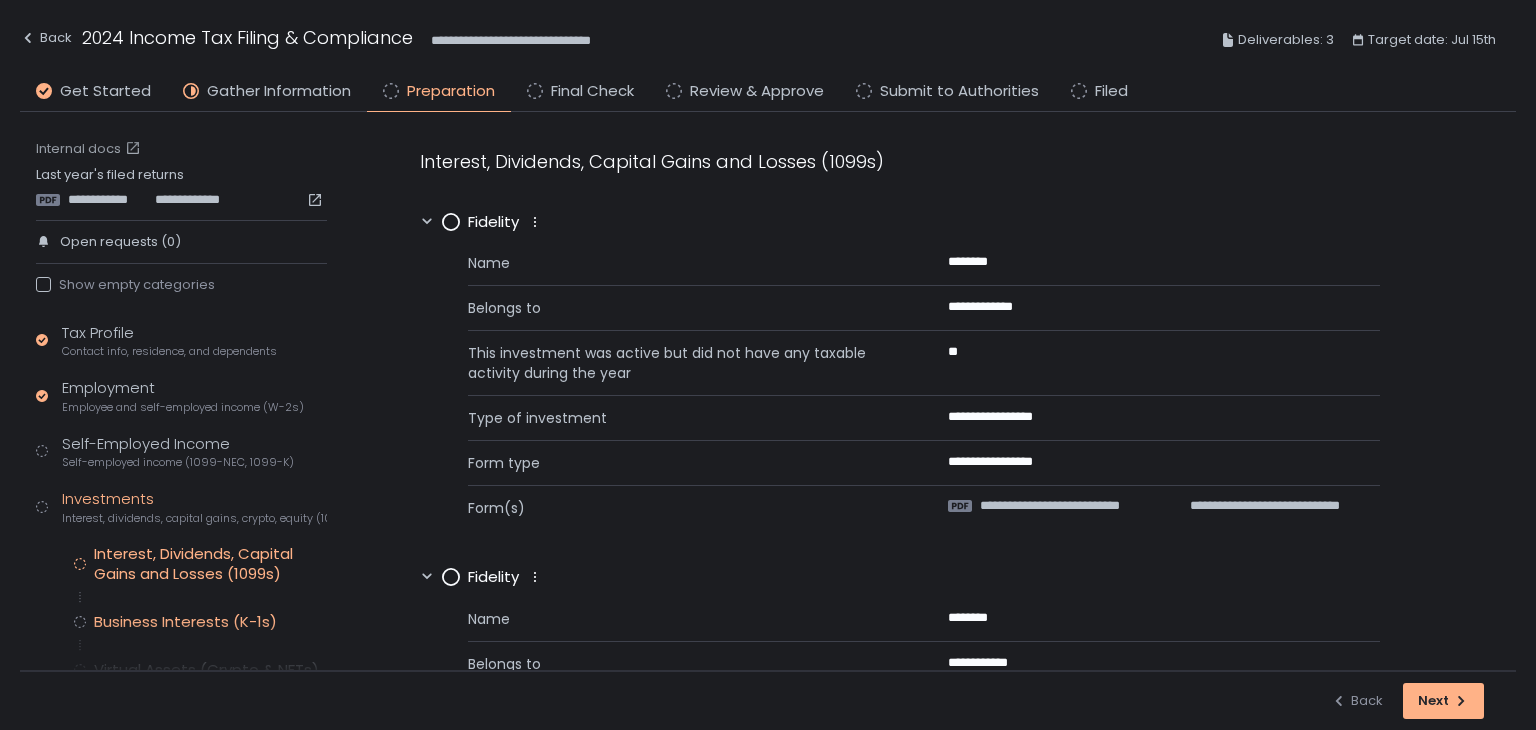 scroll, scrollTop: 0, scrollLeft: 0, axis: both 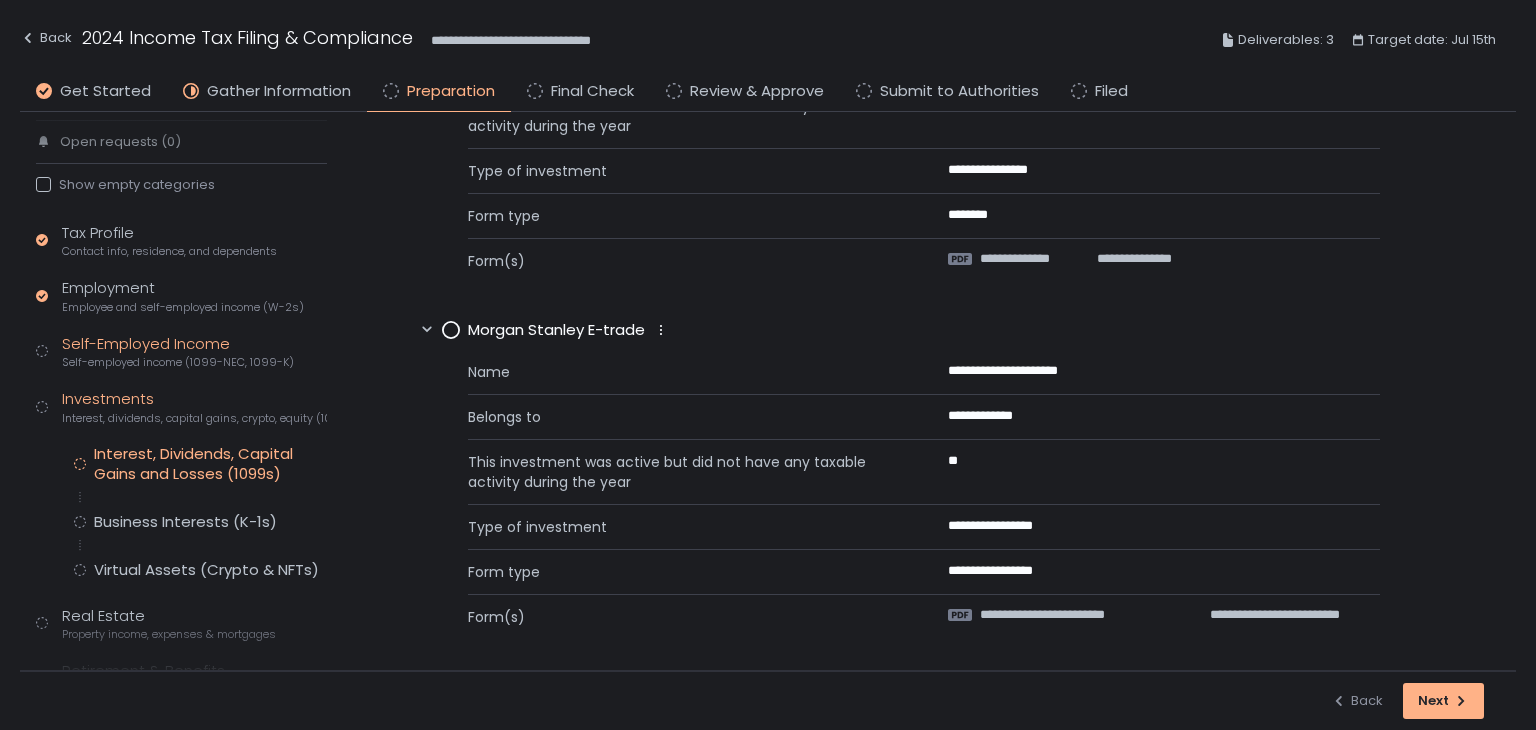 click on "Self-employed income (1099-NEC, 1099-K)" 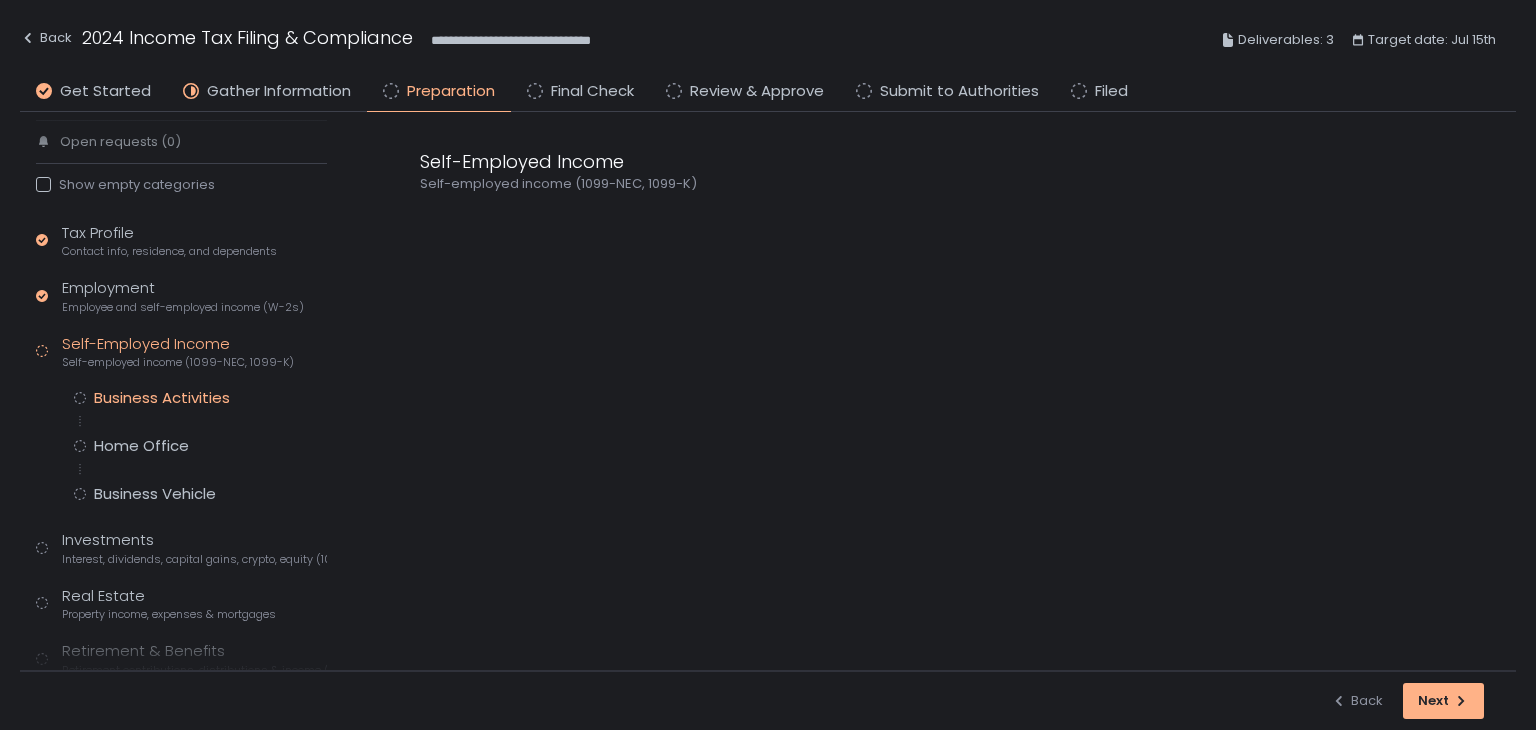 click on "Business Activities" 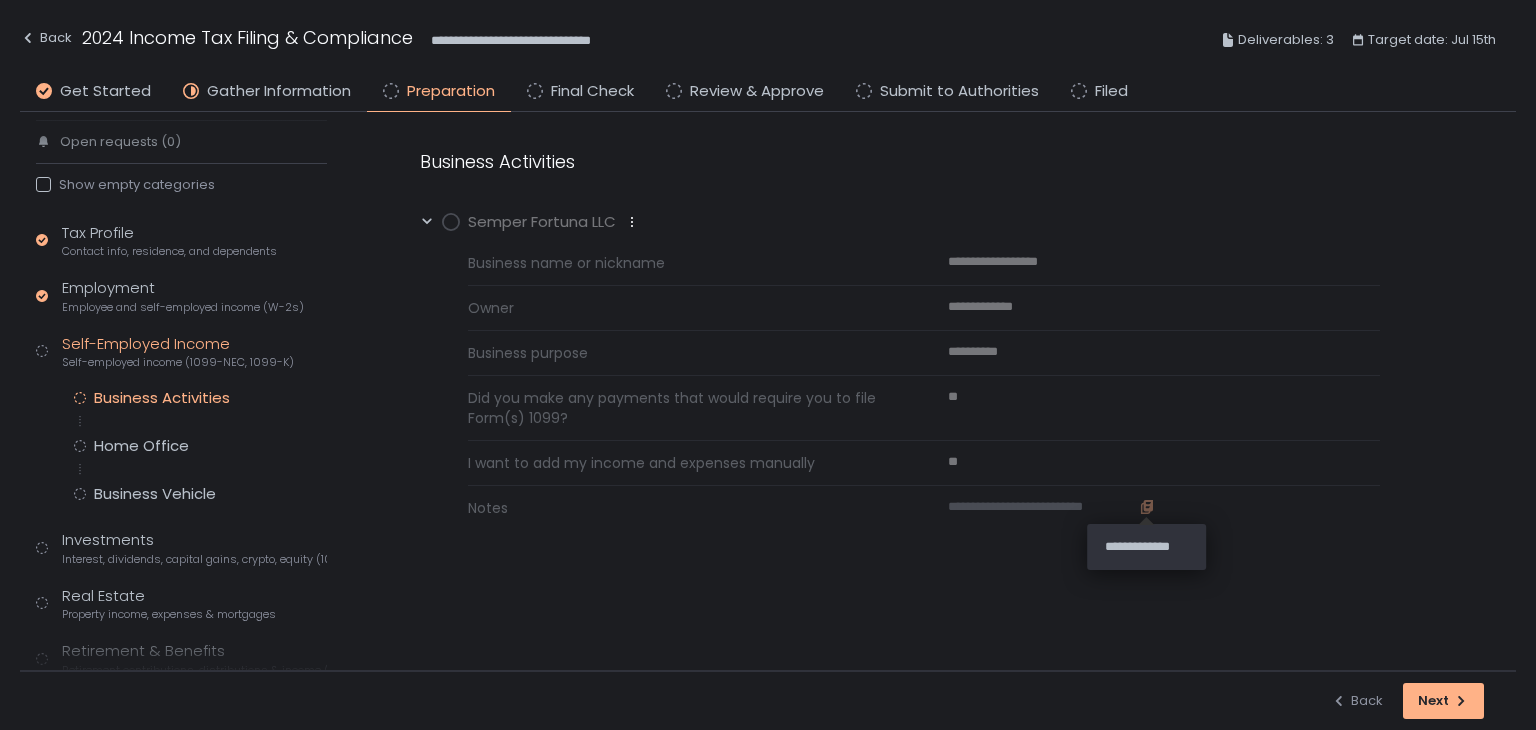 click 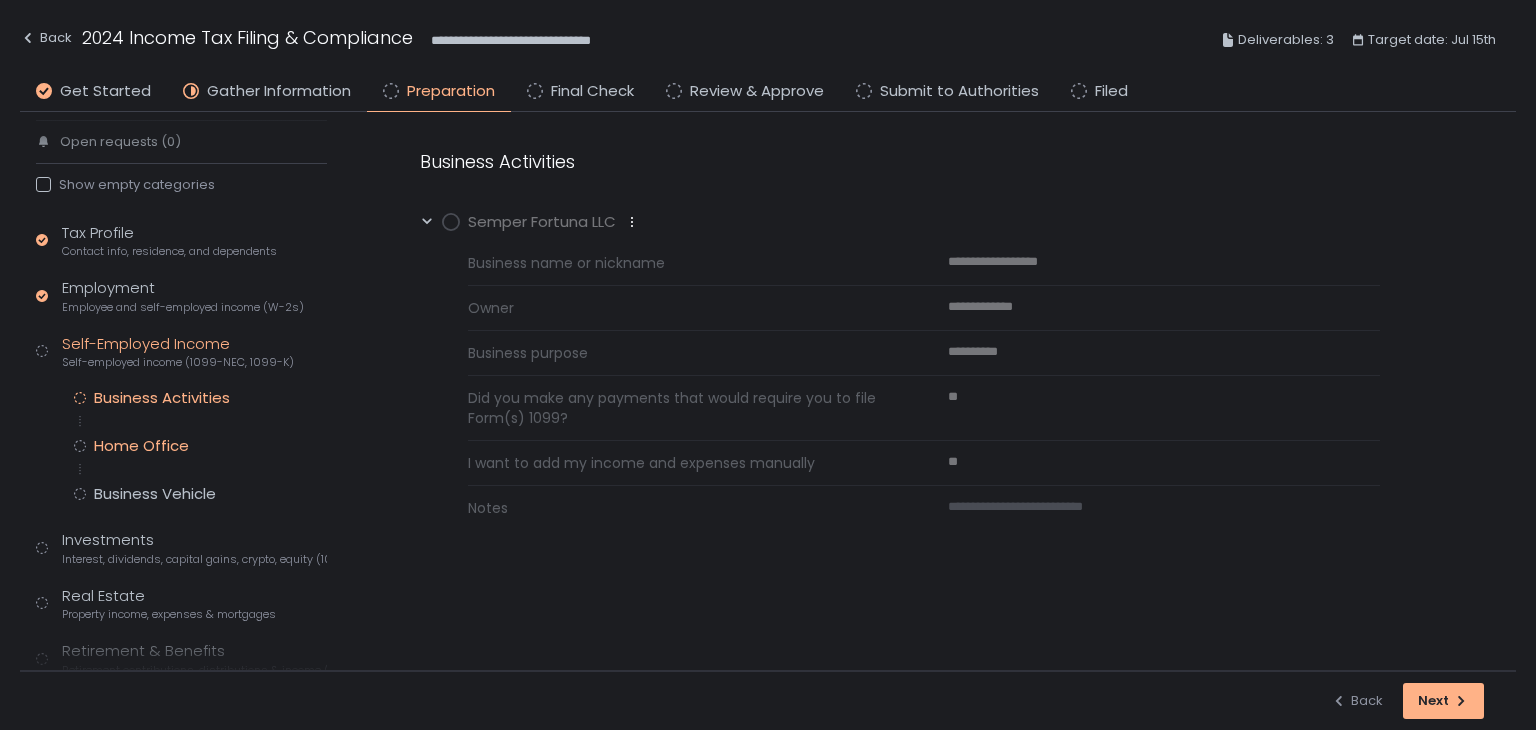 click on "Home Office" 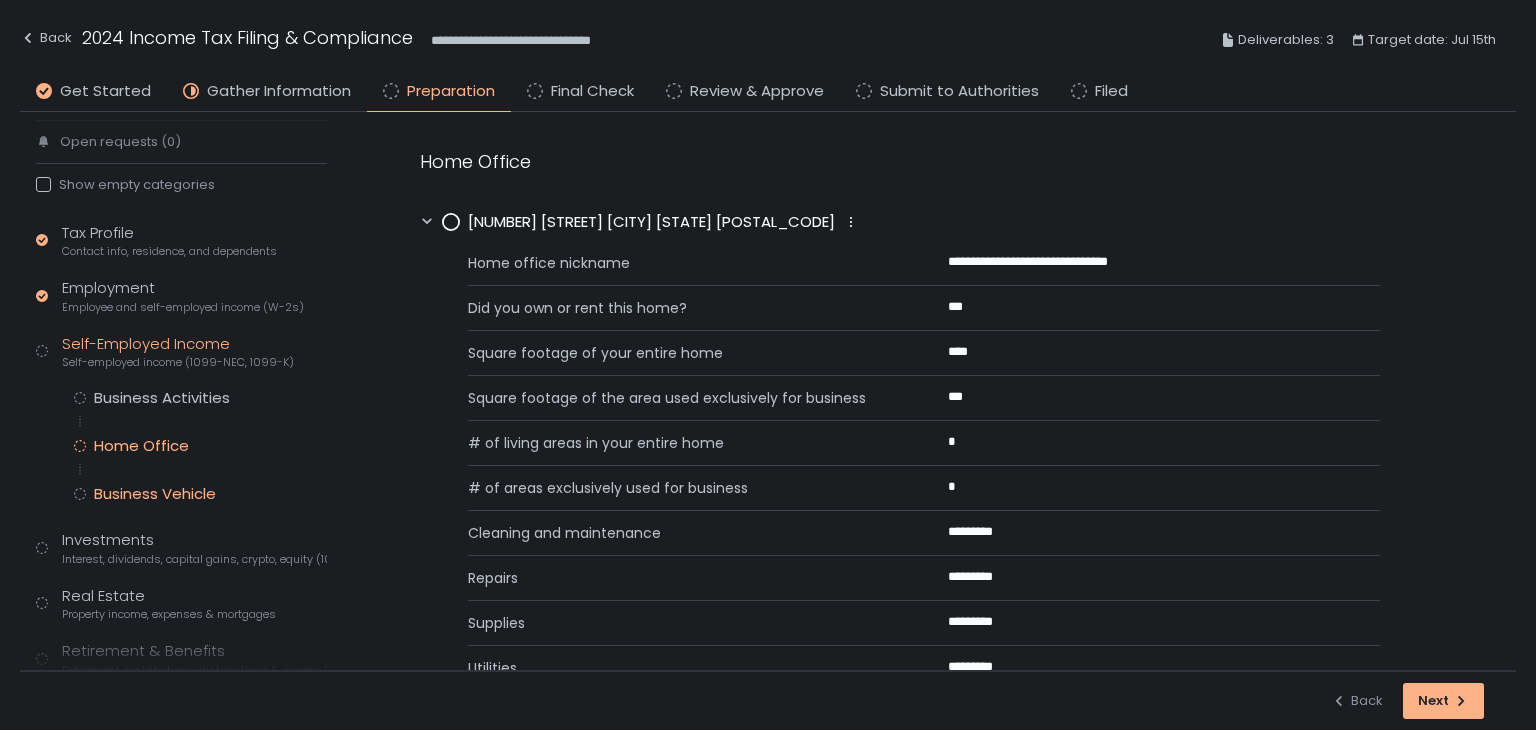 click on "Business Vehicle" 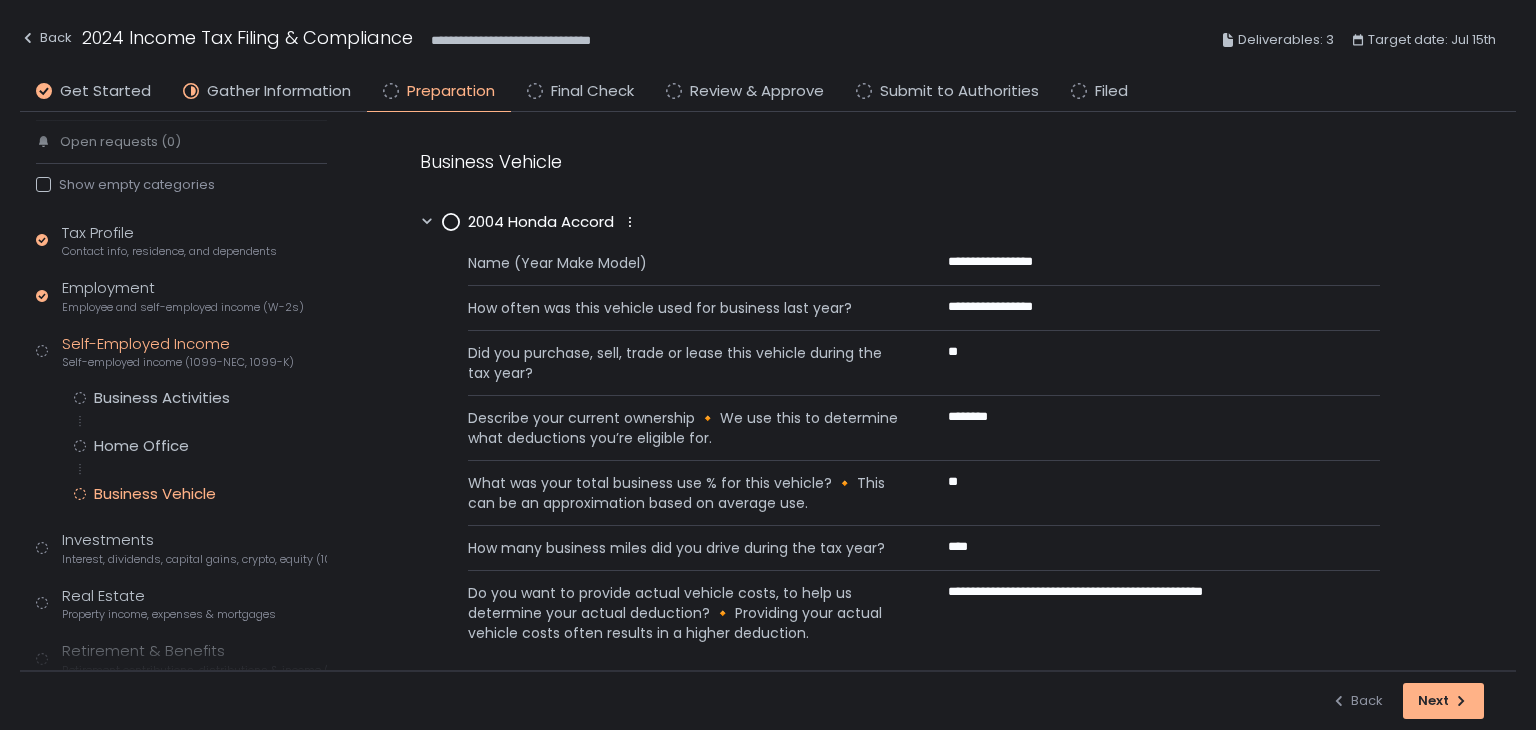 scroll, scrollTop: 300, scrollLeft: 0, axis: vertical 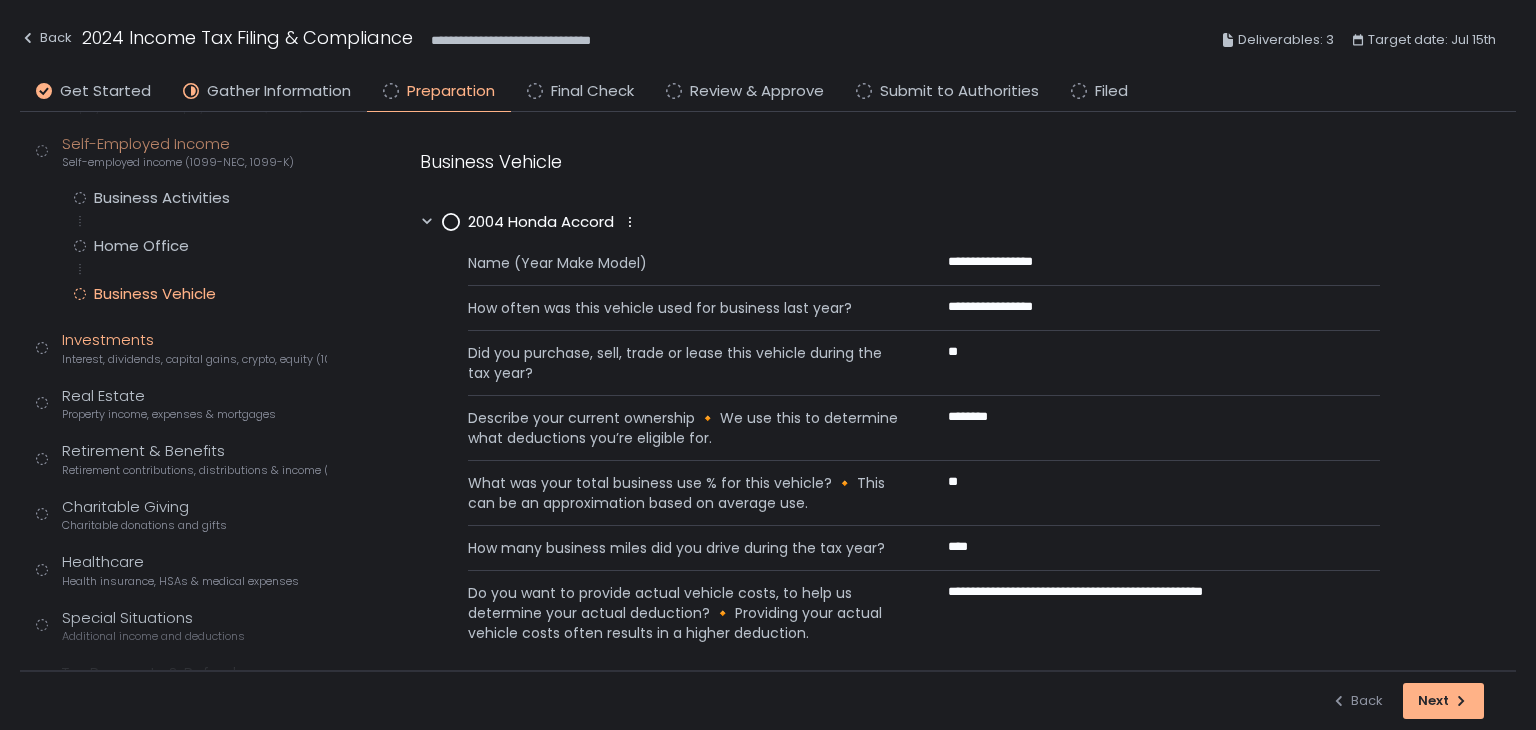 click on "Interest, dividends, capital gains, crypto, equity (1099s, K-1s)" 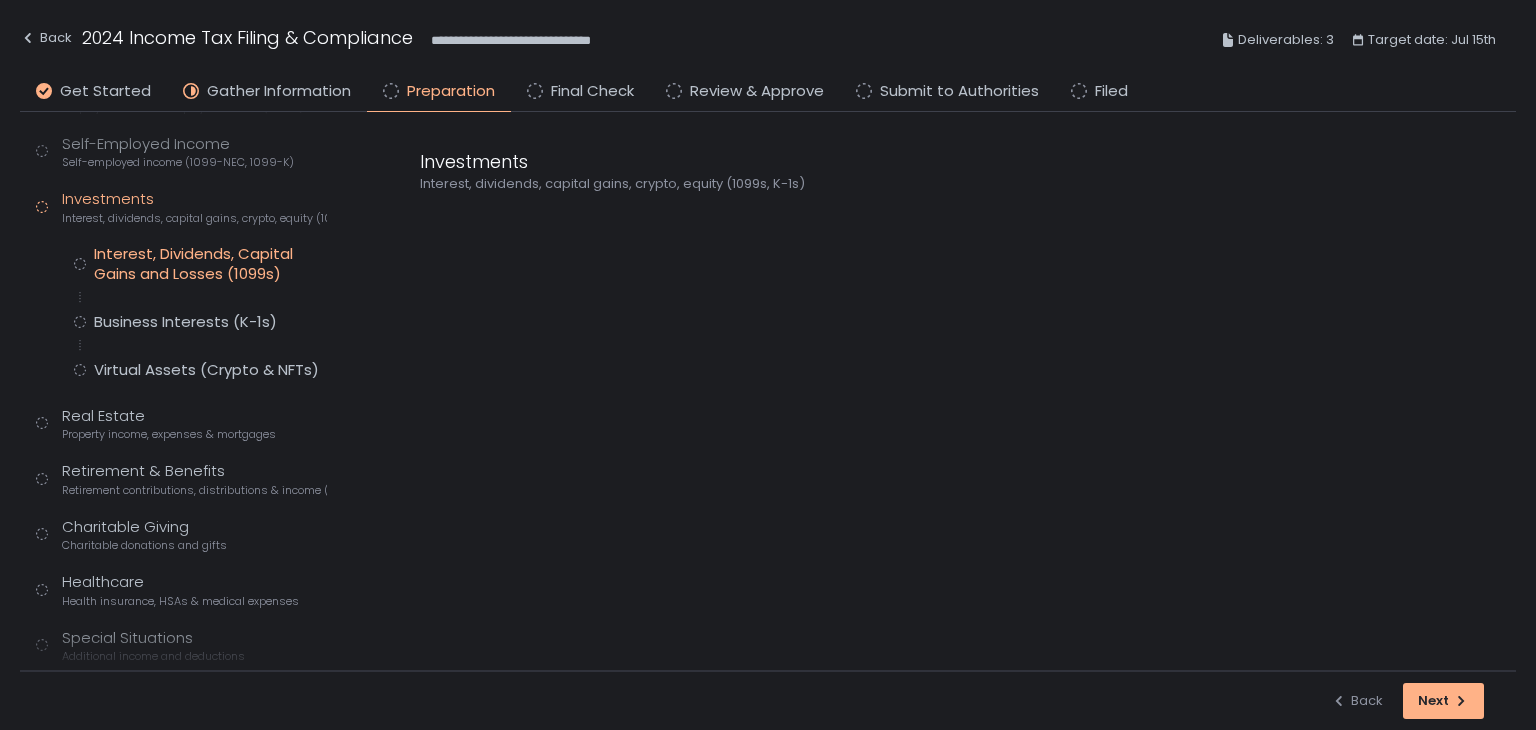 click on "Interest, Dividends, Capital Gains and Losses (1099s)" 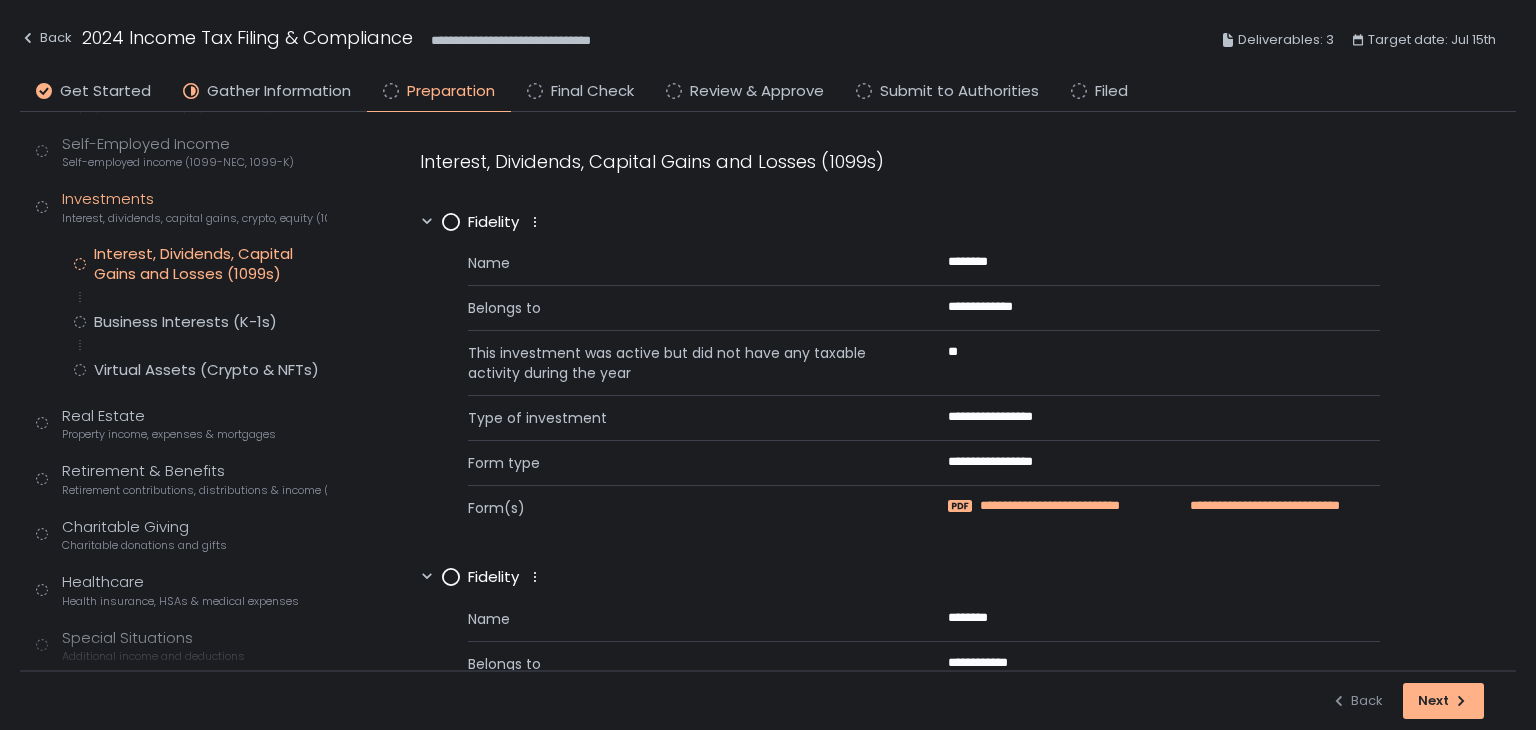 click on "**********" at bounding box center [1079, 506] 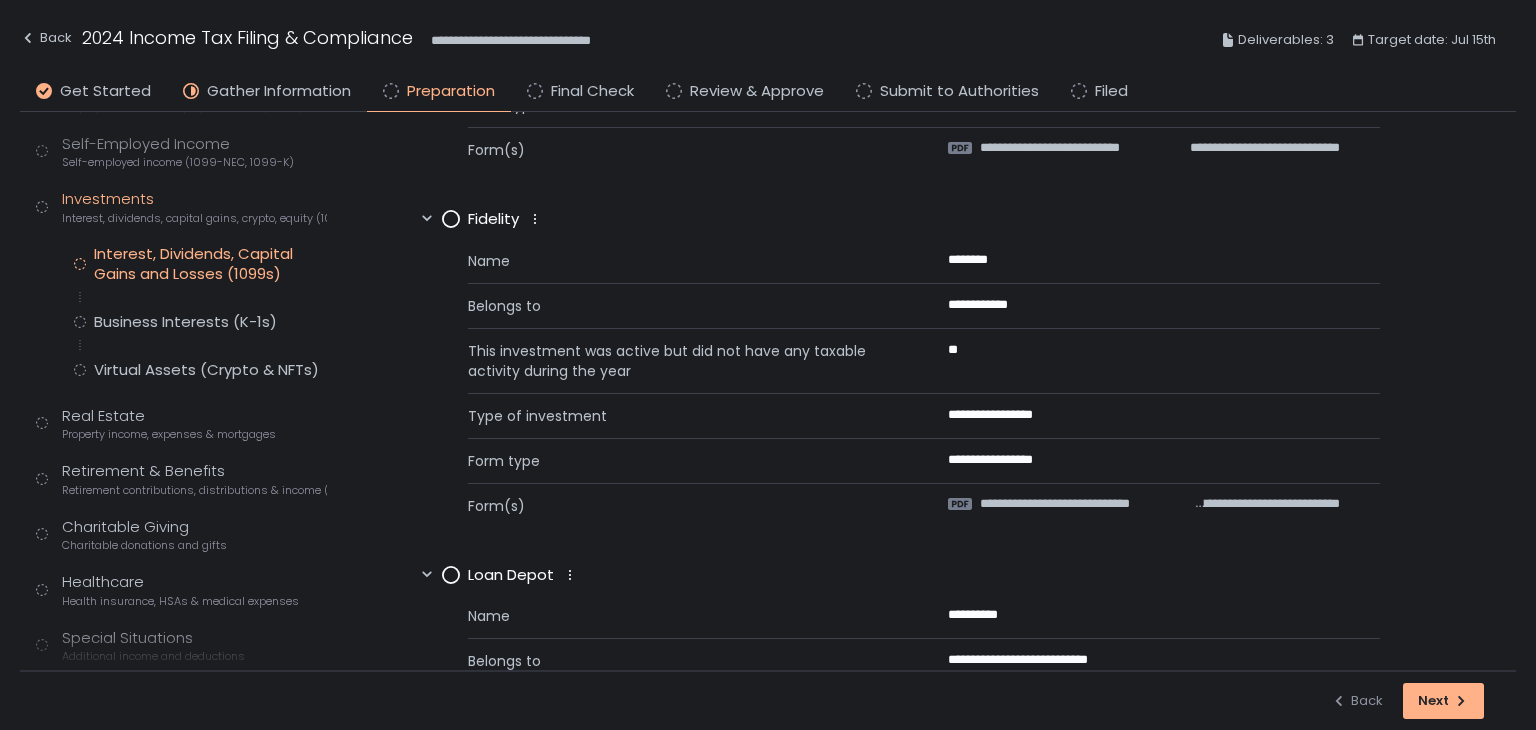 scroll, scrollTop: 0, scrollLeft: 0, axis: both 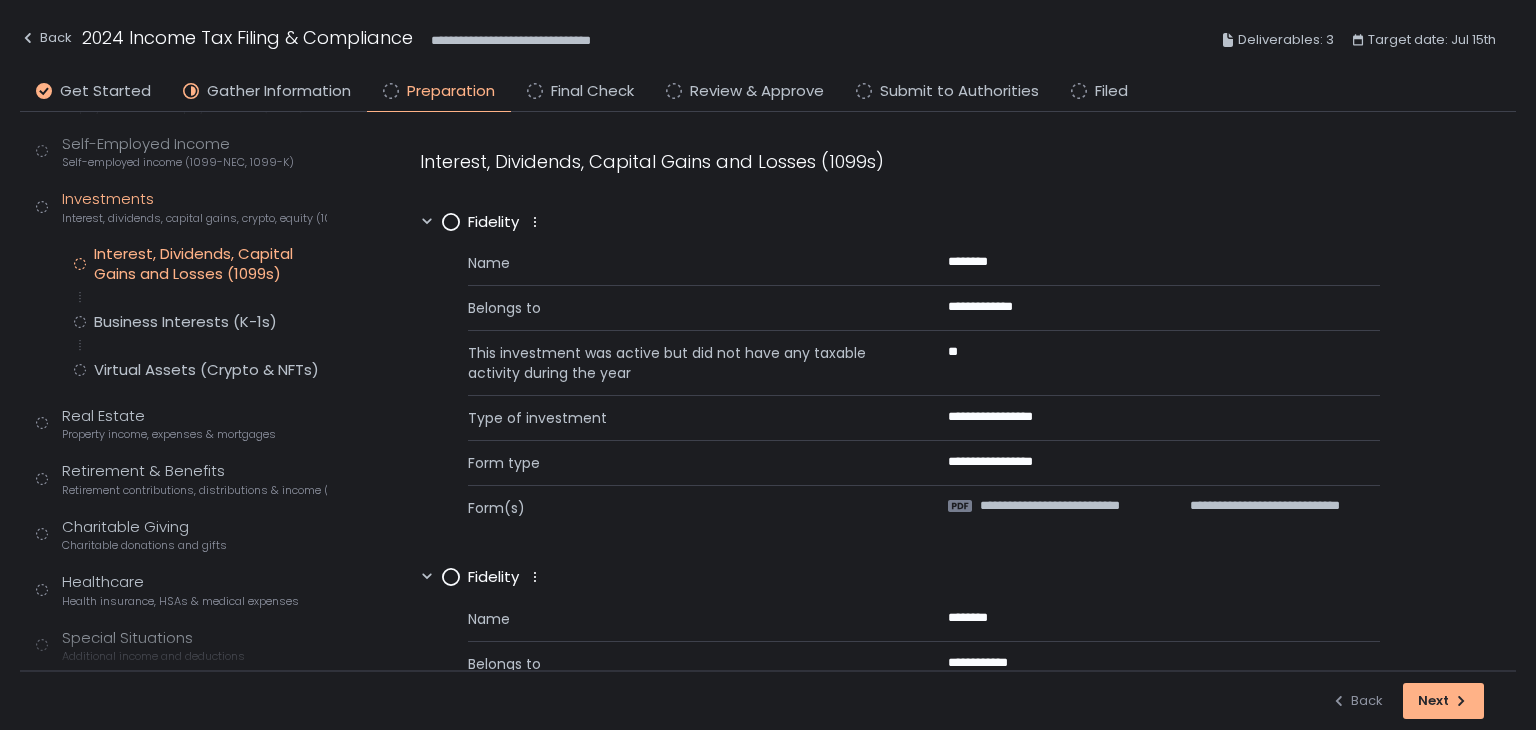click 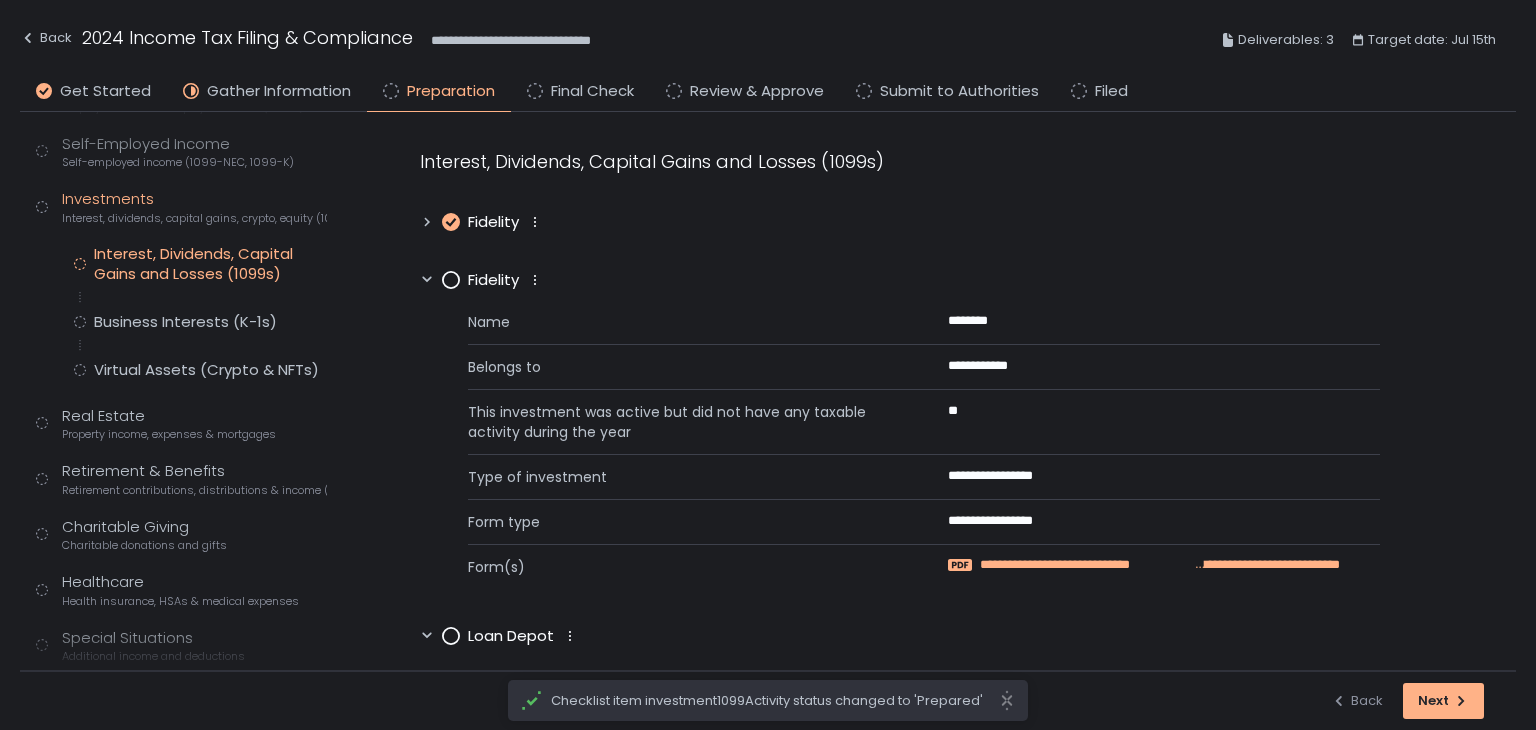 click on "**********" at bounding box center (1086, 565) 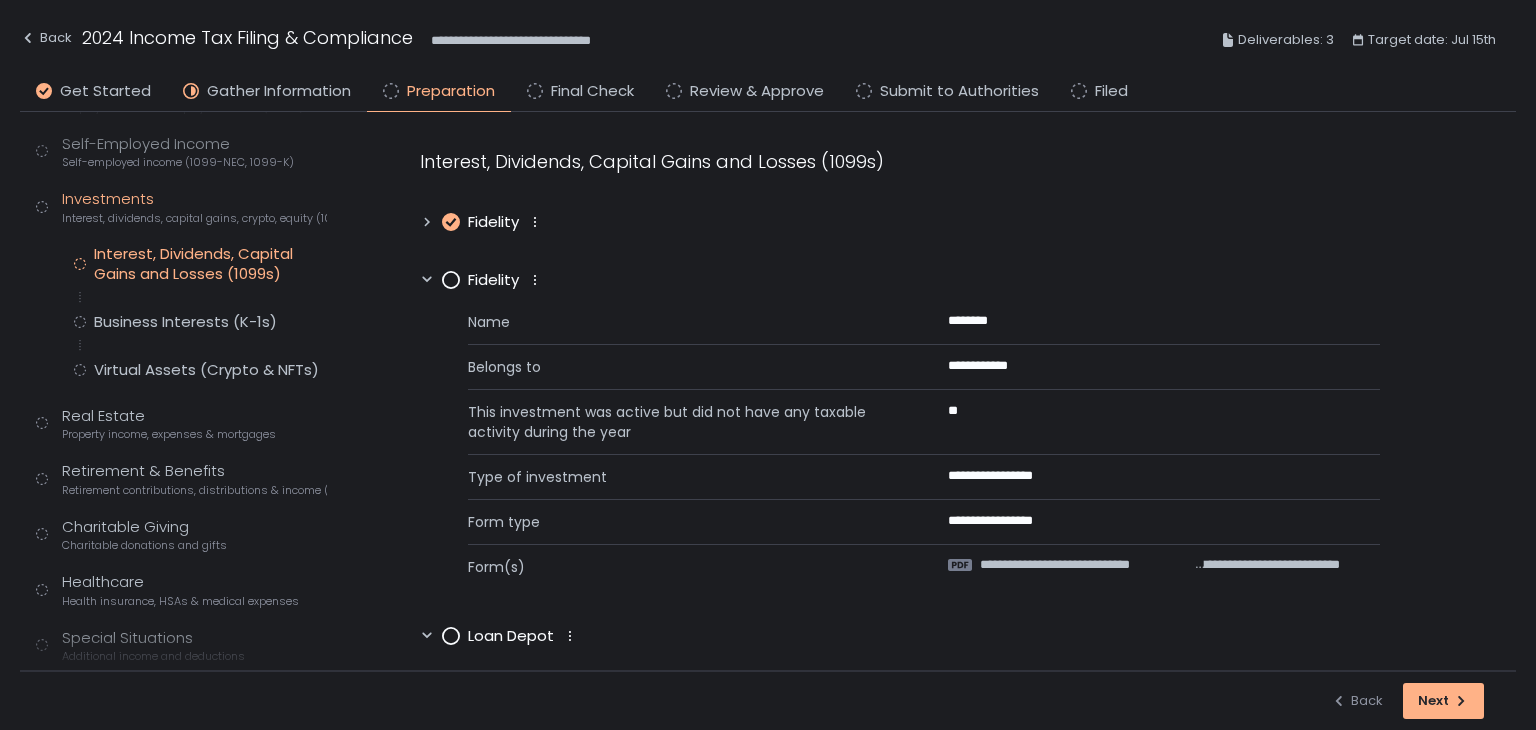 click 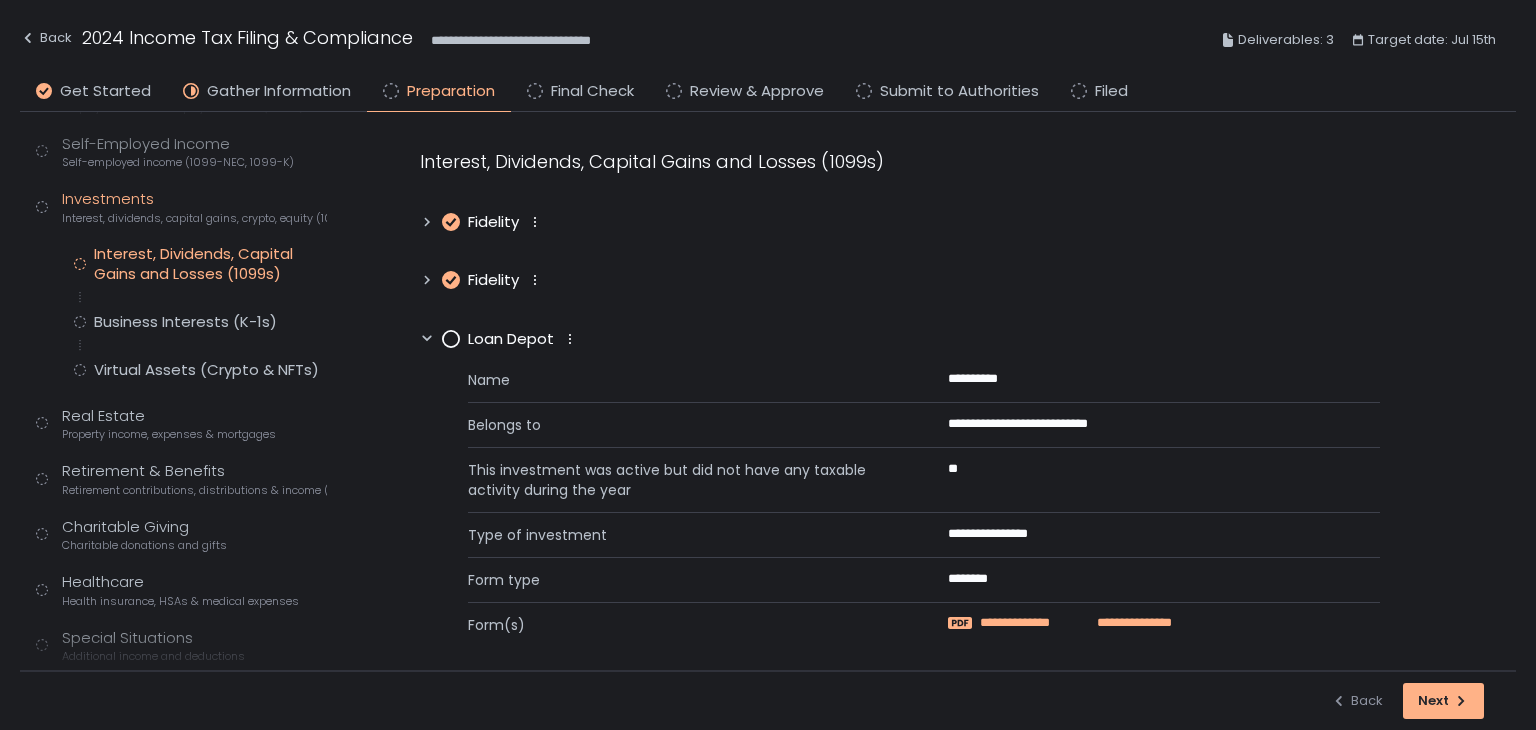 click on "**********" at bounding box center (1033, 623) 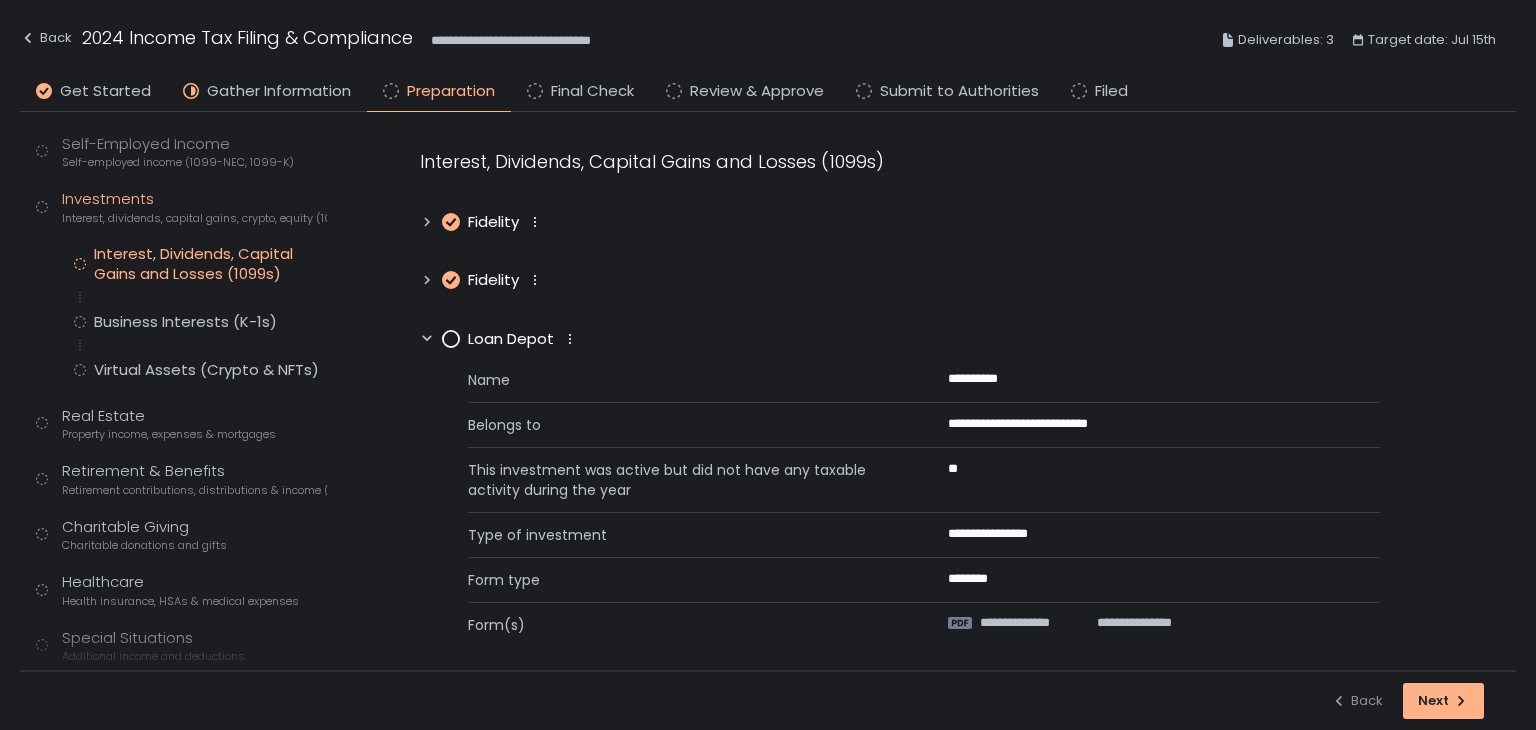 click 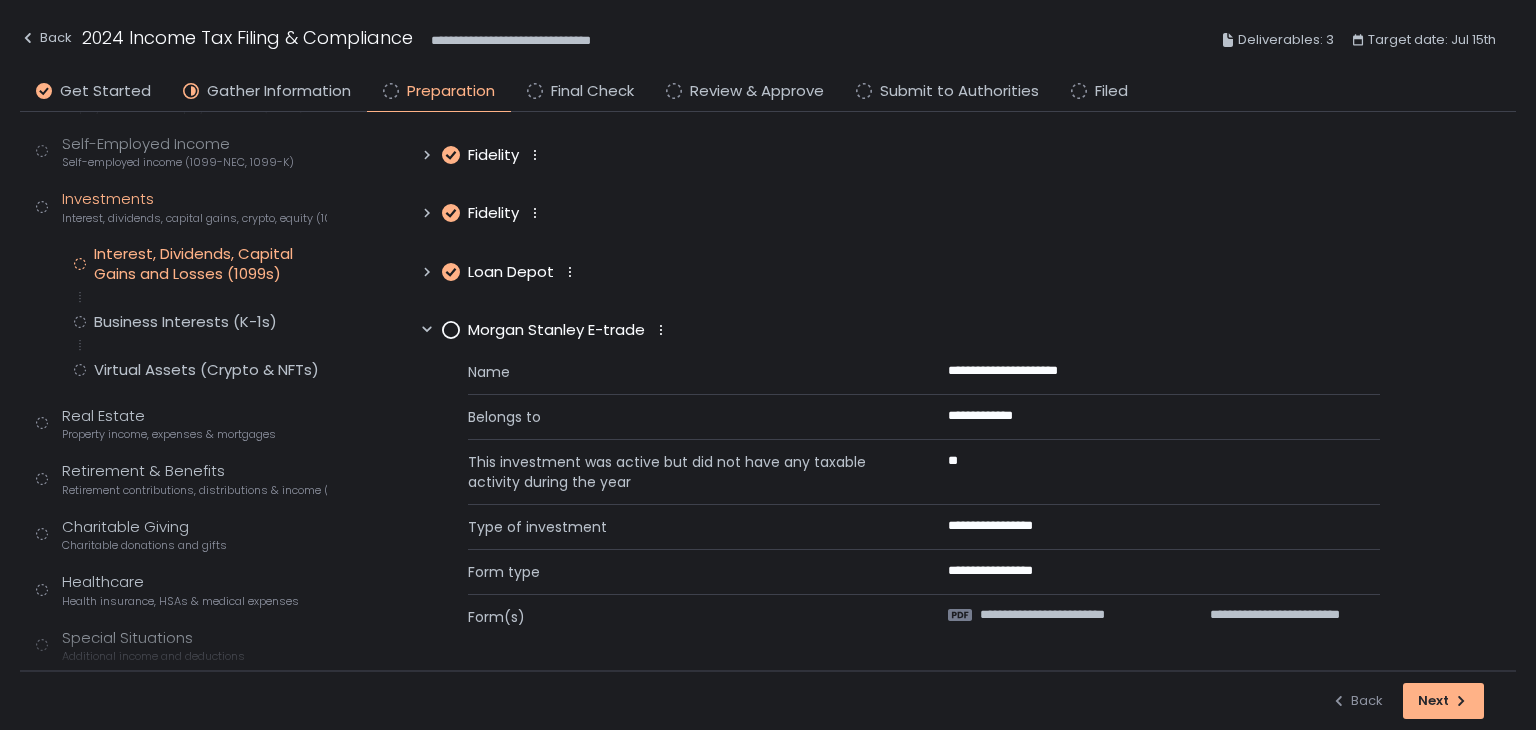 scroll, scrollTop: 70, scrollLeft: 0, axis: vertical 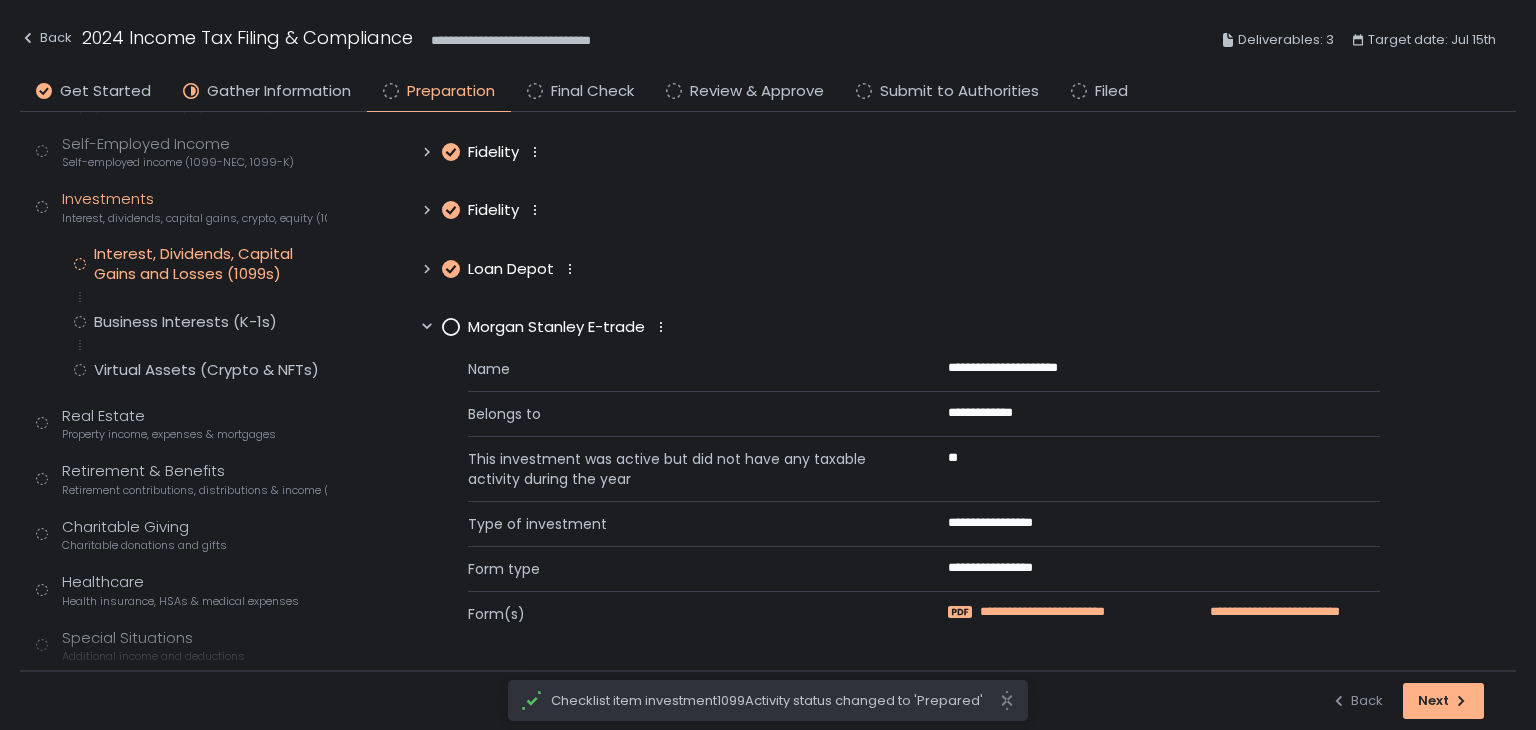 click on "**********" at bounding box center [1081, 612] 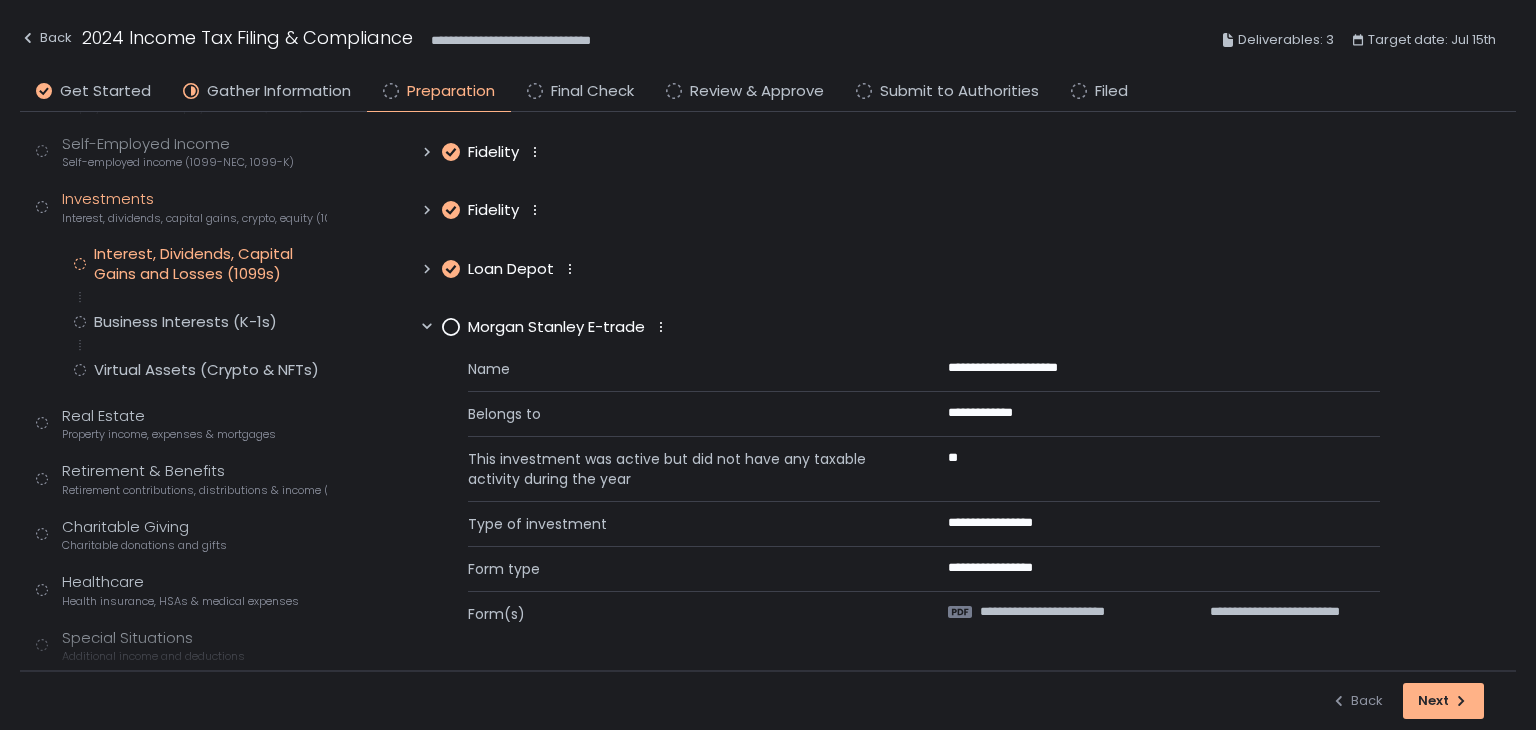 click 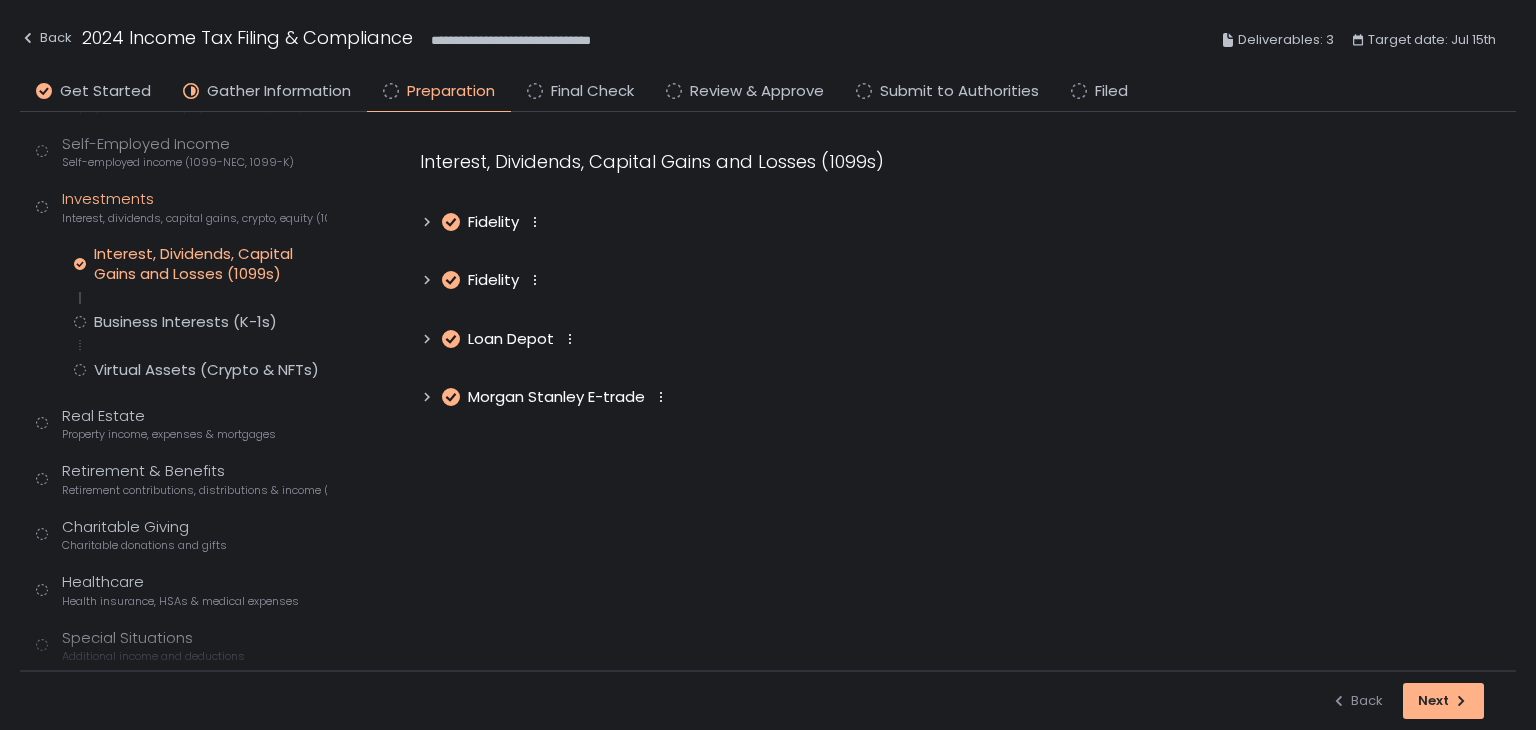 scroll, scrollTop: 0, scrollLeft: 0, axis: both 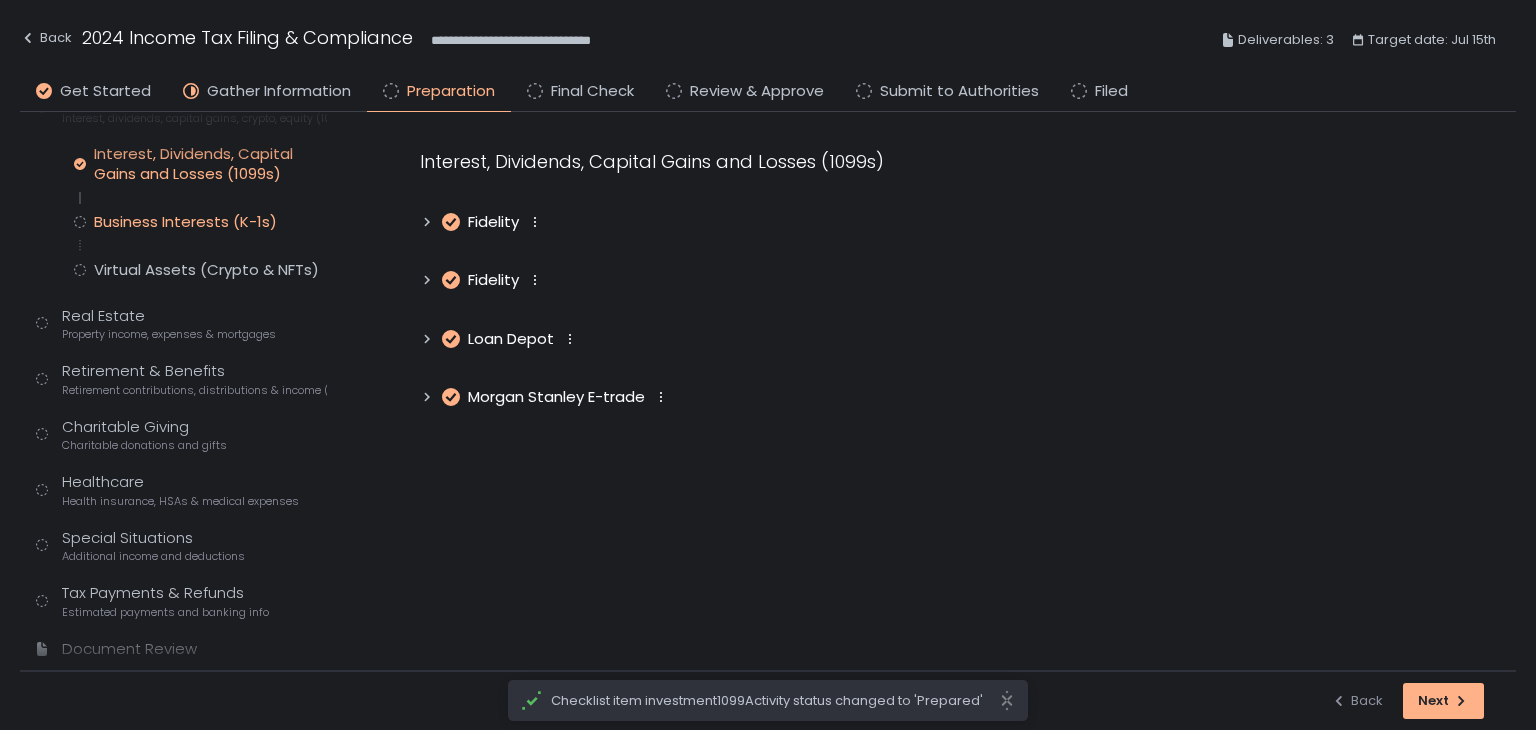 click on "Business Interests (K-1s)" 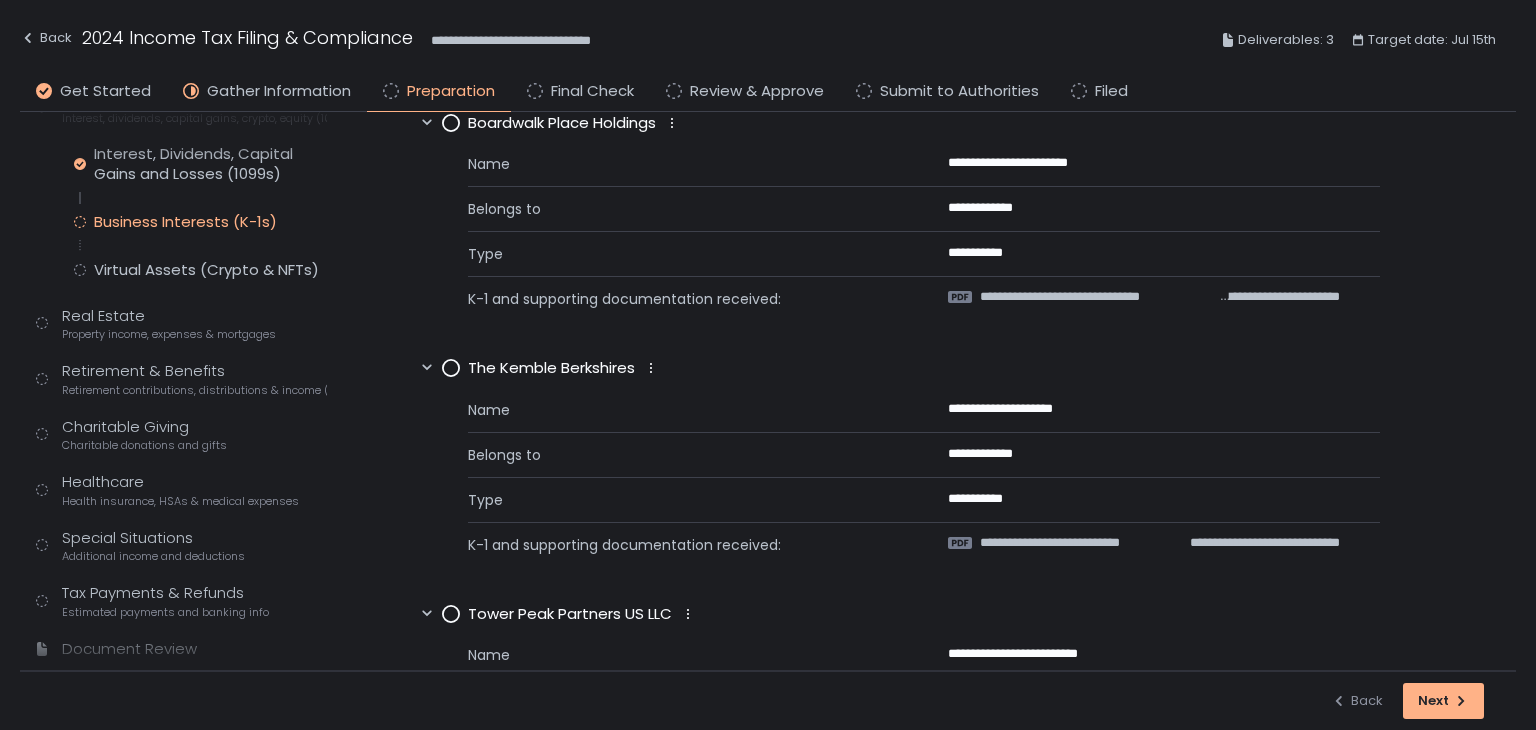 scroll, scrollTop: 0, scrollLeft: 0, axis: both 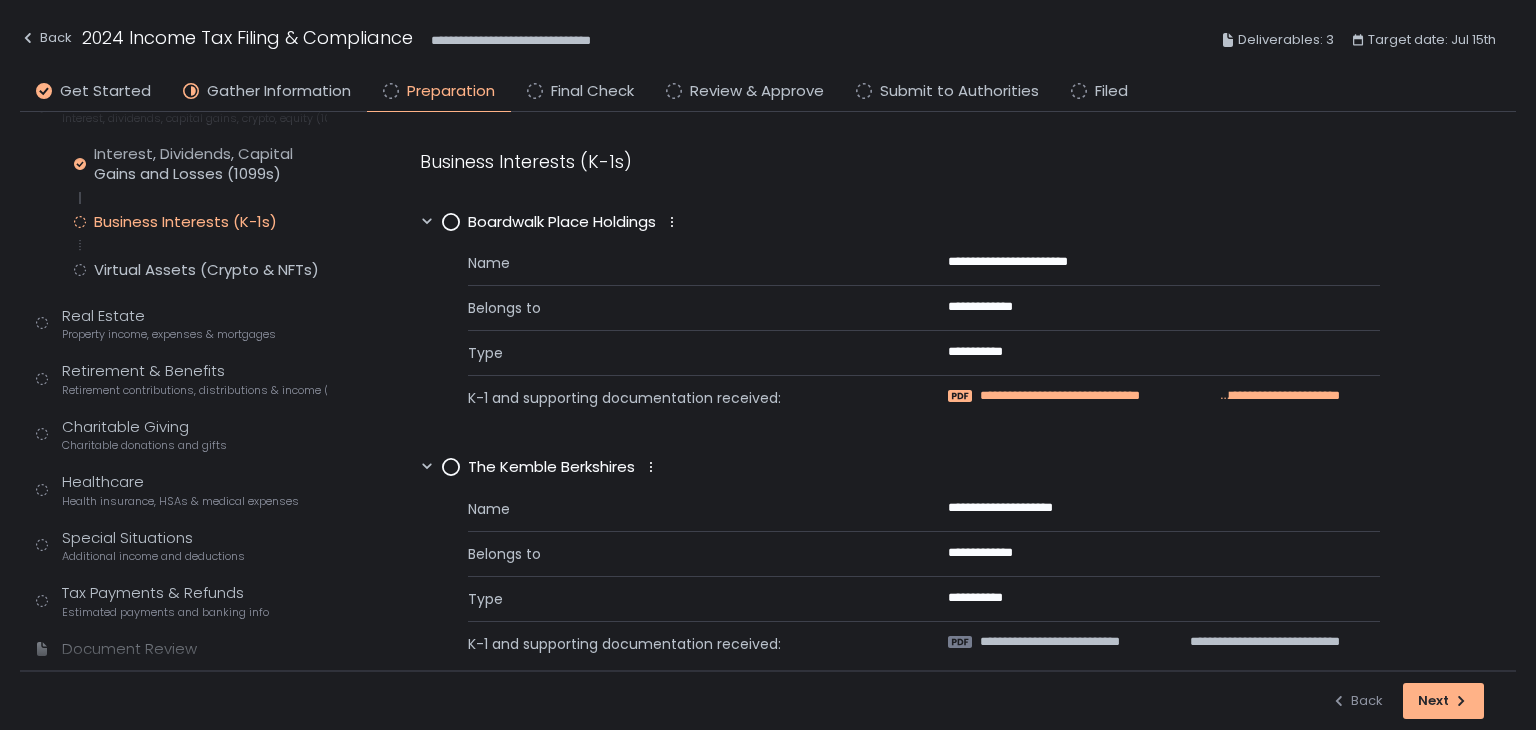 click on "**********" at bounding box center [1099, 396] 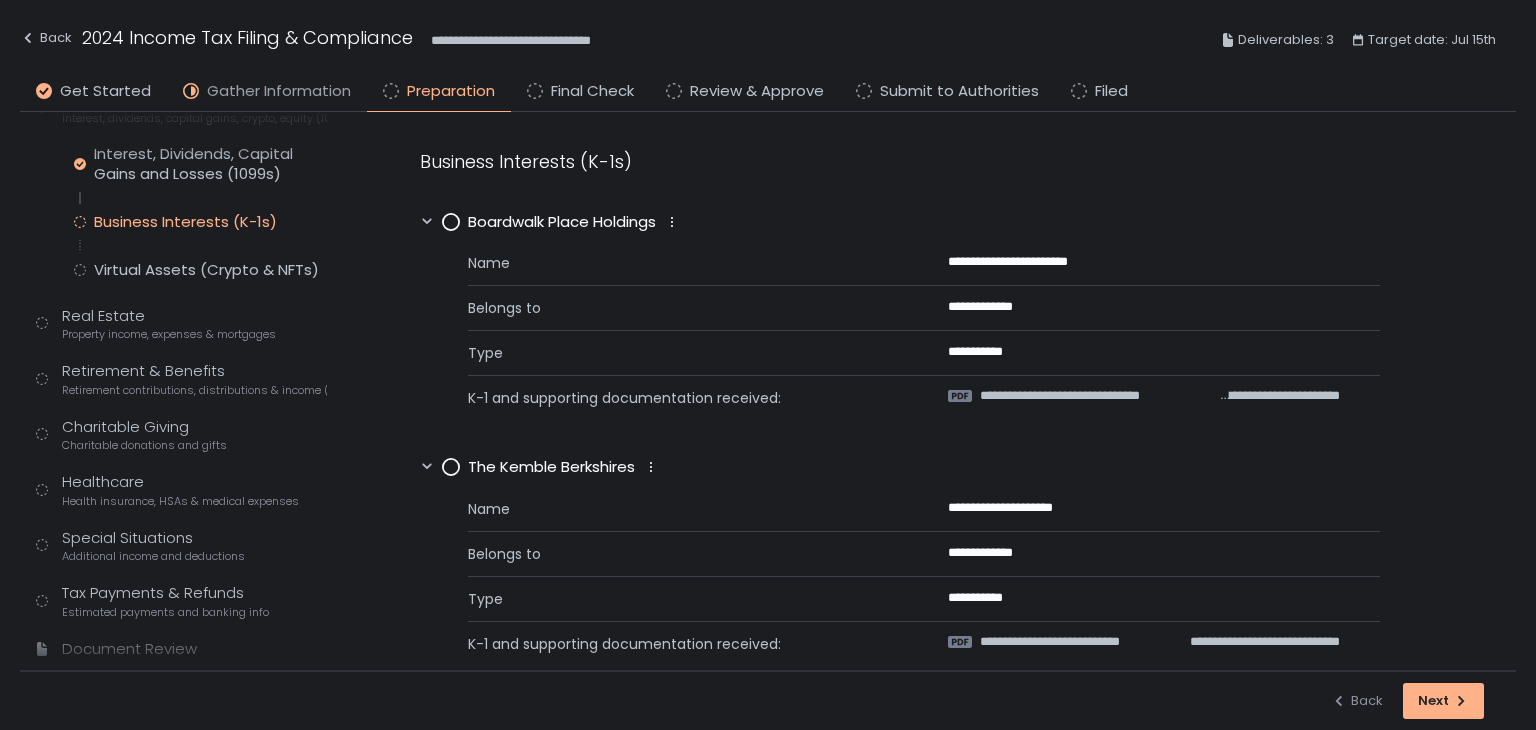 click on "Gather Information" at bounding box center (279, 91) 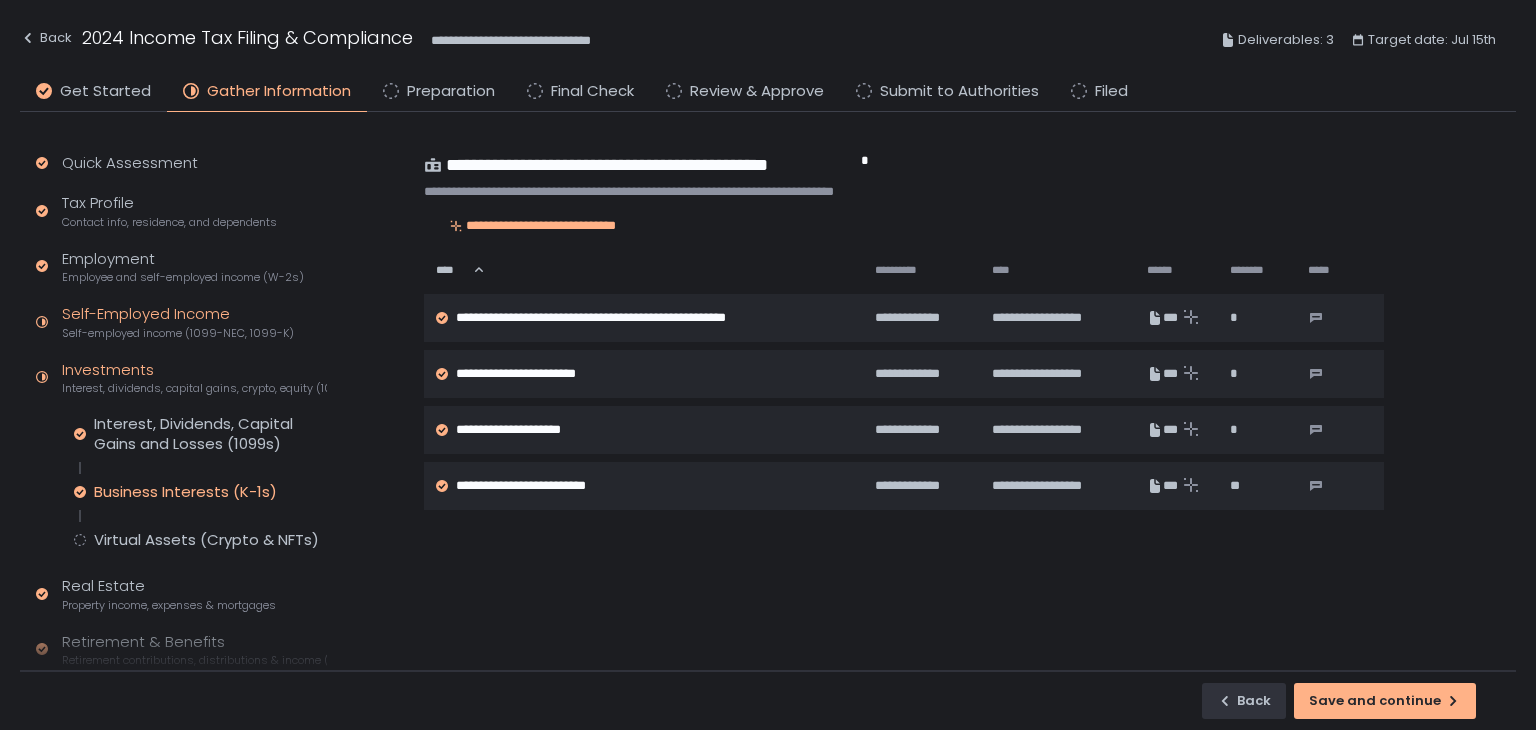 click on "Self-employed income (1099-NEC, 1099-K)" 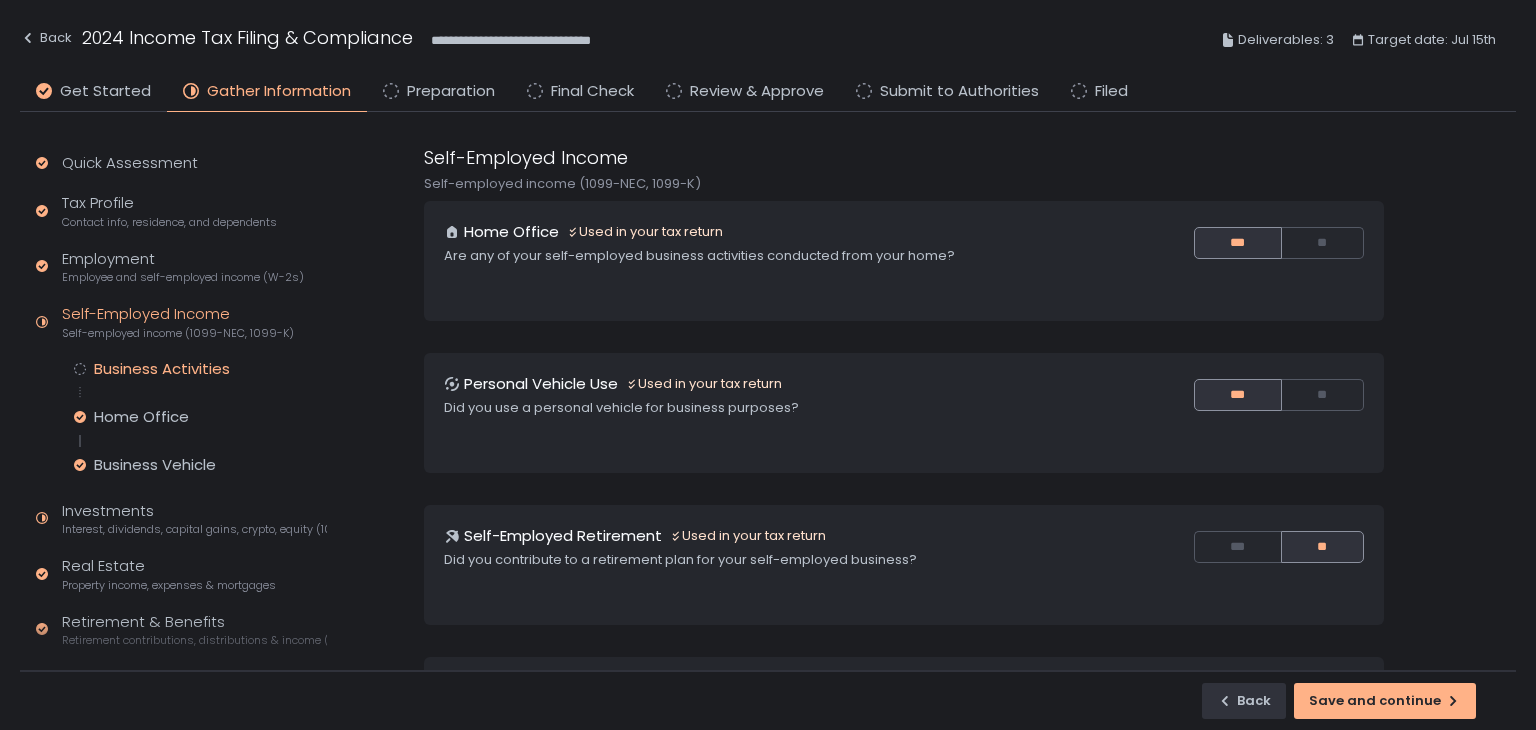 click on "Business Activities" 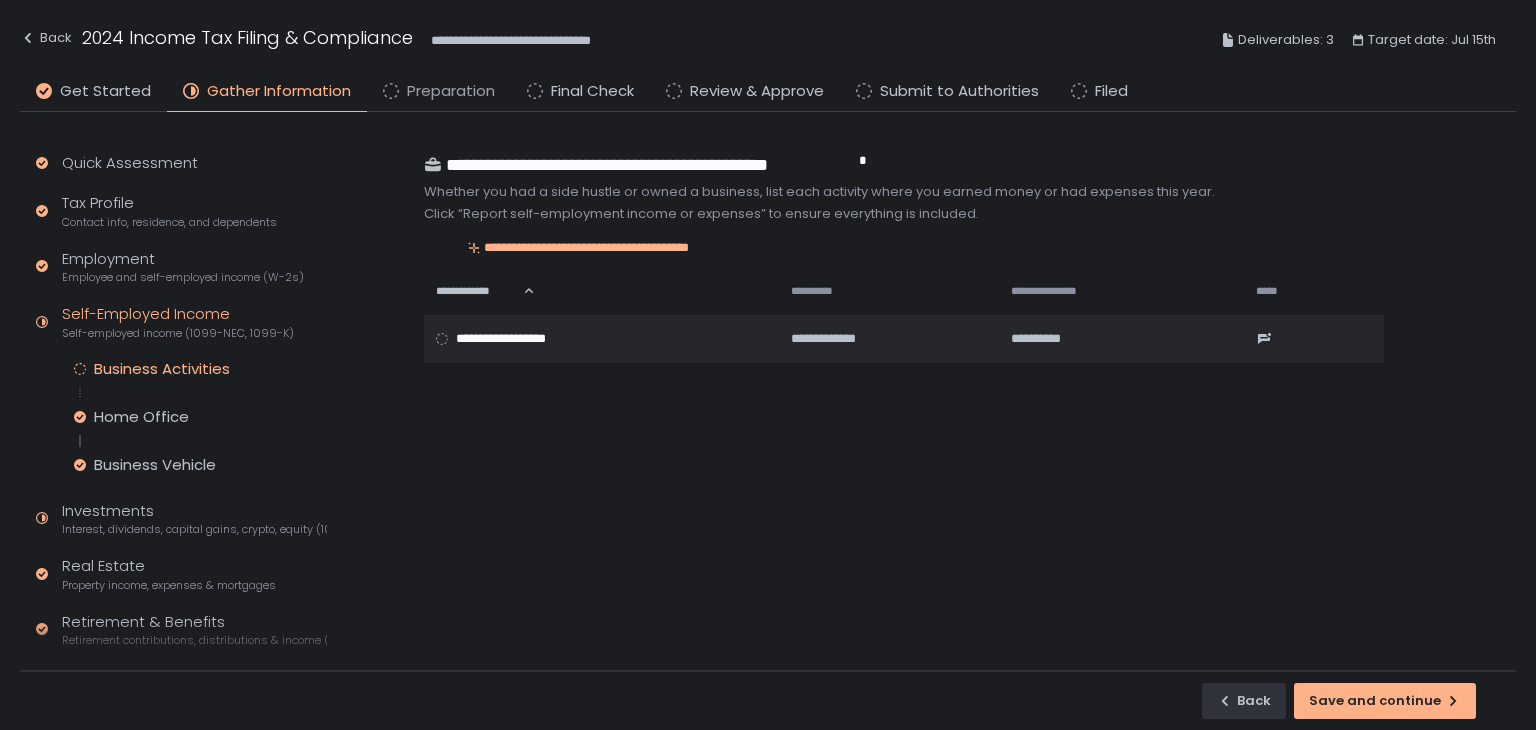 click on "Preparation" at bounding box center [451, 91] 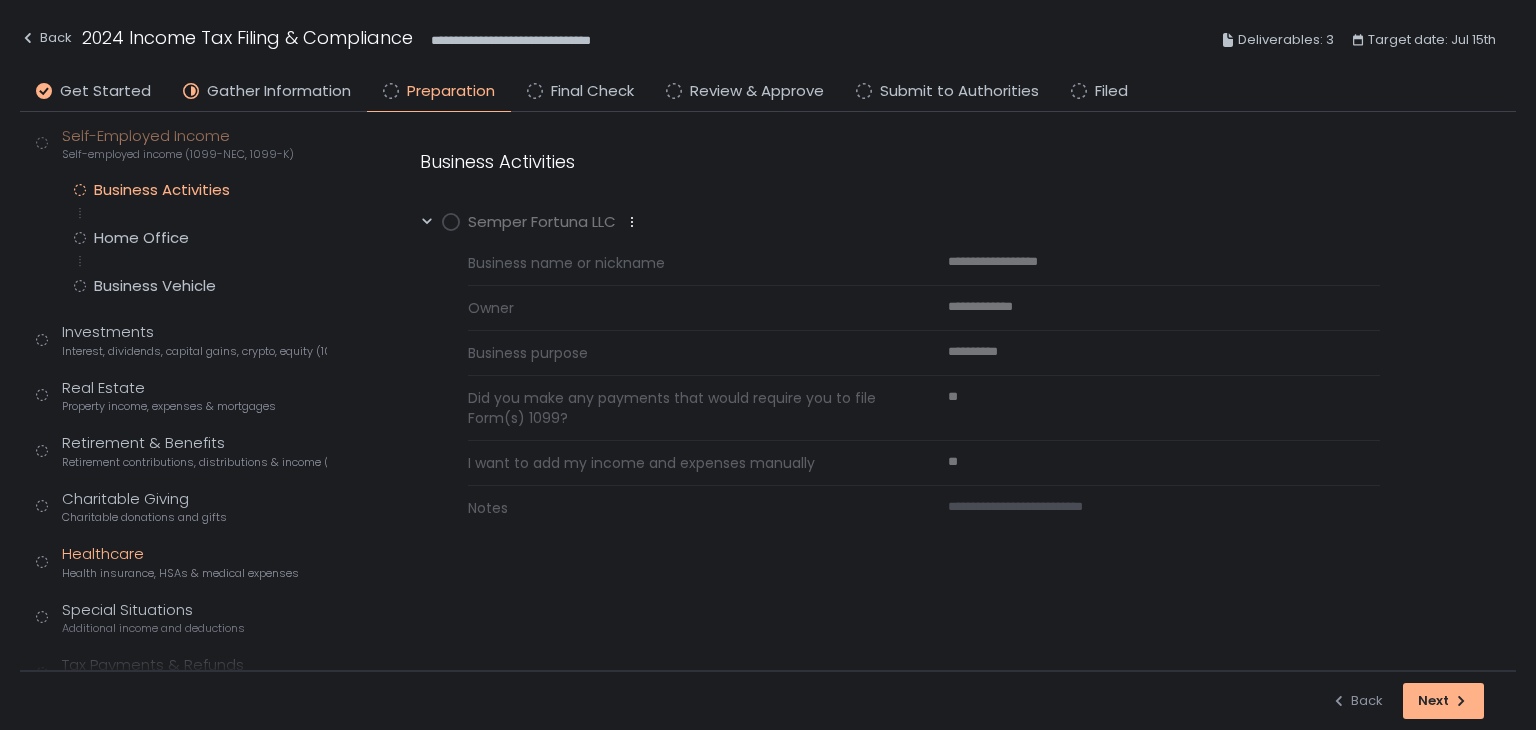 scroll, scrollTop: 428, scrollLeft: 0, axis: vertical 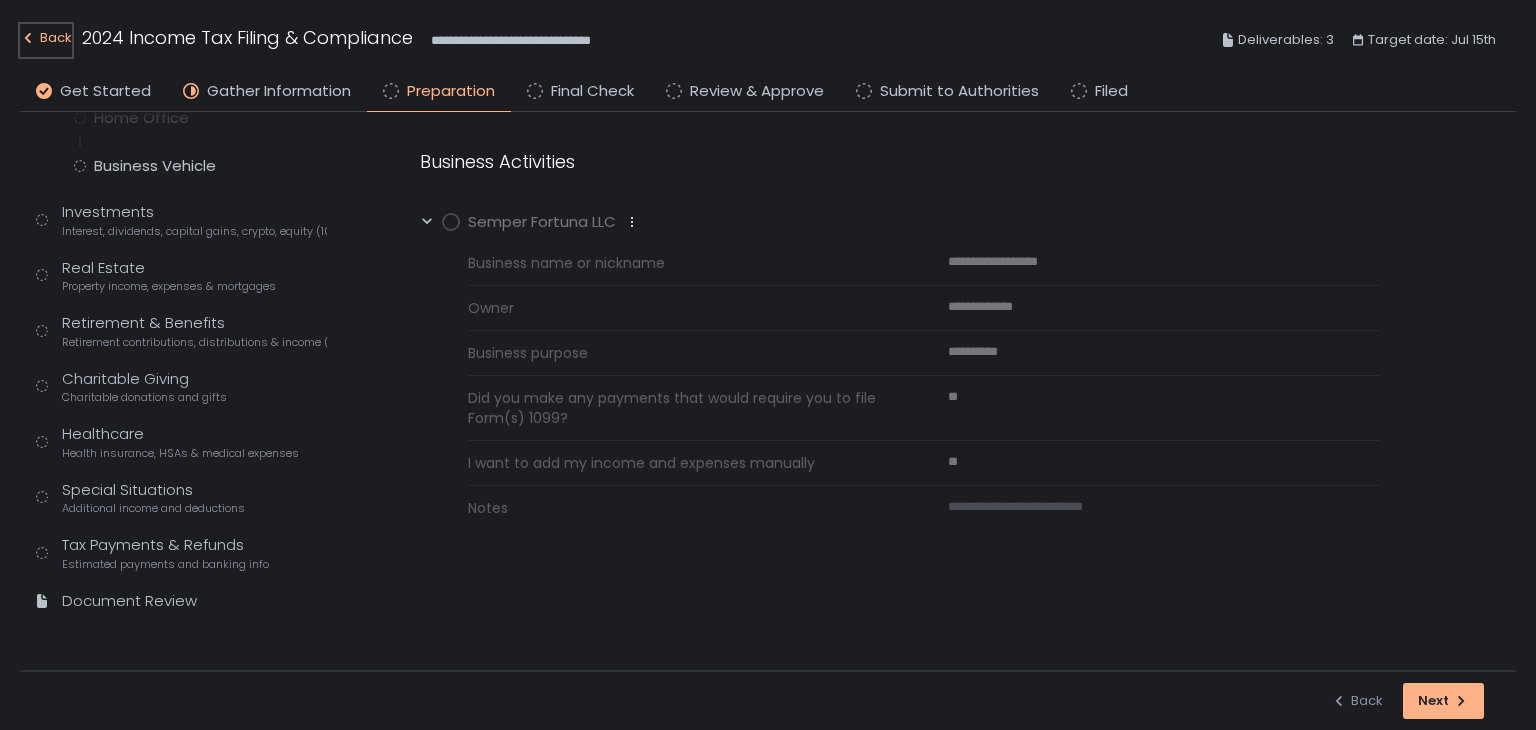 click on "Back" 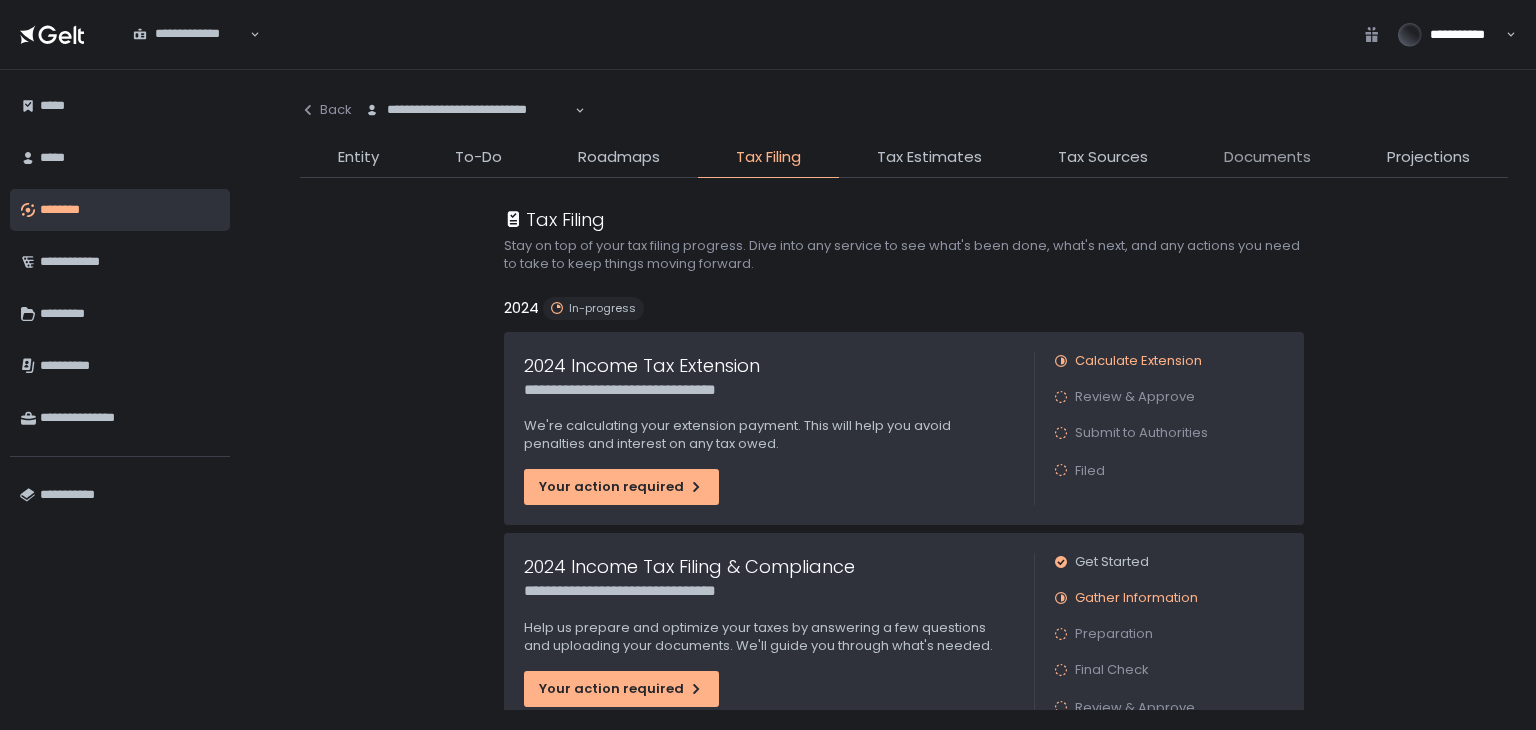 click on "Documents" at bounding box center [1267, 157] 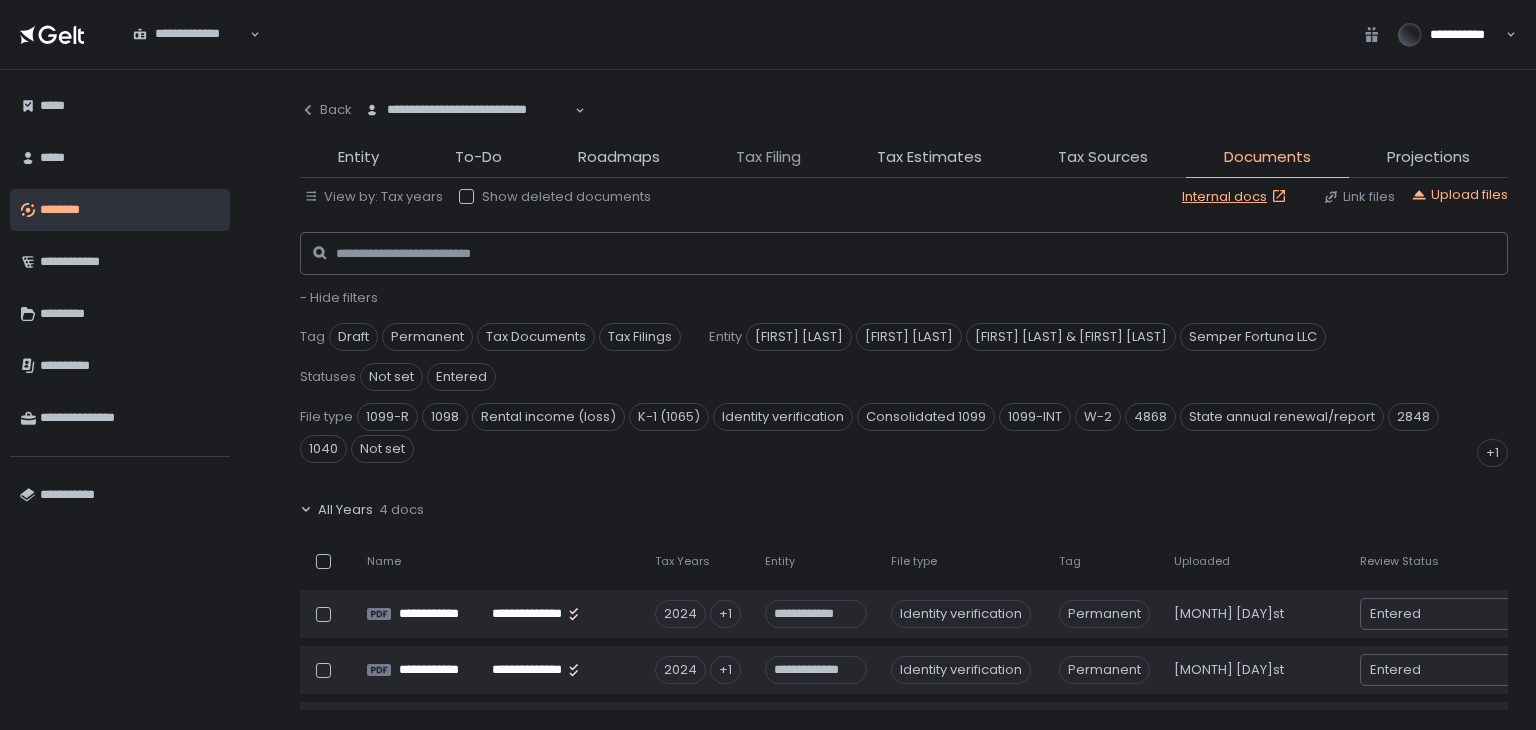 click on "Tax Filing" at bounding box center (768, 157) 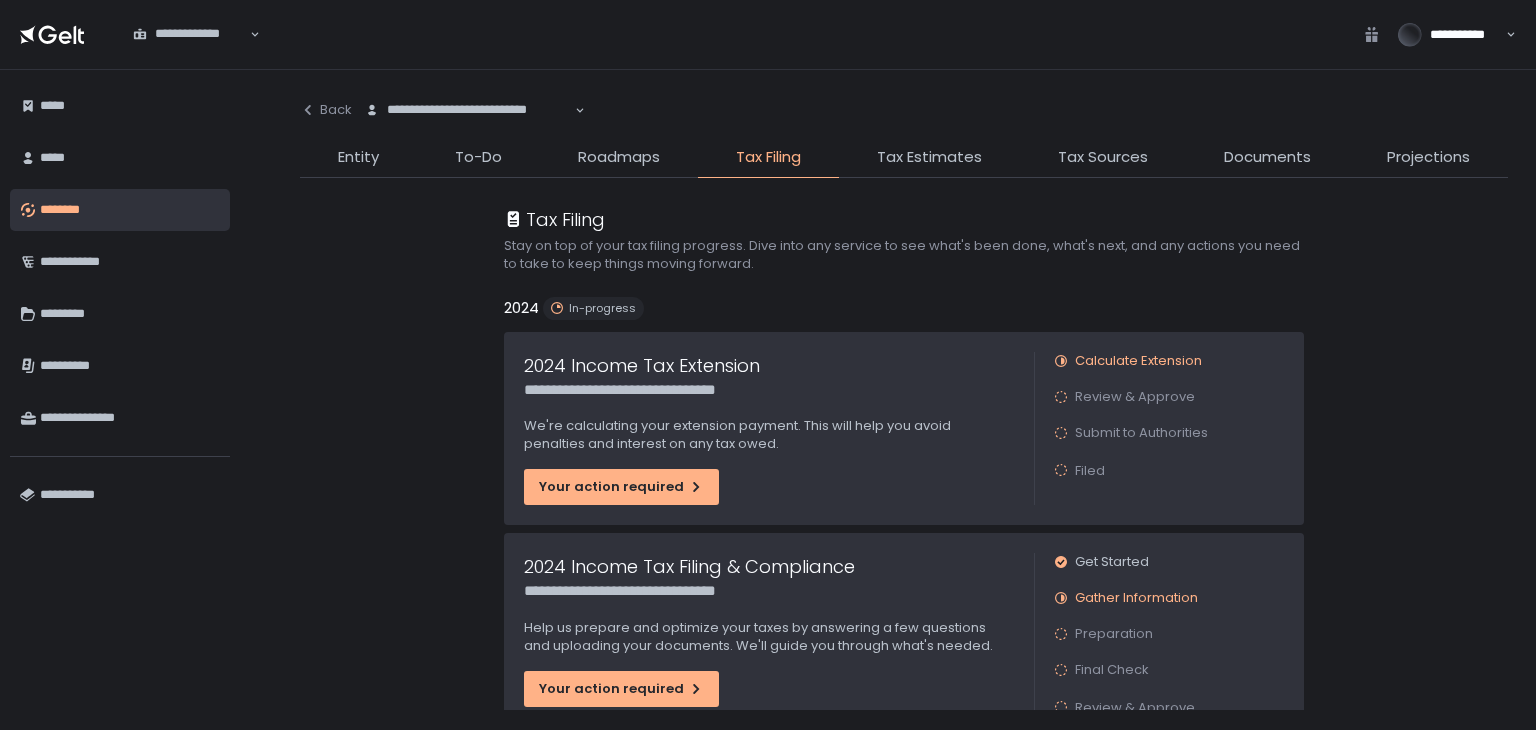 scroll, scrollTop: 100, scrollLeft: 0, axis: vertical 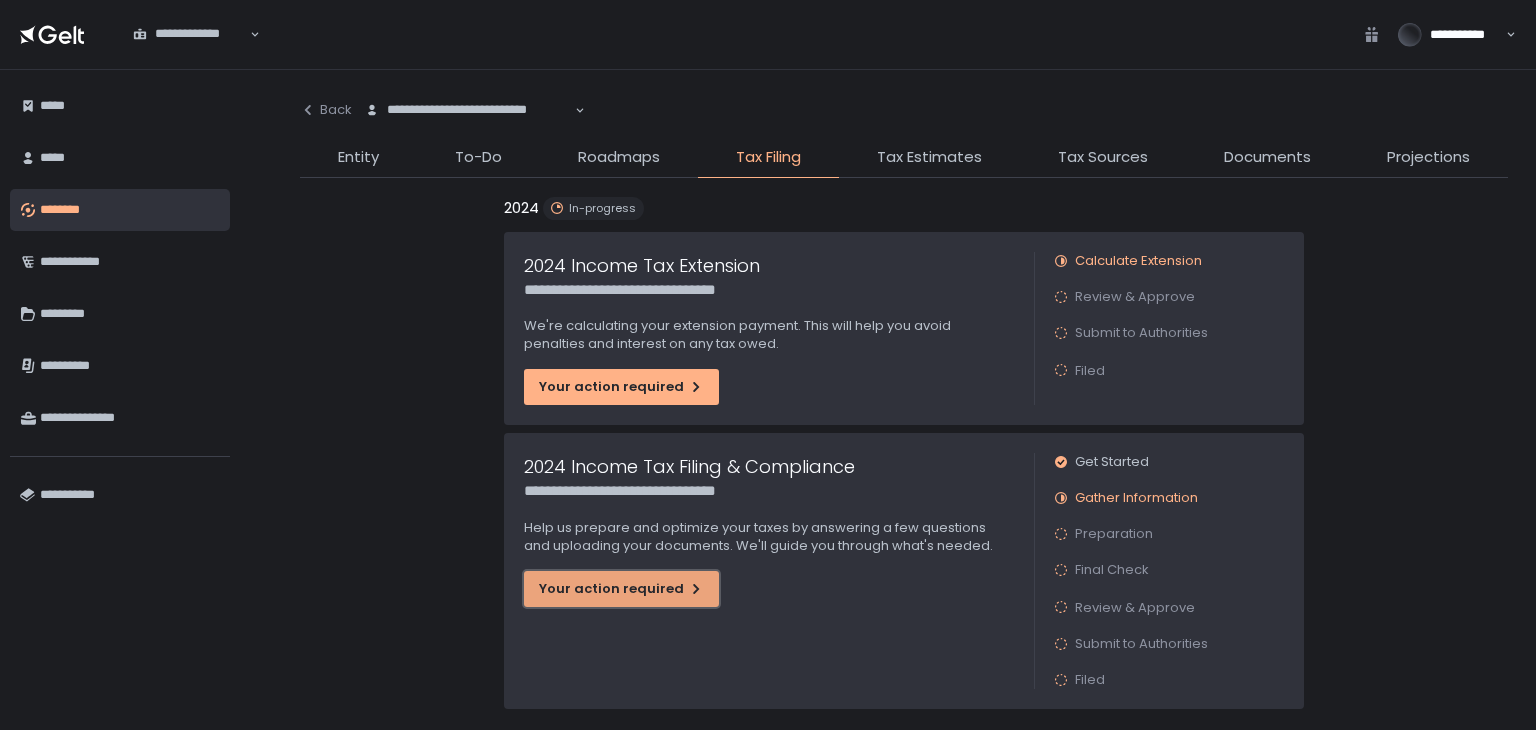 click on "Your action required" 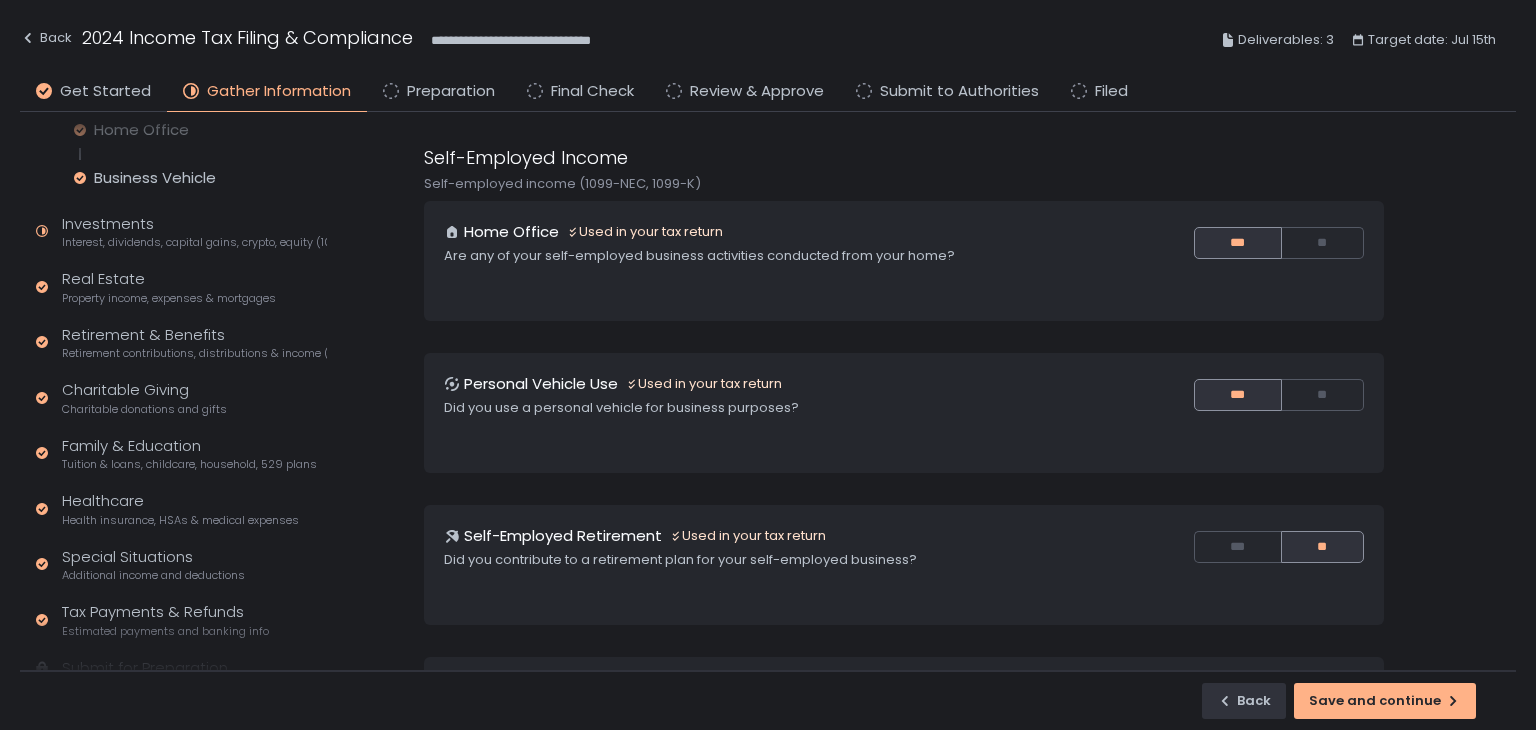 scroll, scrollTop: 154, scrollLeft: 0, axis: vertical 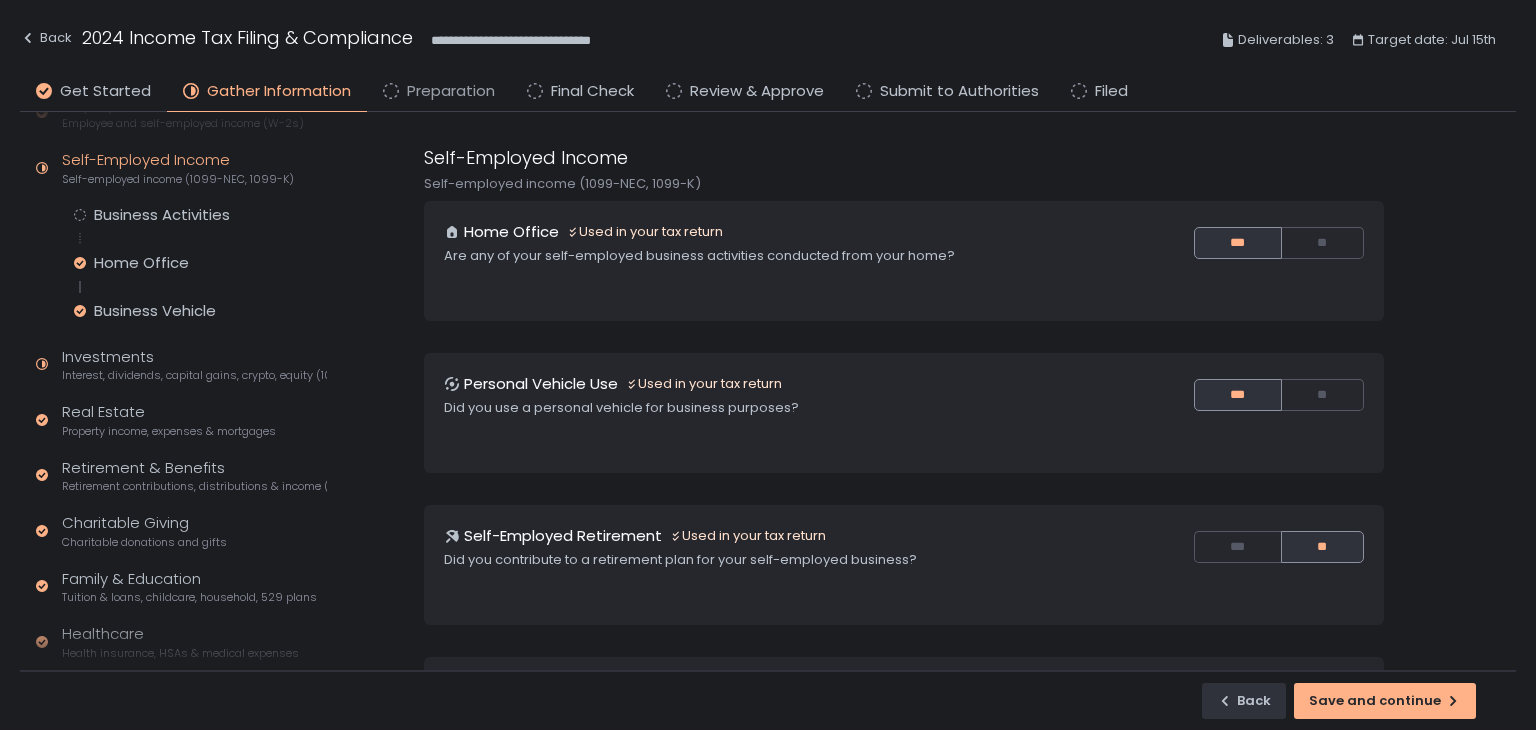 click on "Preparation" at bounding box center [451, 91] 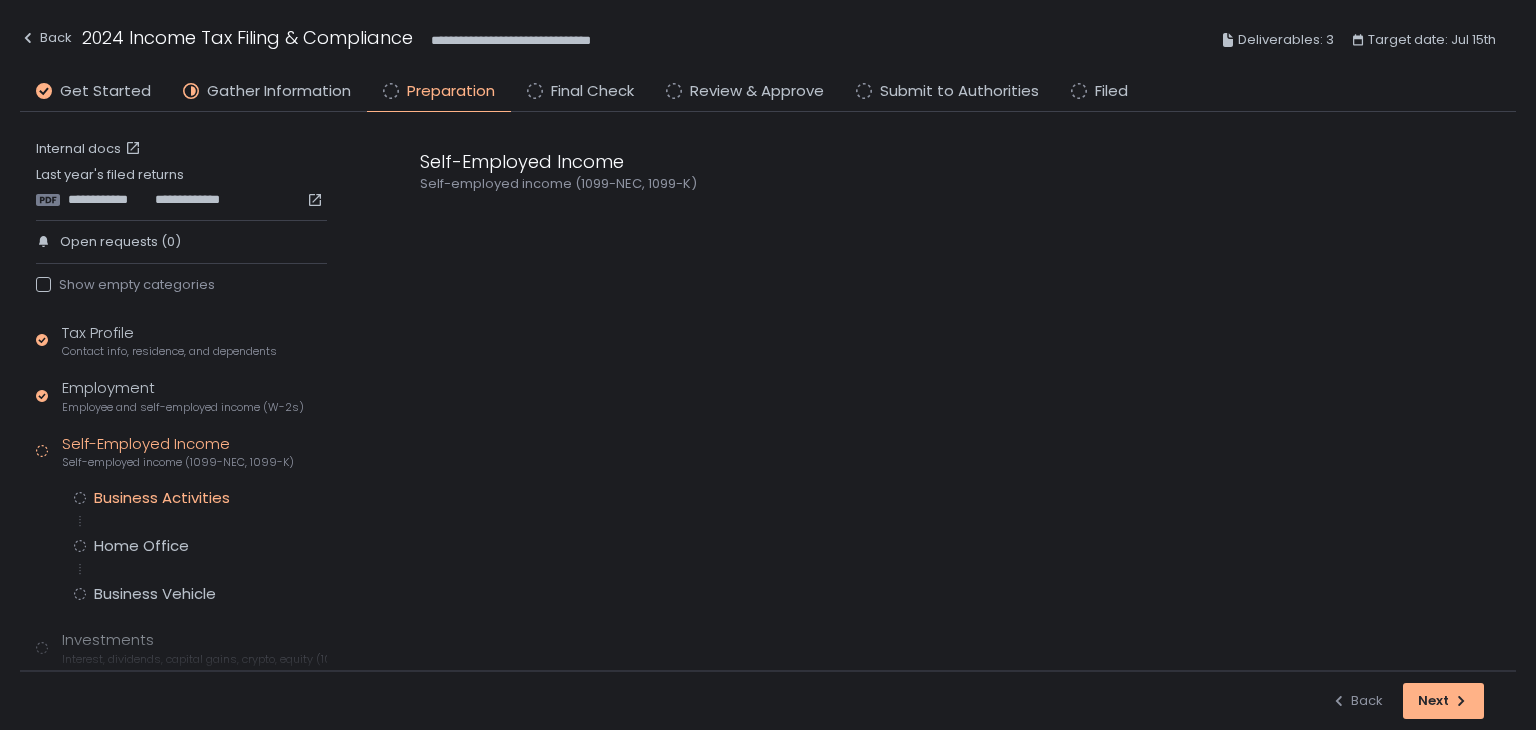 click on "Business Activities" 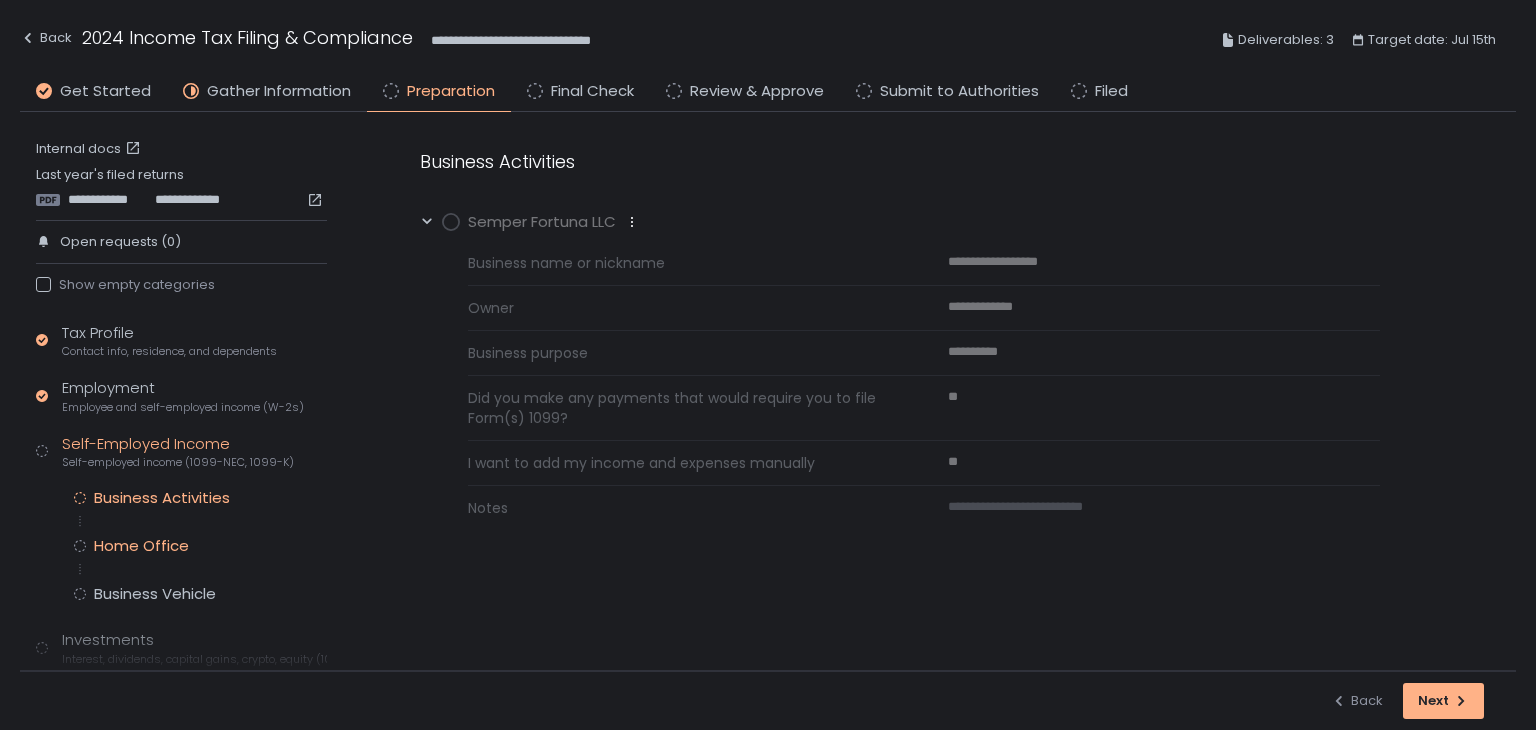 click on "Home Office" 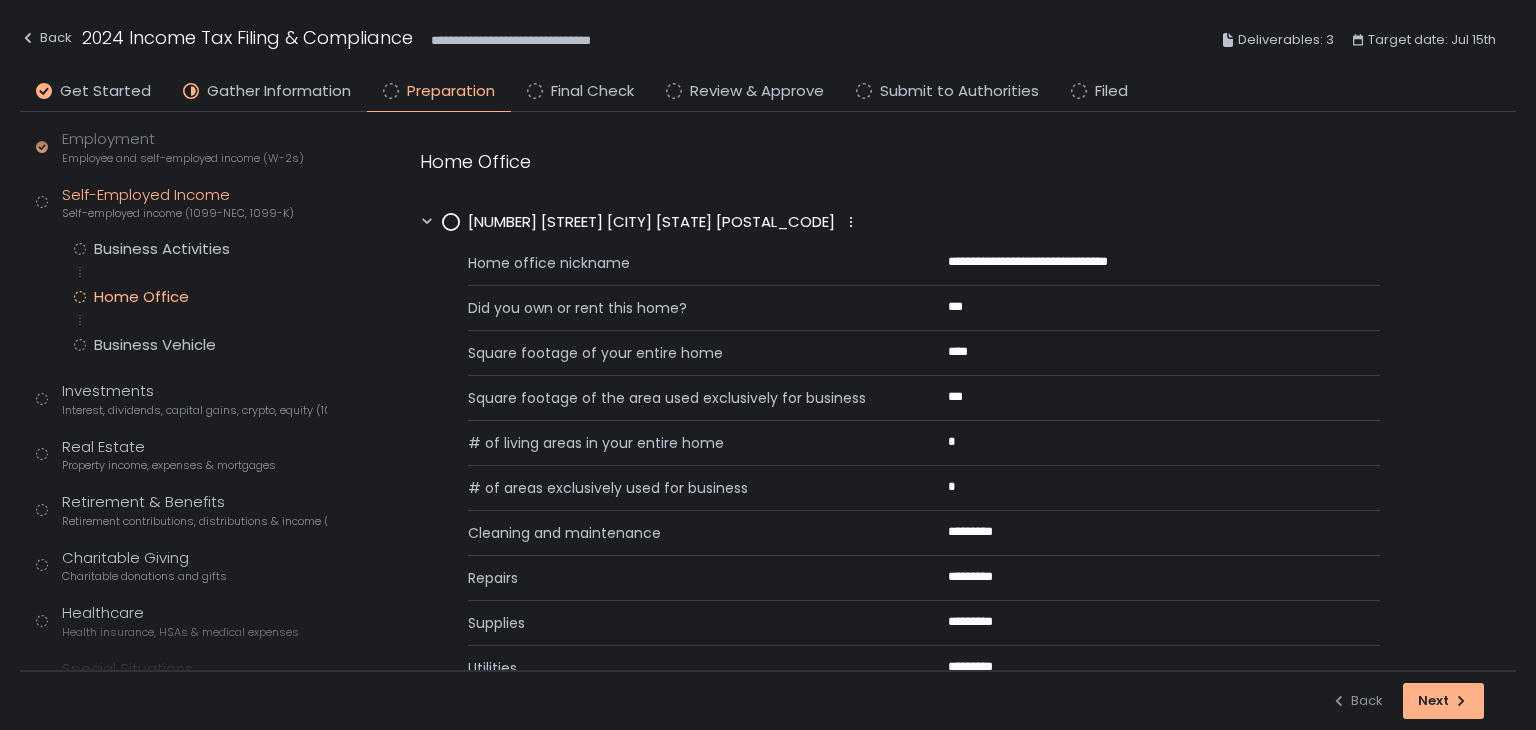 scroll, scrollTop: 300, scrollLeft: 0, axis: vertical 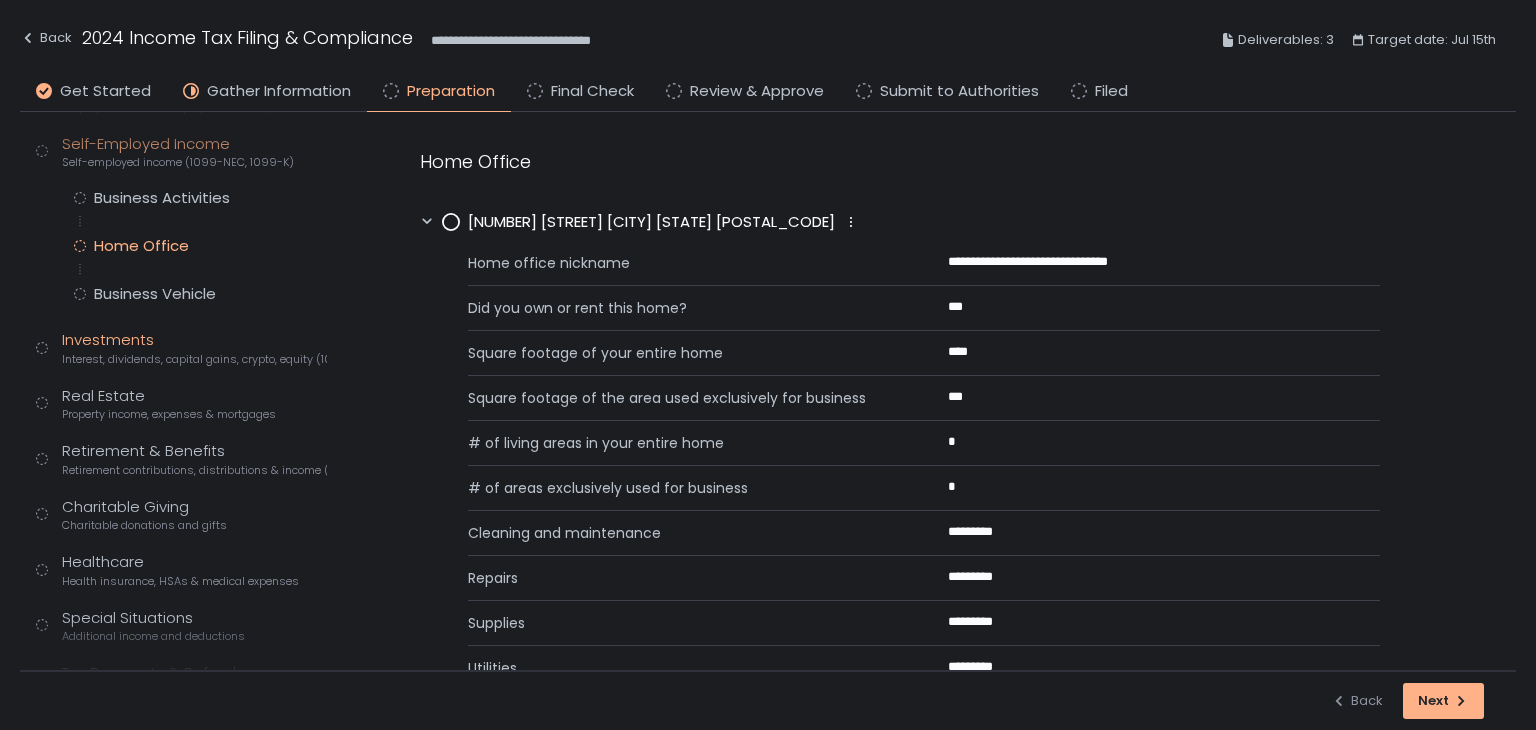 click on "Investments Interest, dividends, capital gains, crypto, equity (1099s, K-1s)" 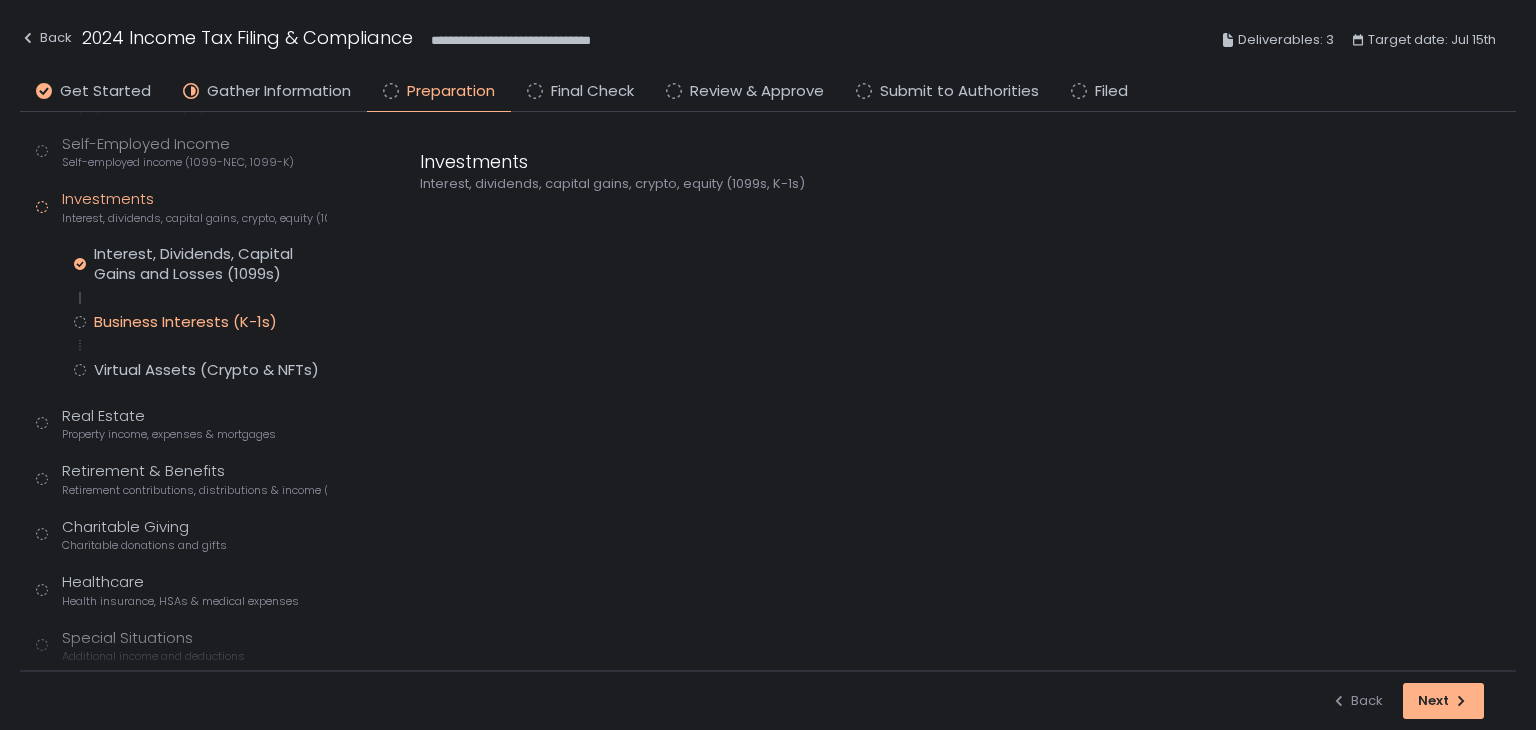 click on "Business Interests (K-1s)" 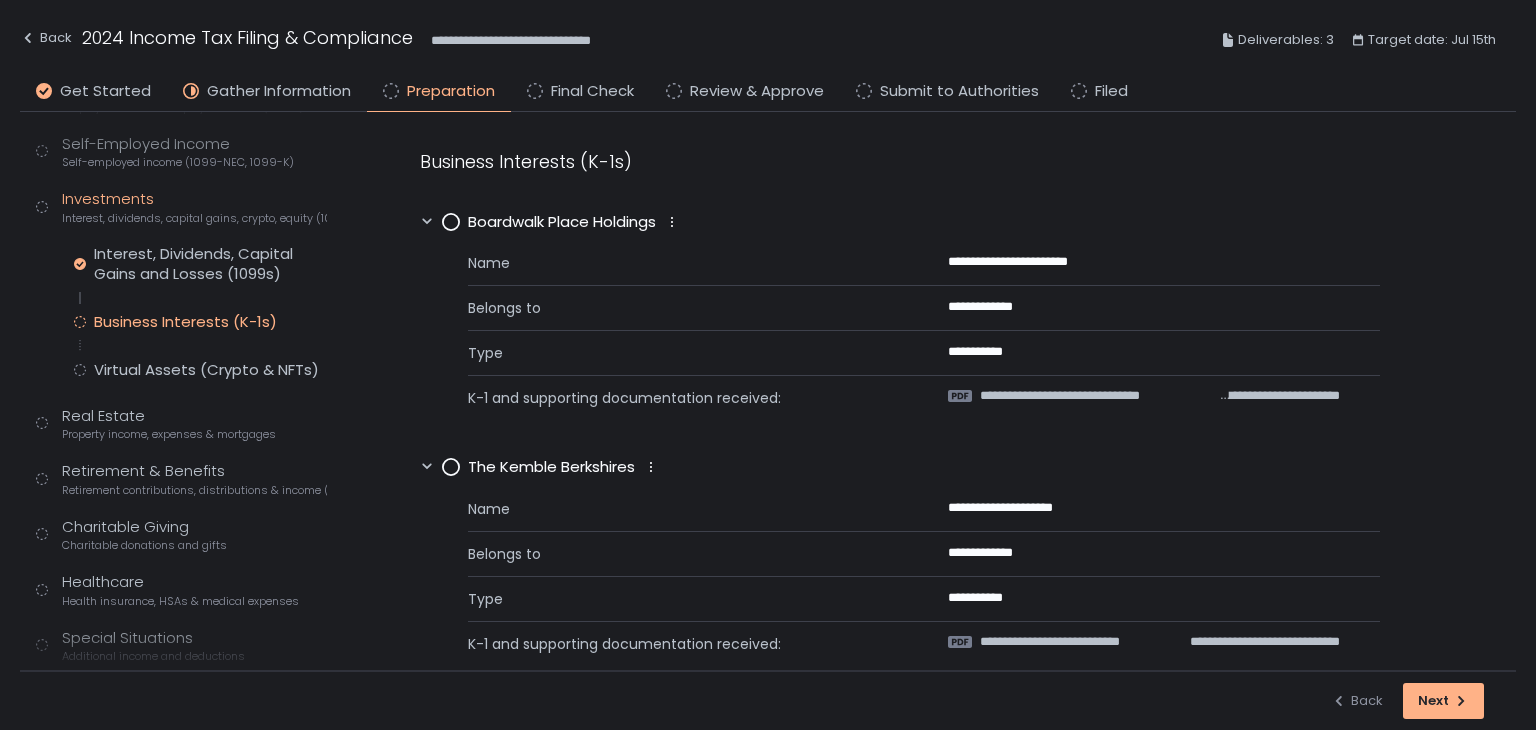 click 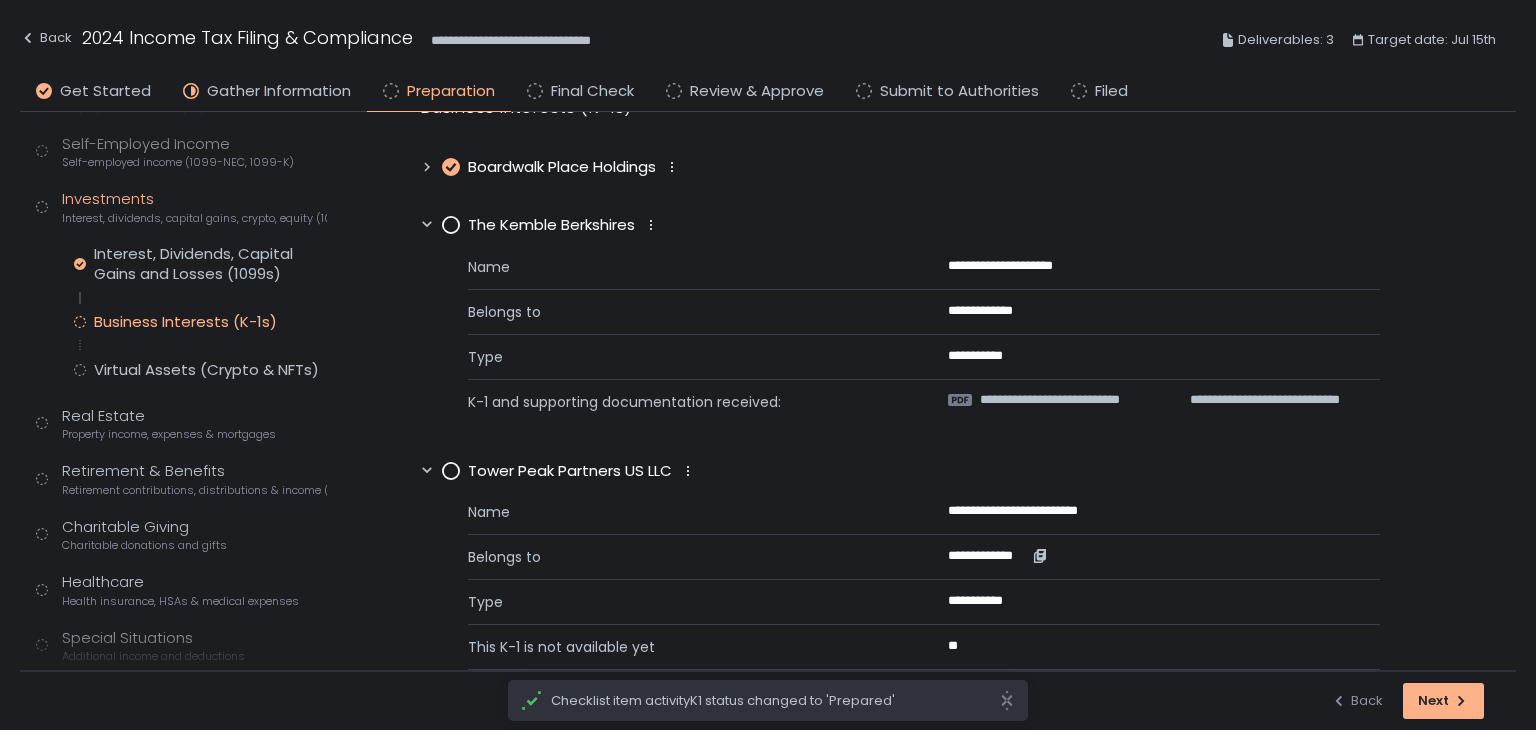 scroll, scrollTop: 0, scrollLeft: 0, axis: both 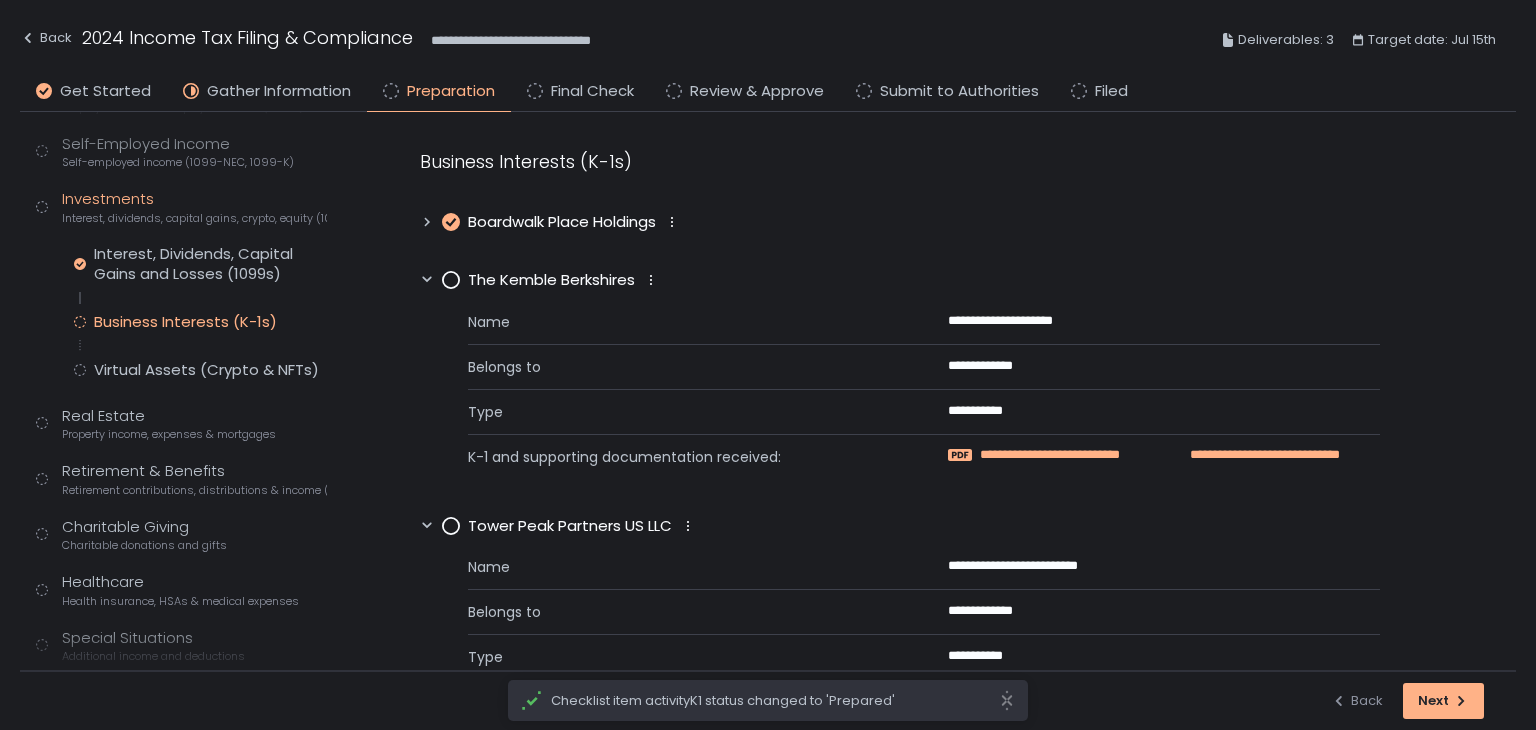 click on "**********" at bounding box center [1077, 455] 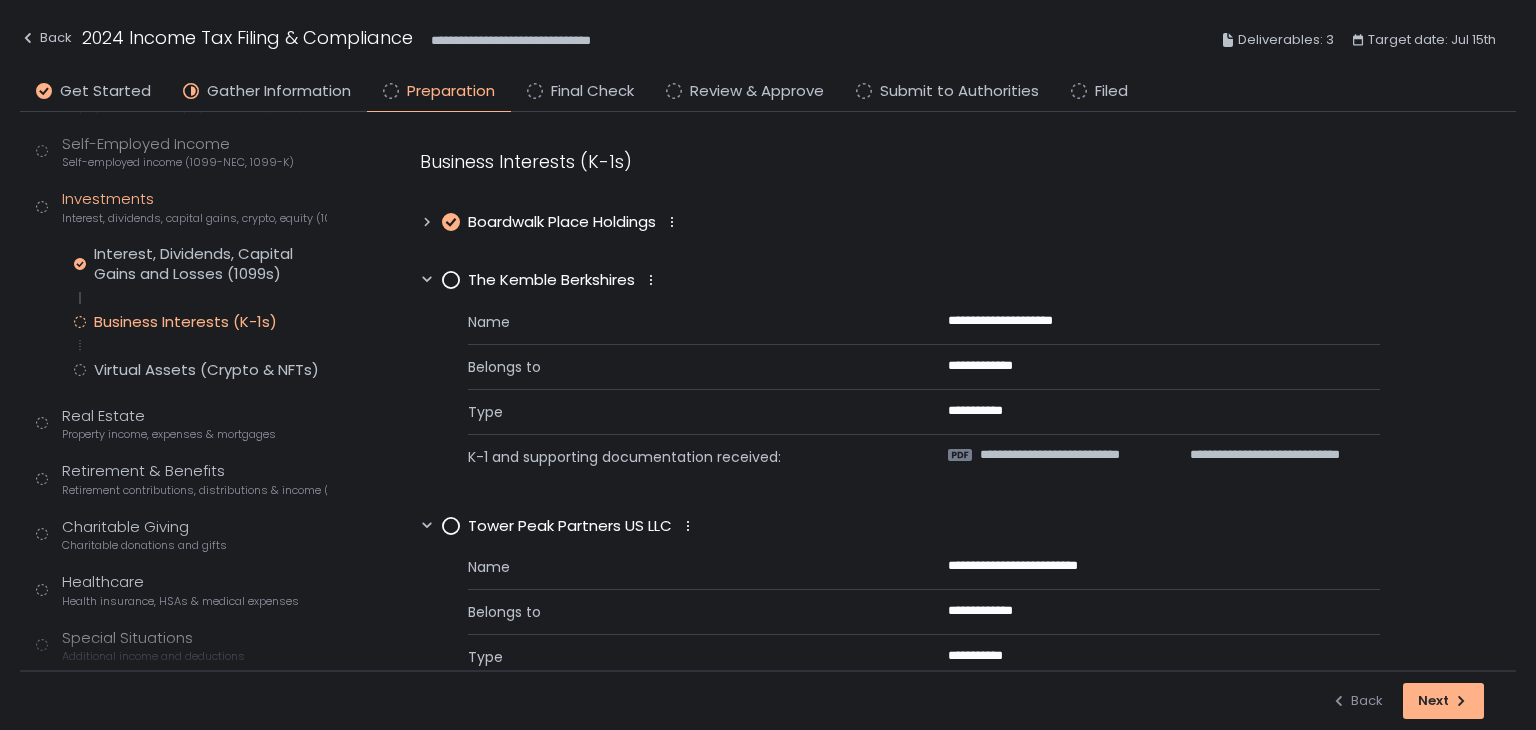 click 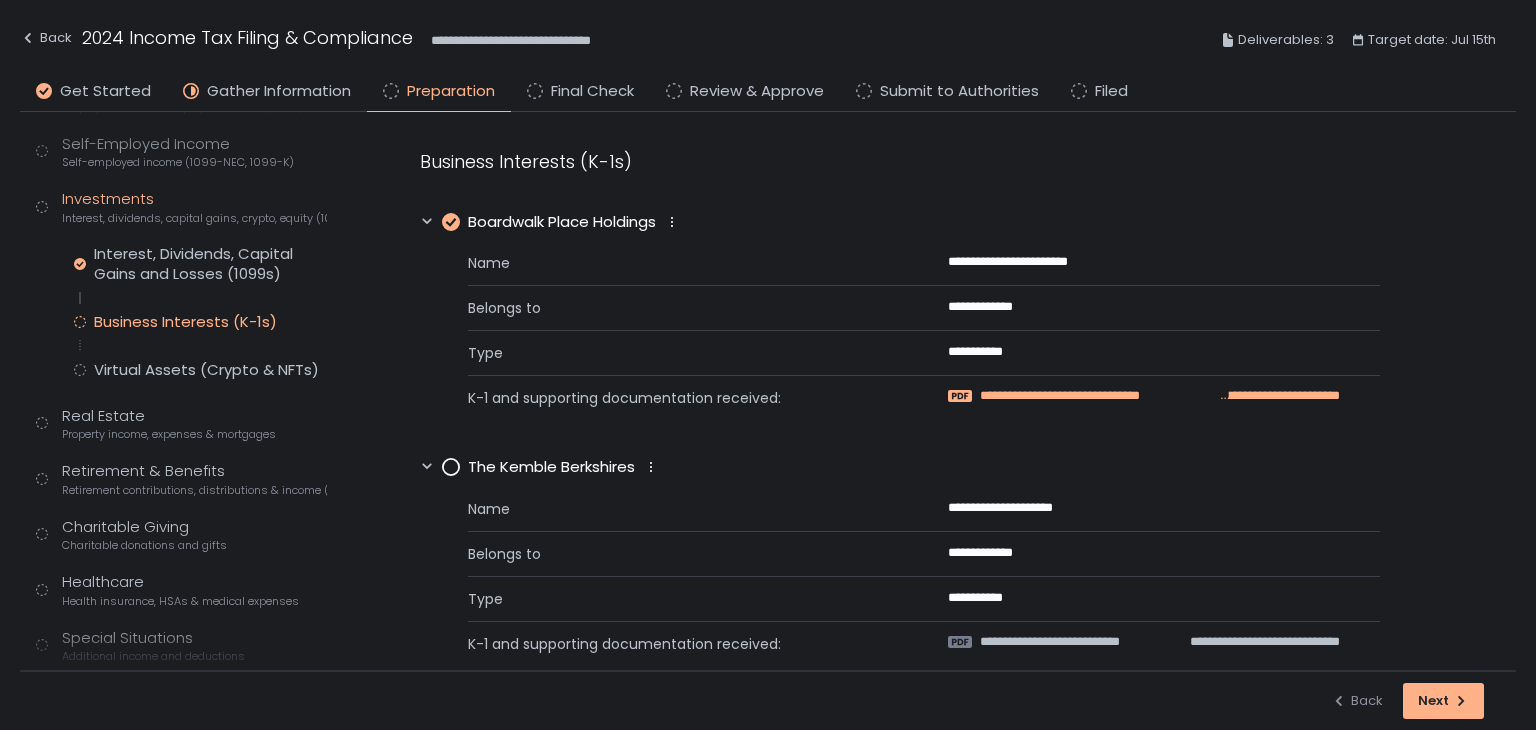 click on "**********" at bounding box center [1099, 396] 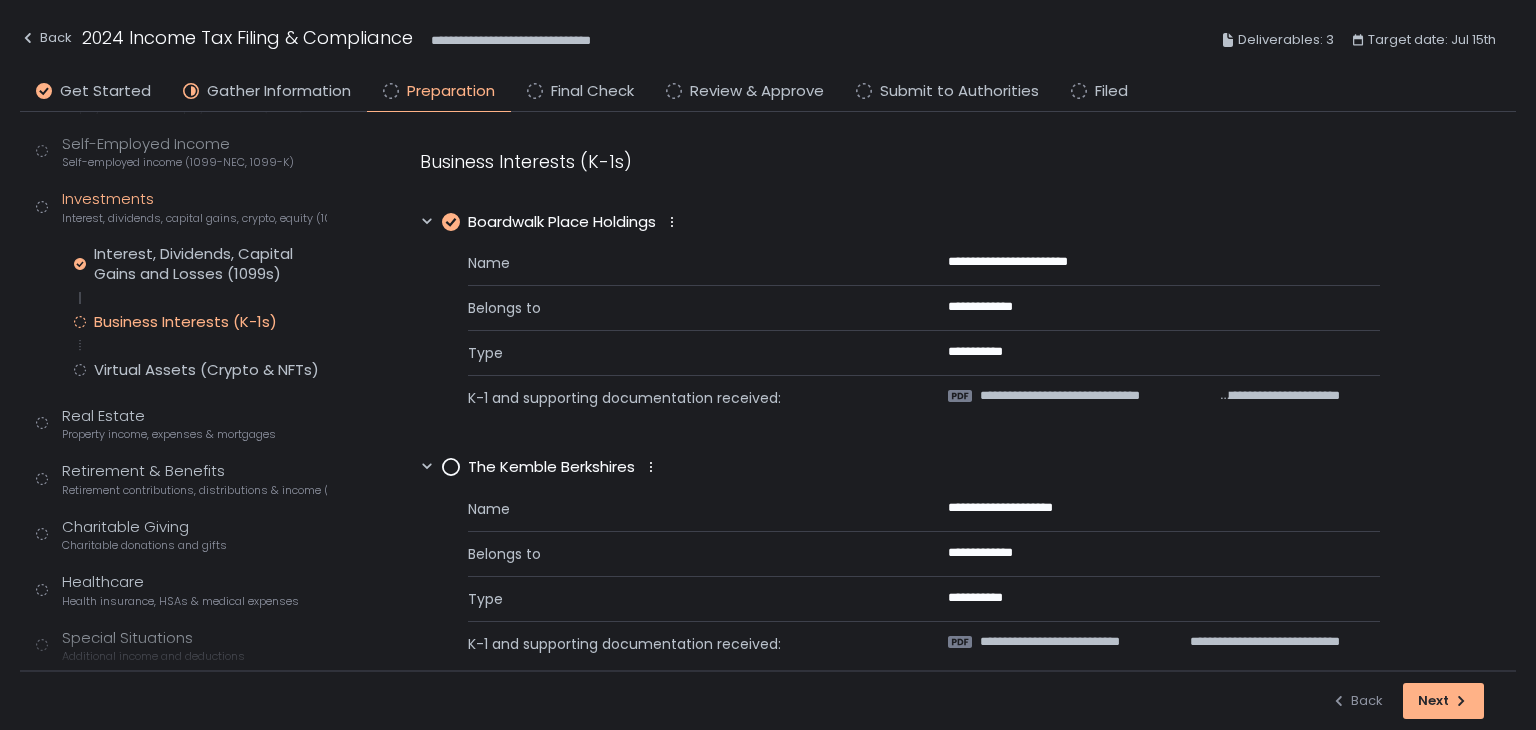 click 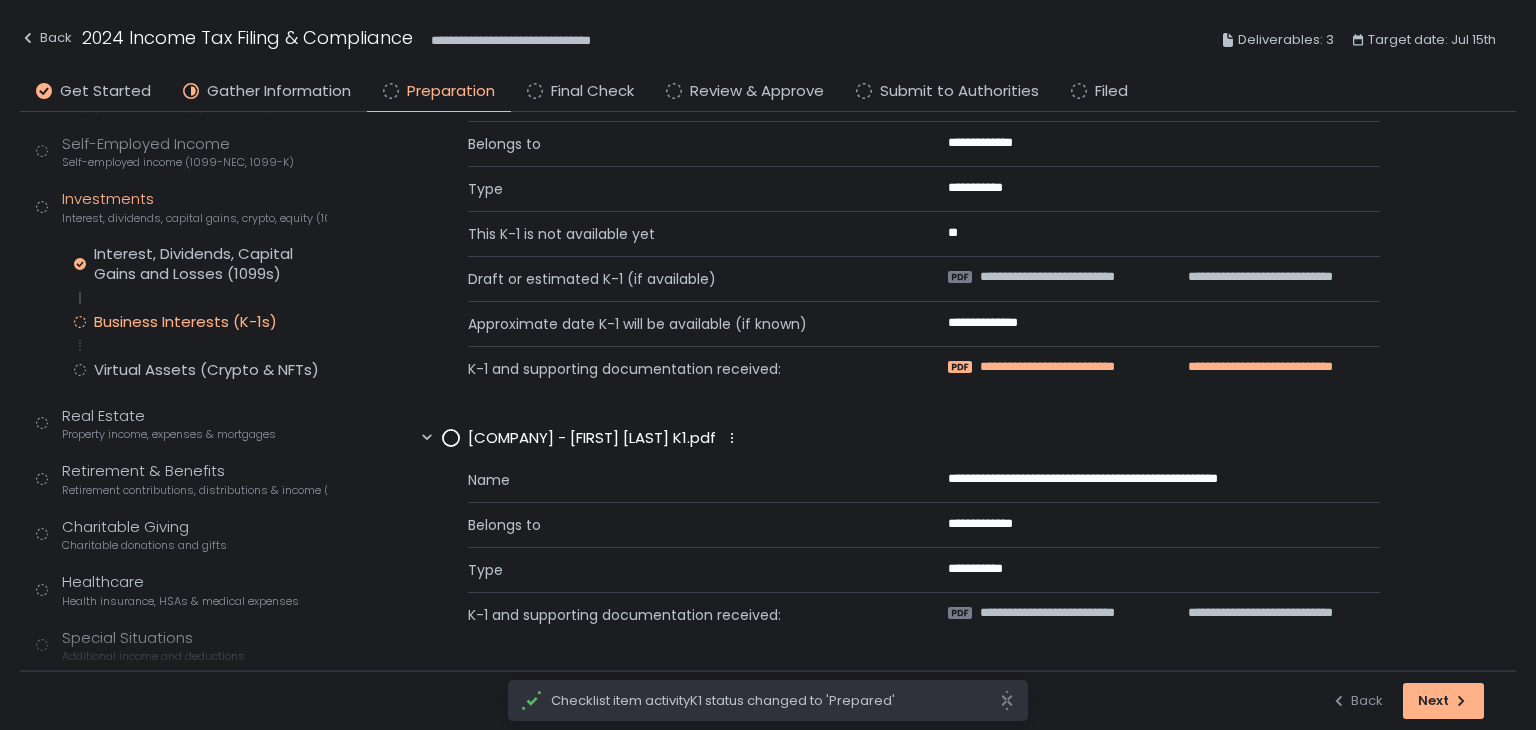 scroll, scrollTop: 368, scrollLeft: 0, axis: vertical 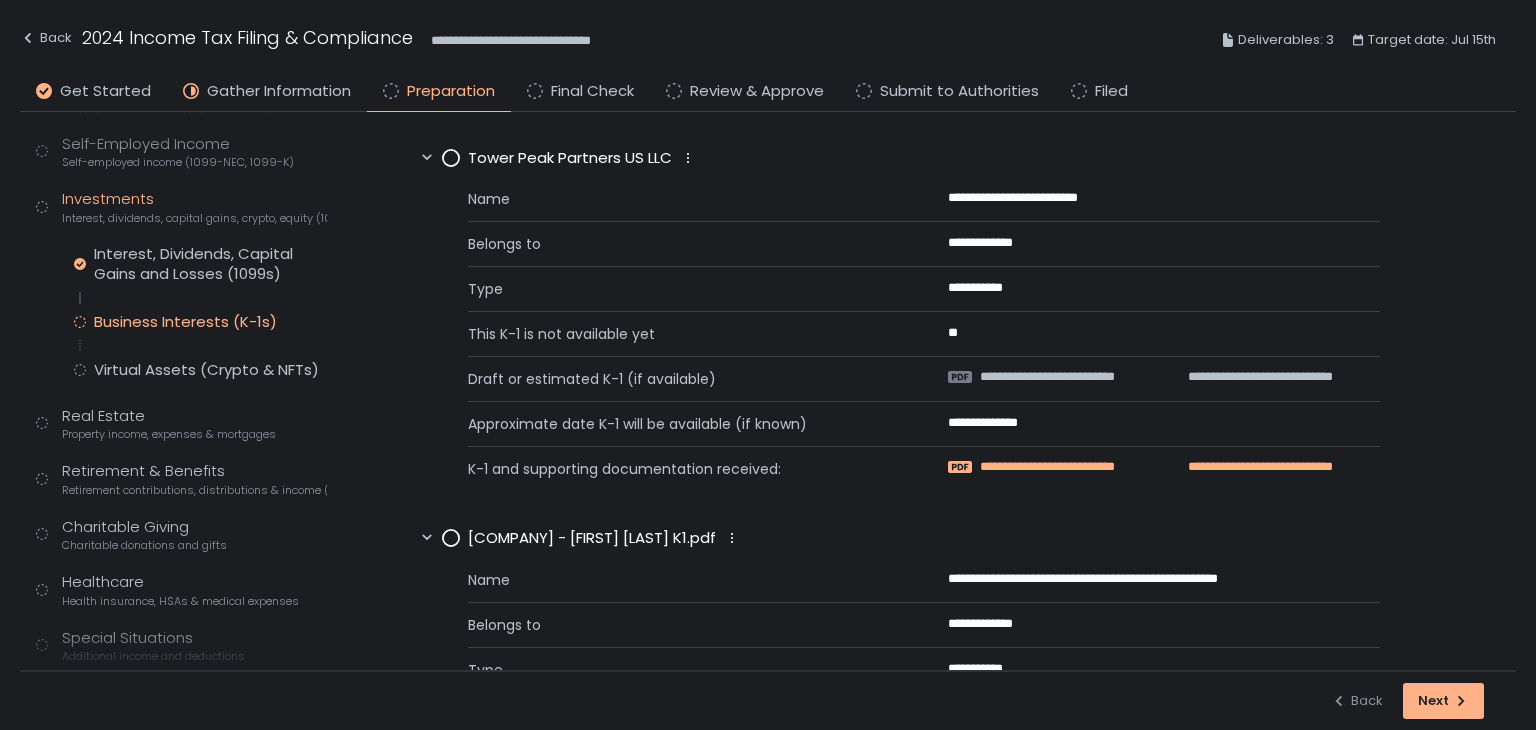 click on "**********" at bounding box center (1073, 467) 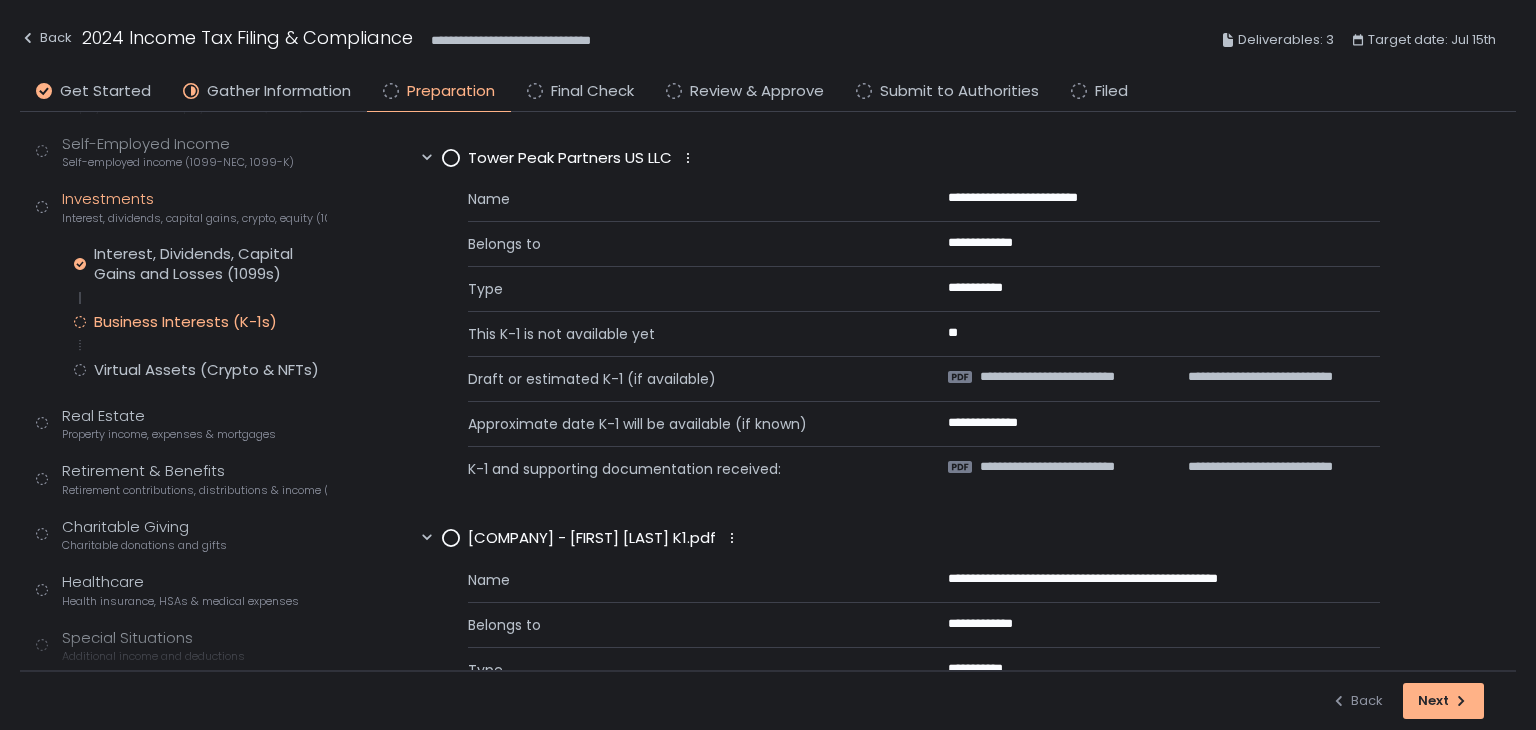 click 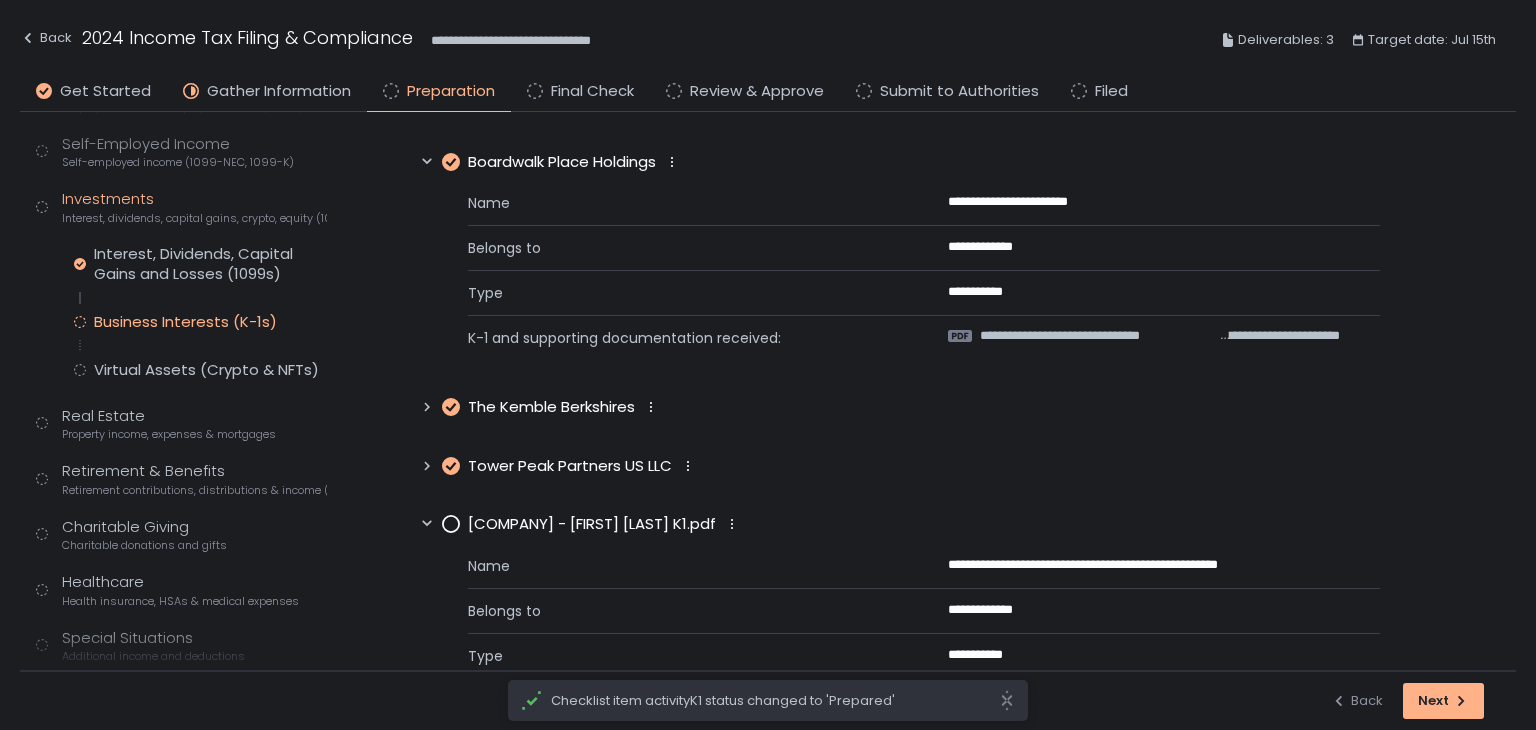 scroll, scrollTop: 0, scrollLeft: 0, axis: both 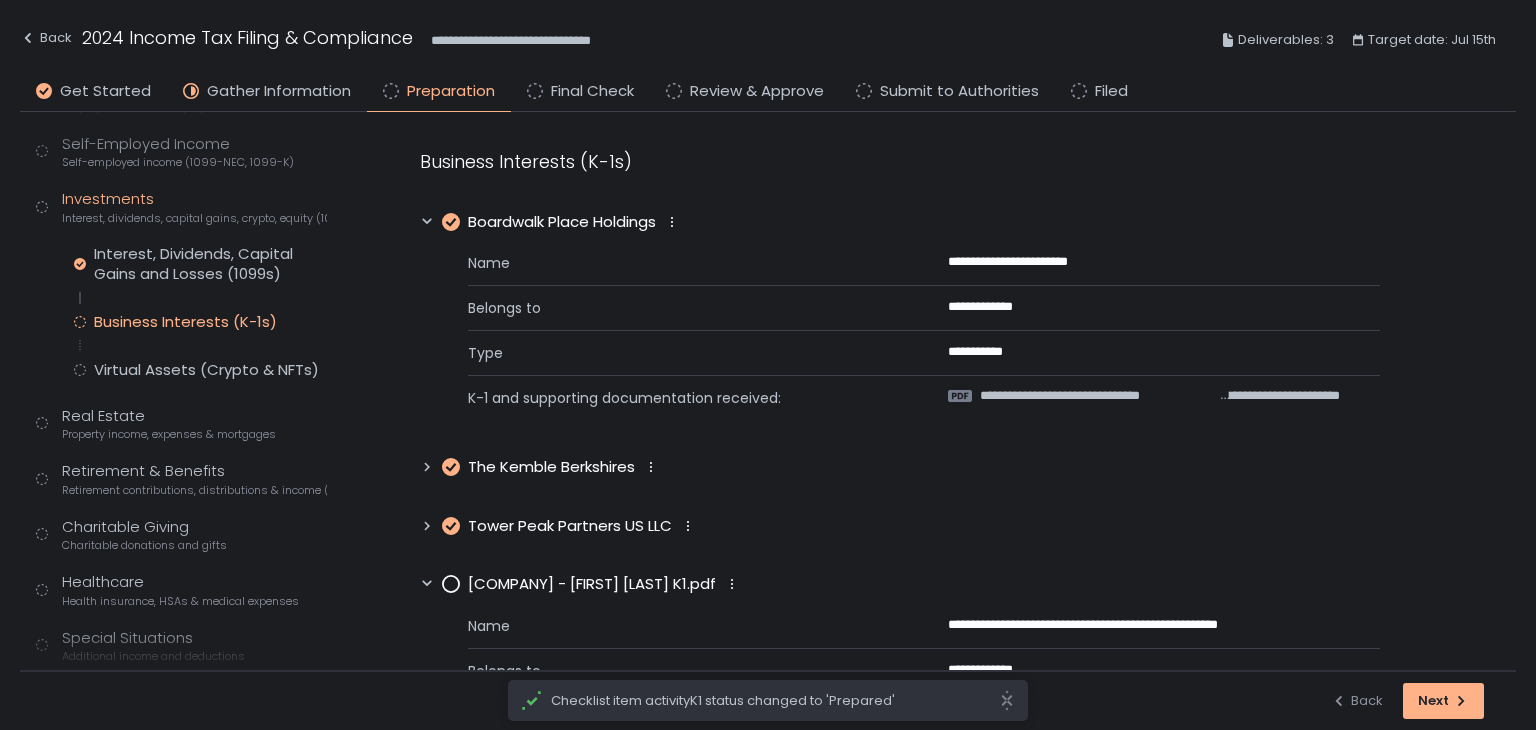 click 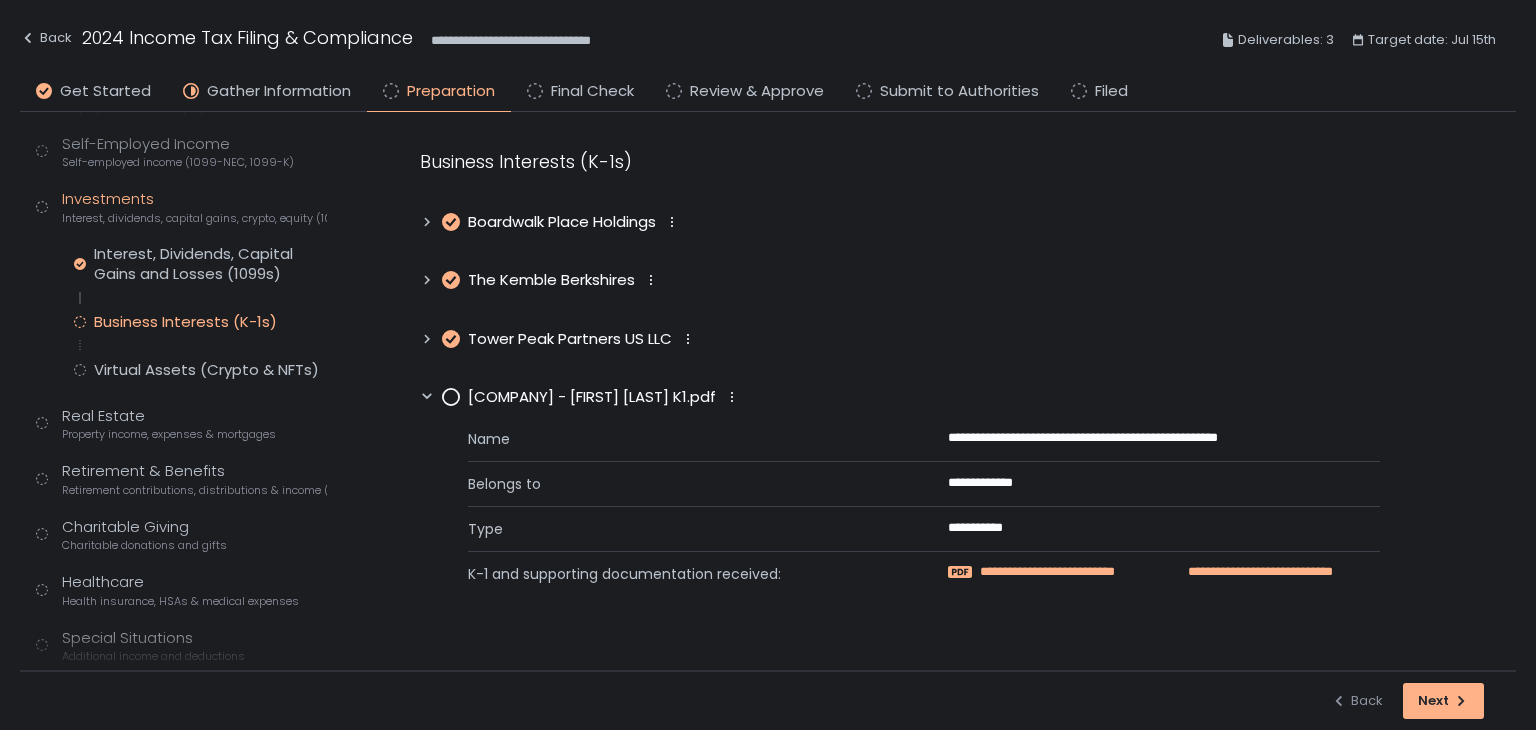 click on "**********" at bounding box center [1073, 572] 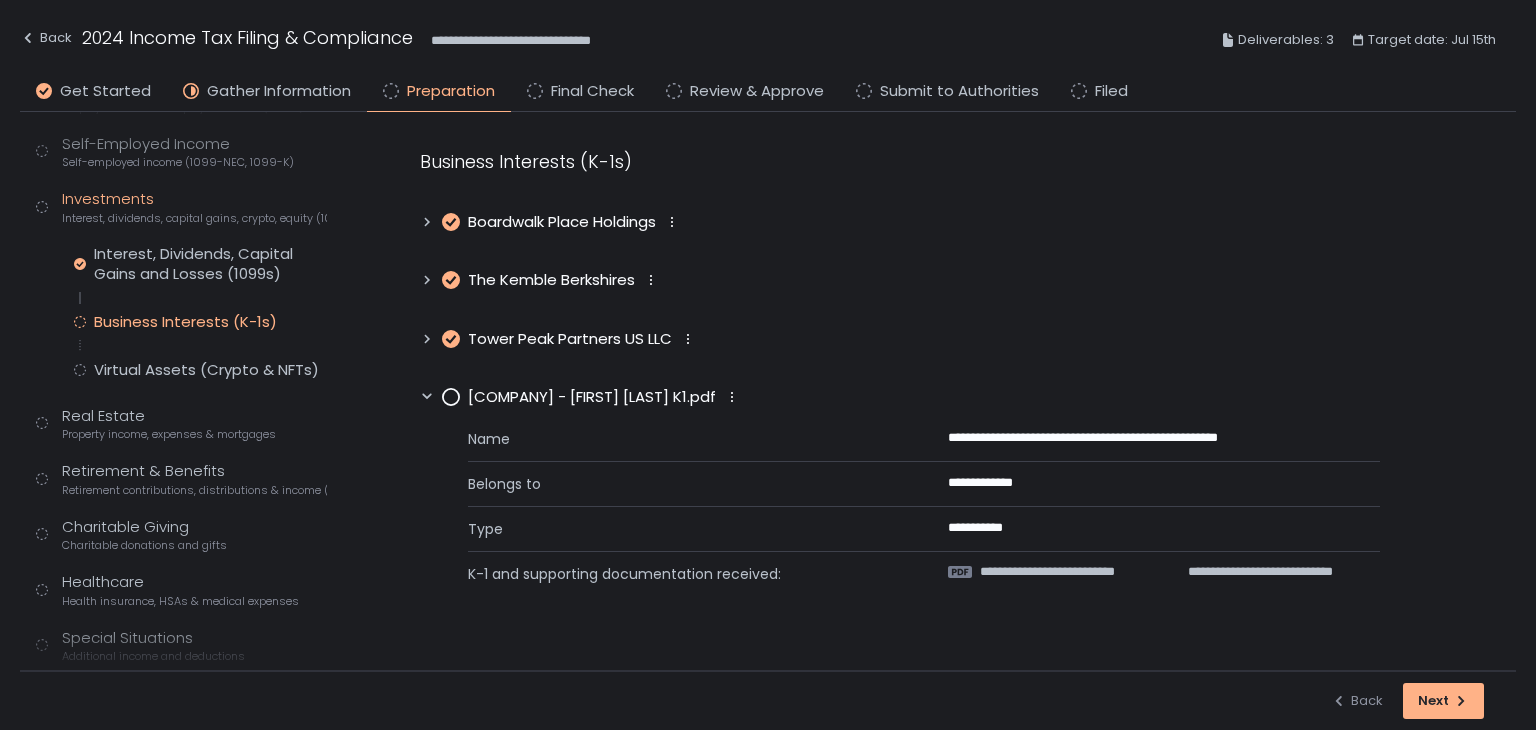 click 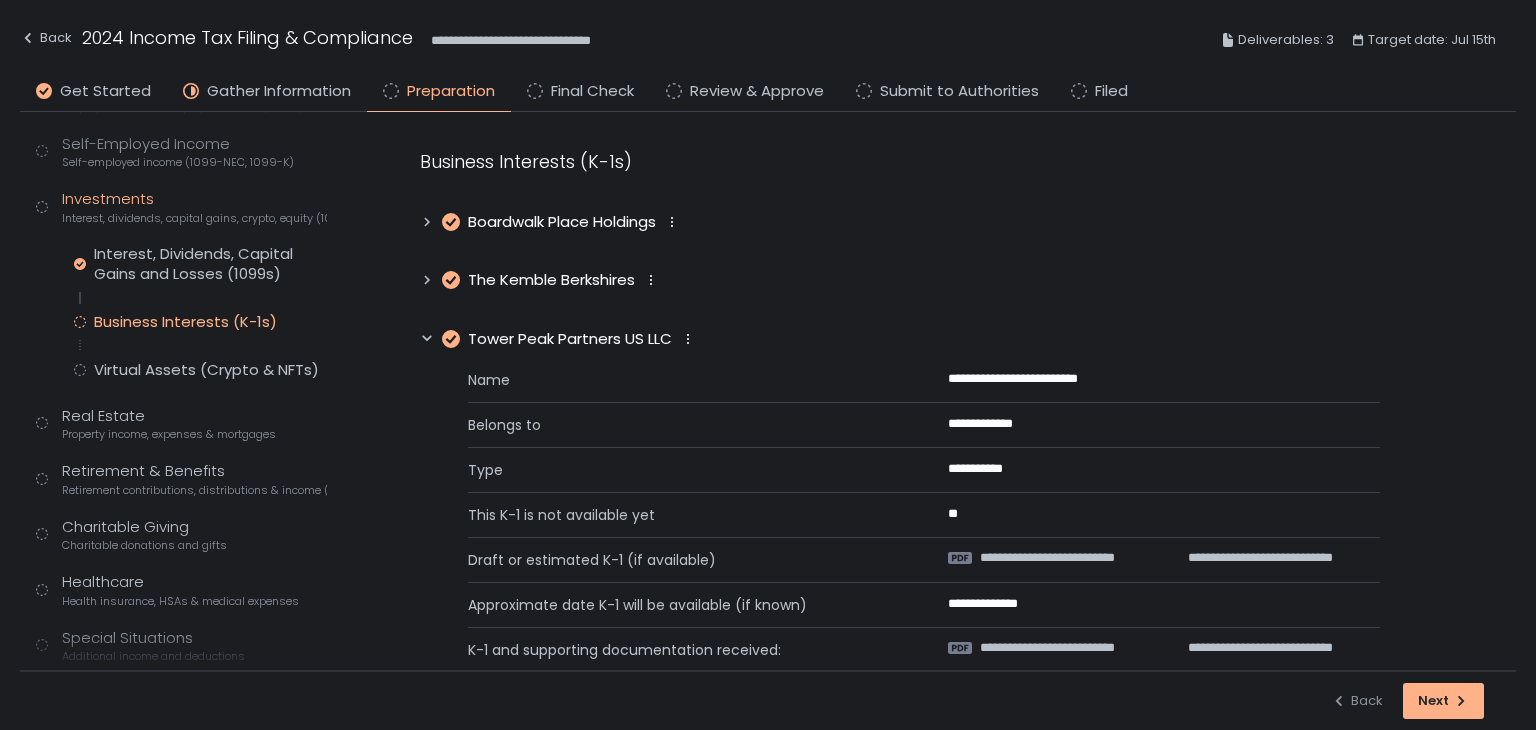 click 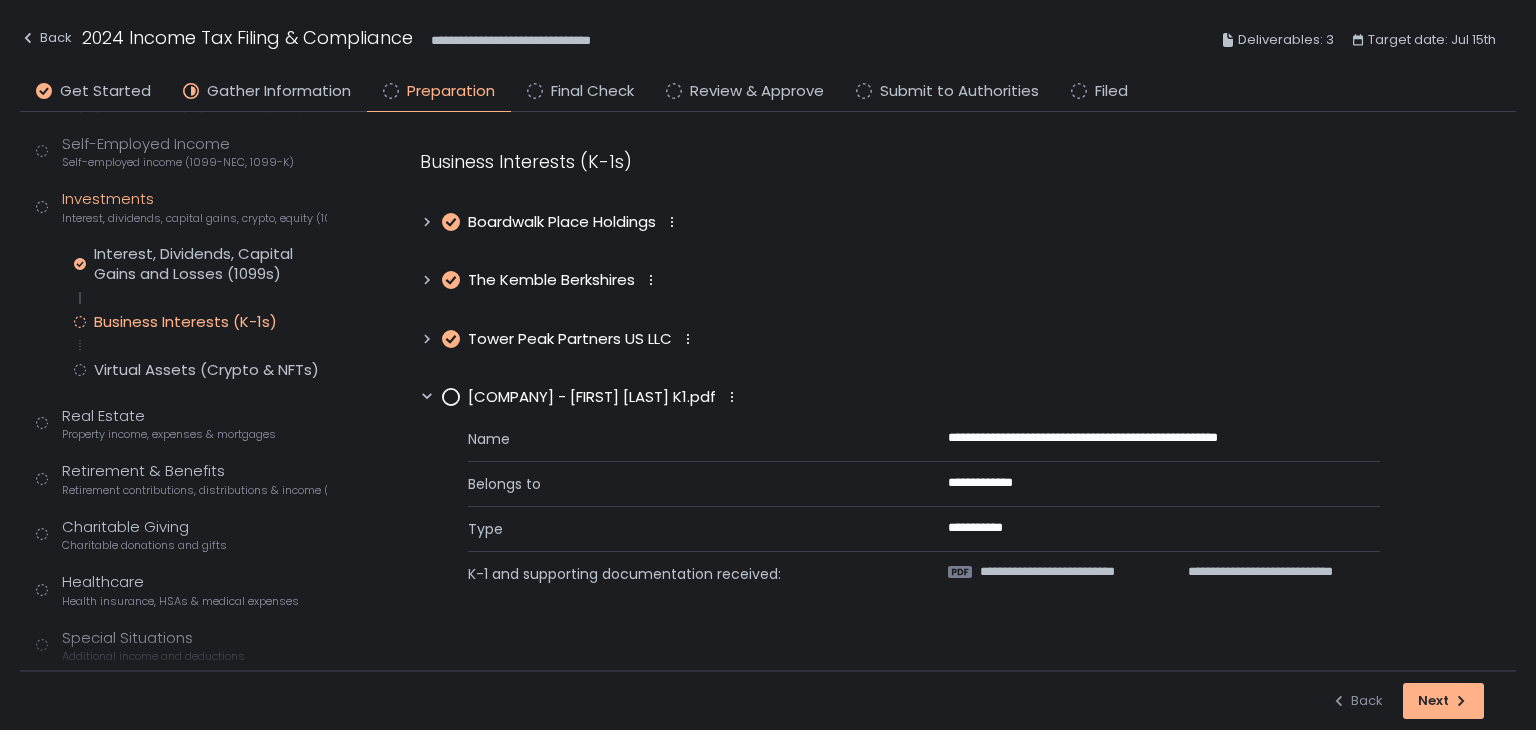click 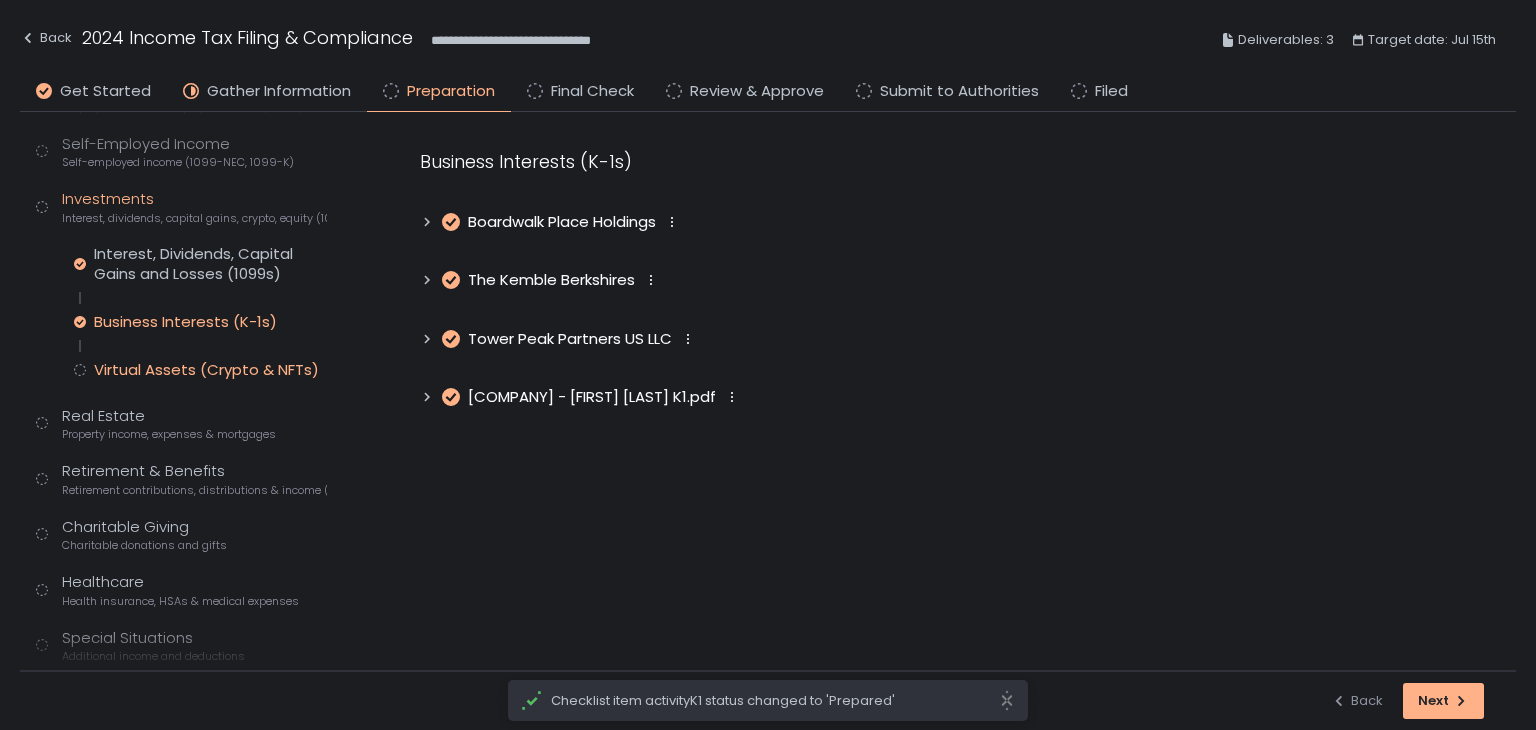 click on "Virtual Assets (Crypto & NFTs)" 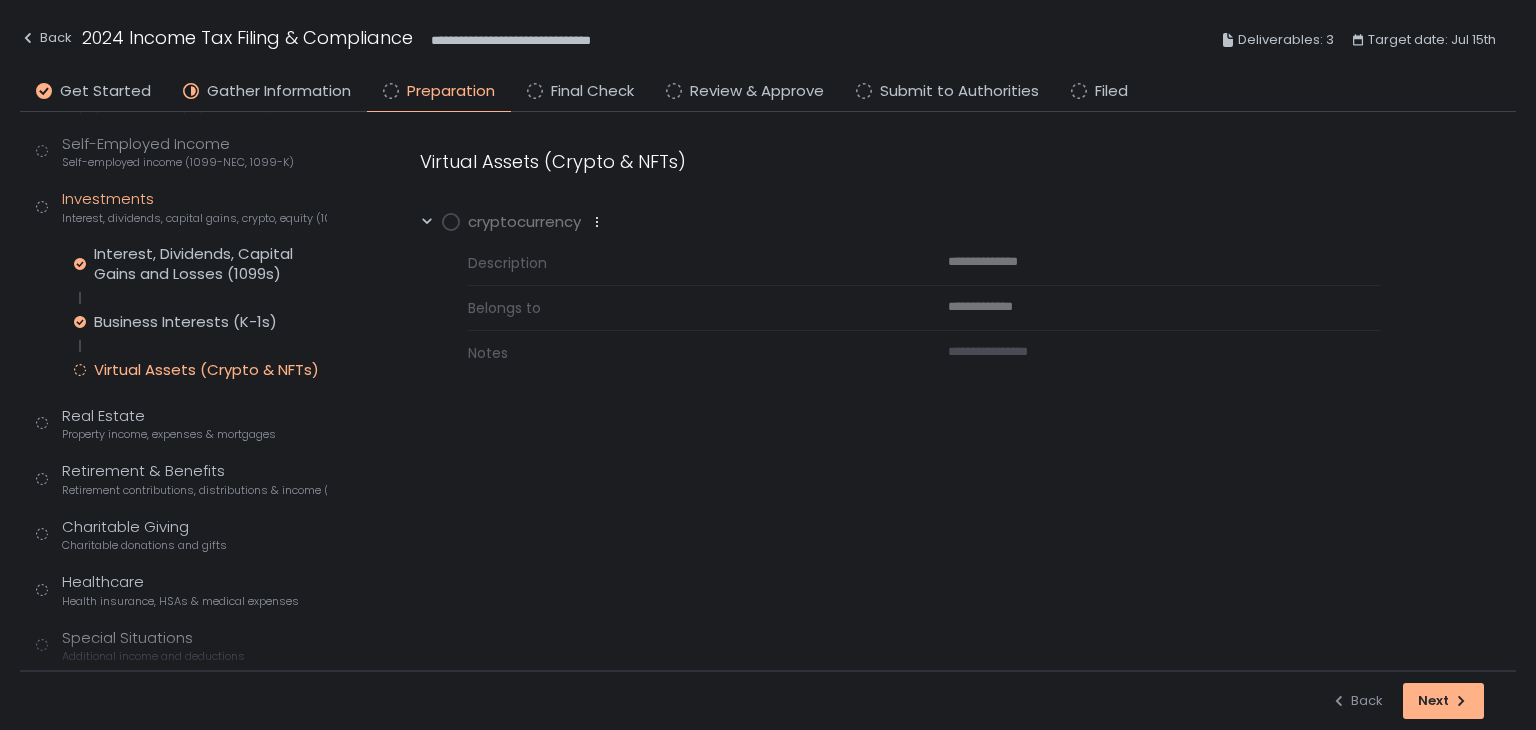click 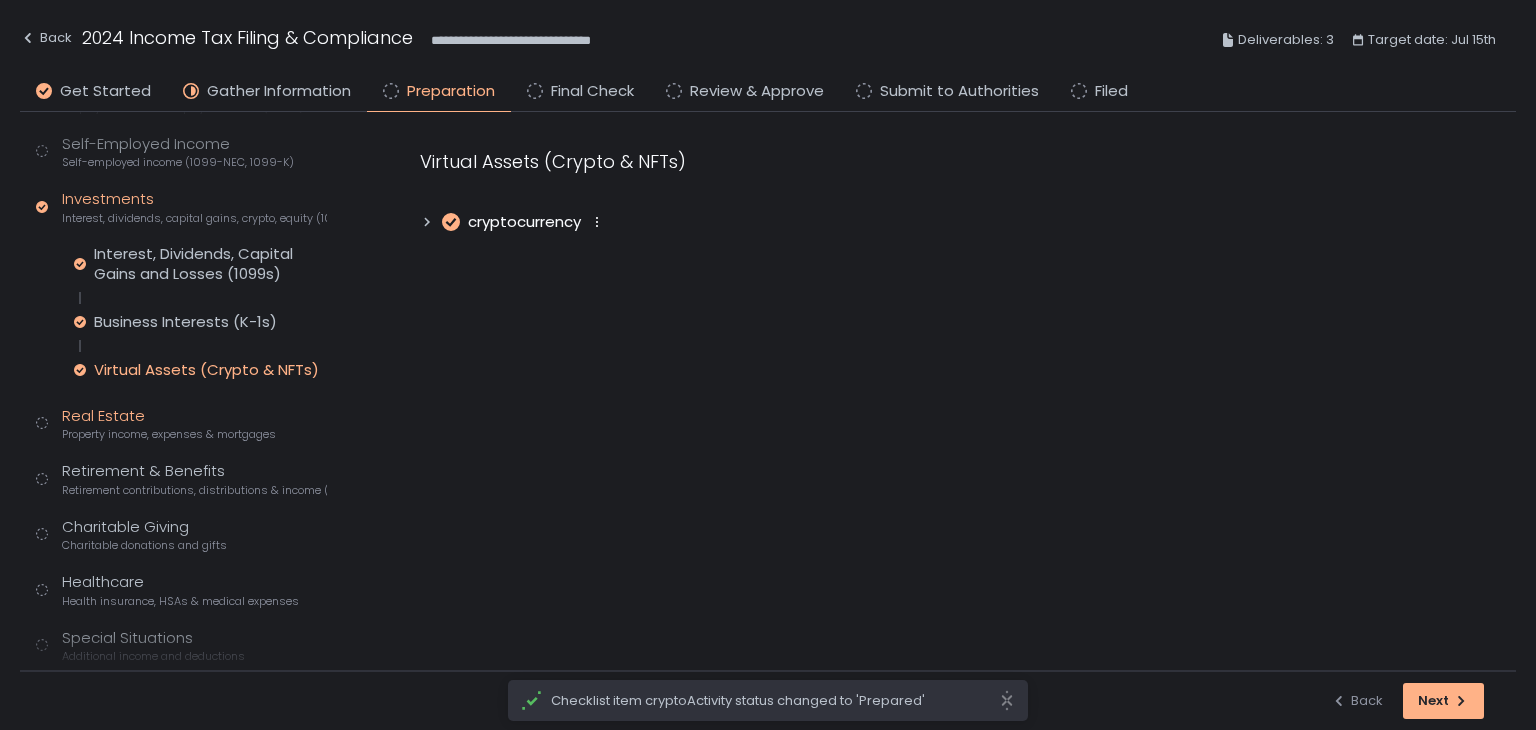 click on "Real Estate Property income, expenses & mortgages" 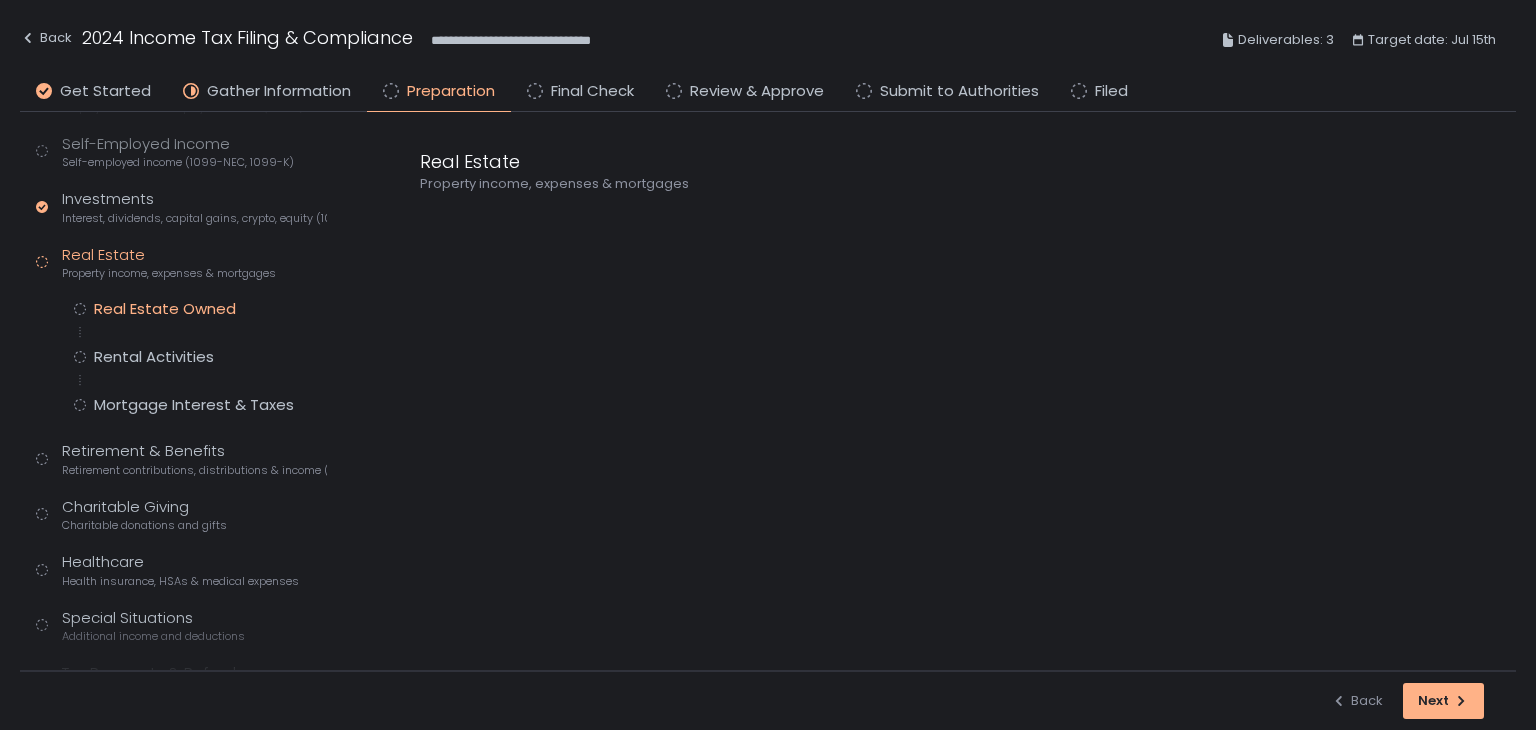 click on "Real Estate Owned" 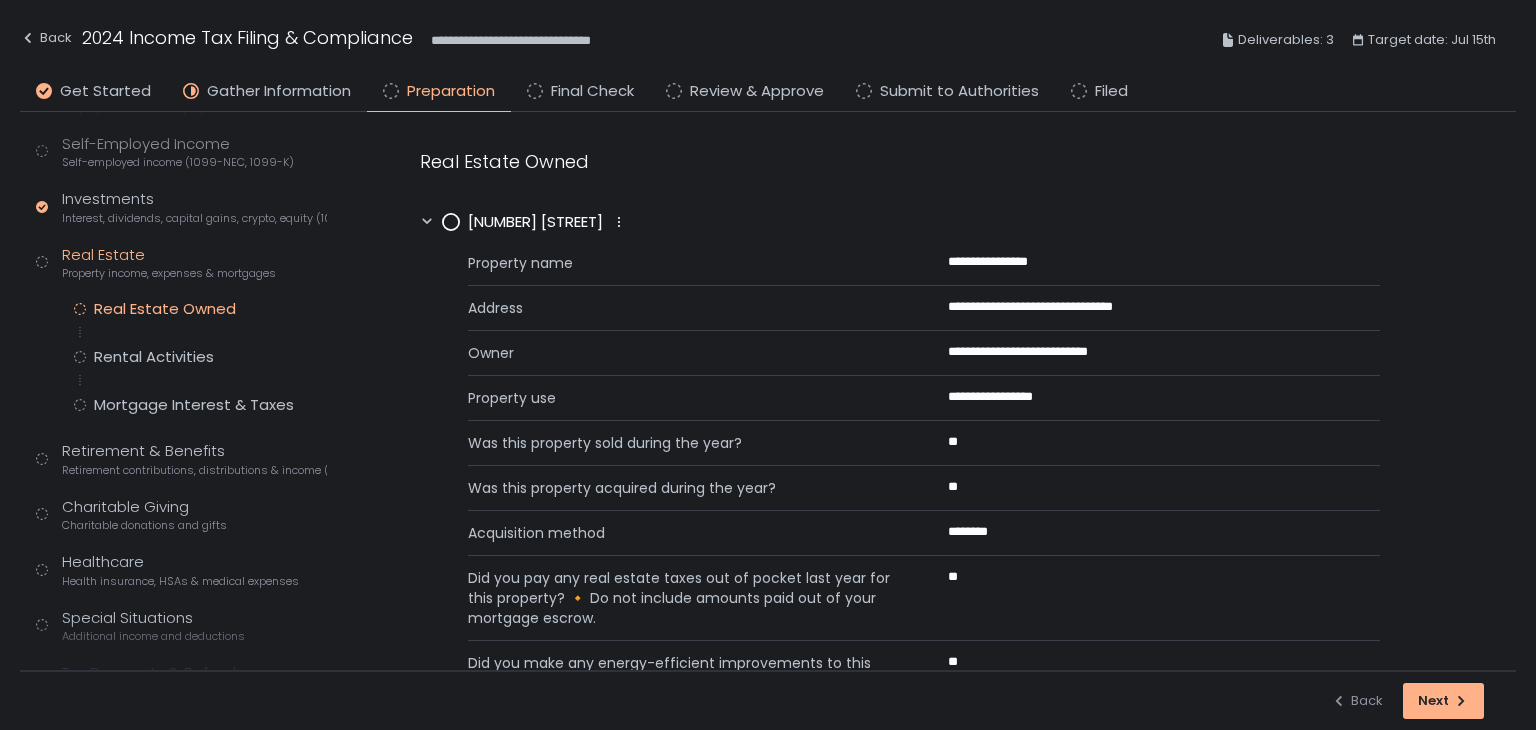 click 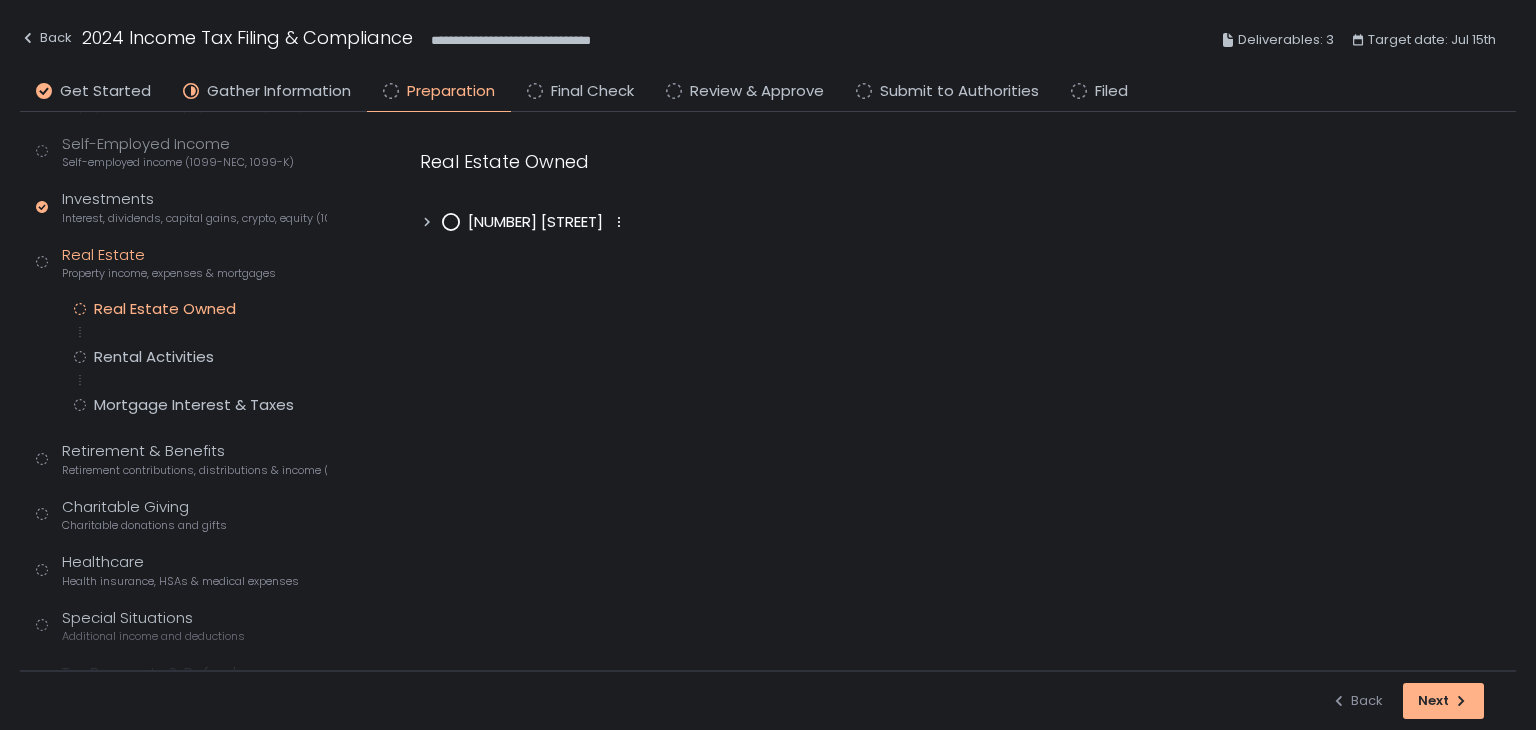 click 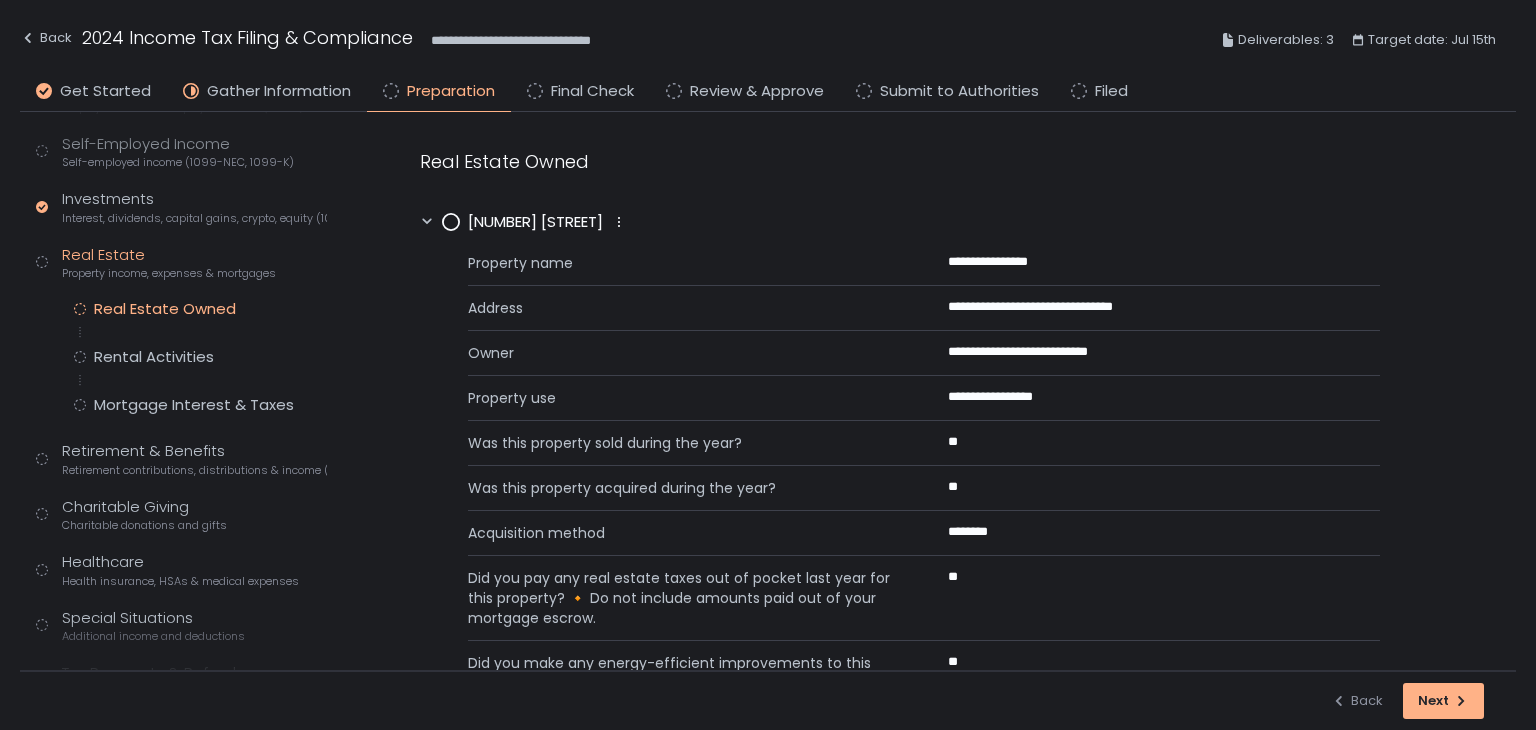 scroll, scrollTop: 69, scrollLeft: 0, axis: vertical 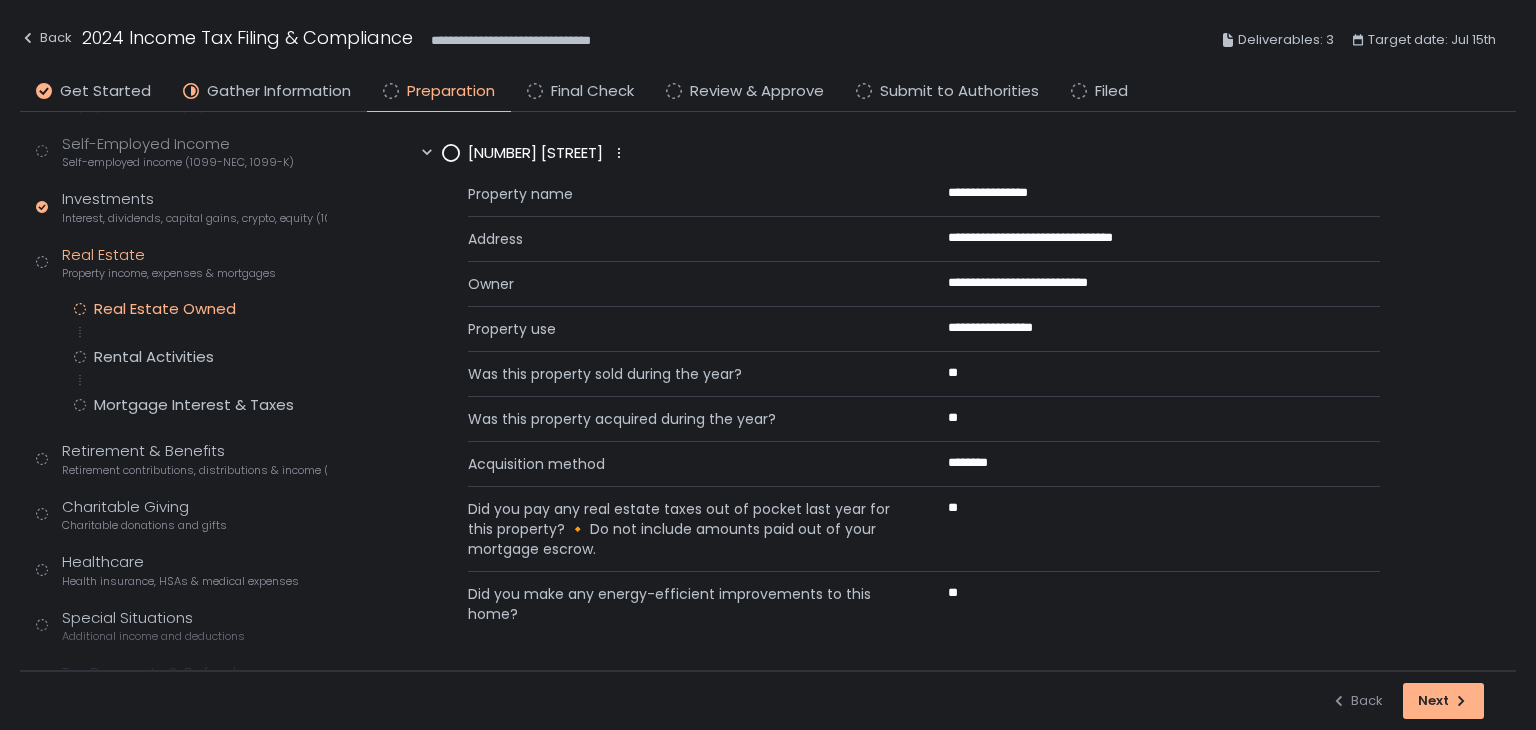 click 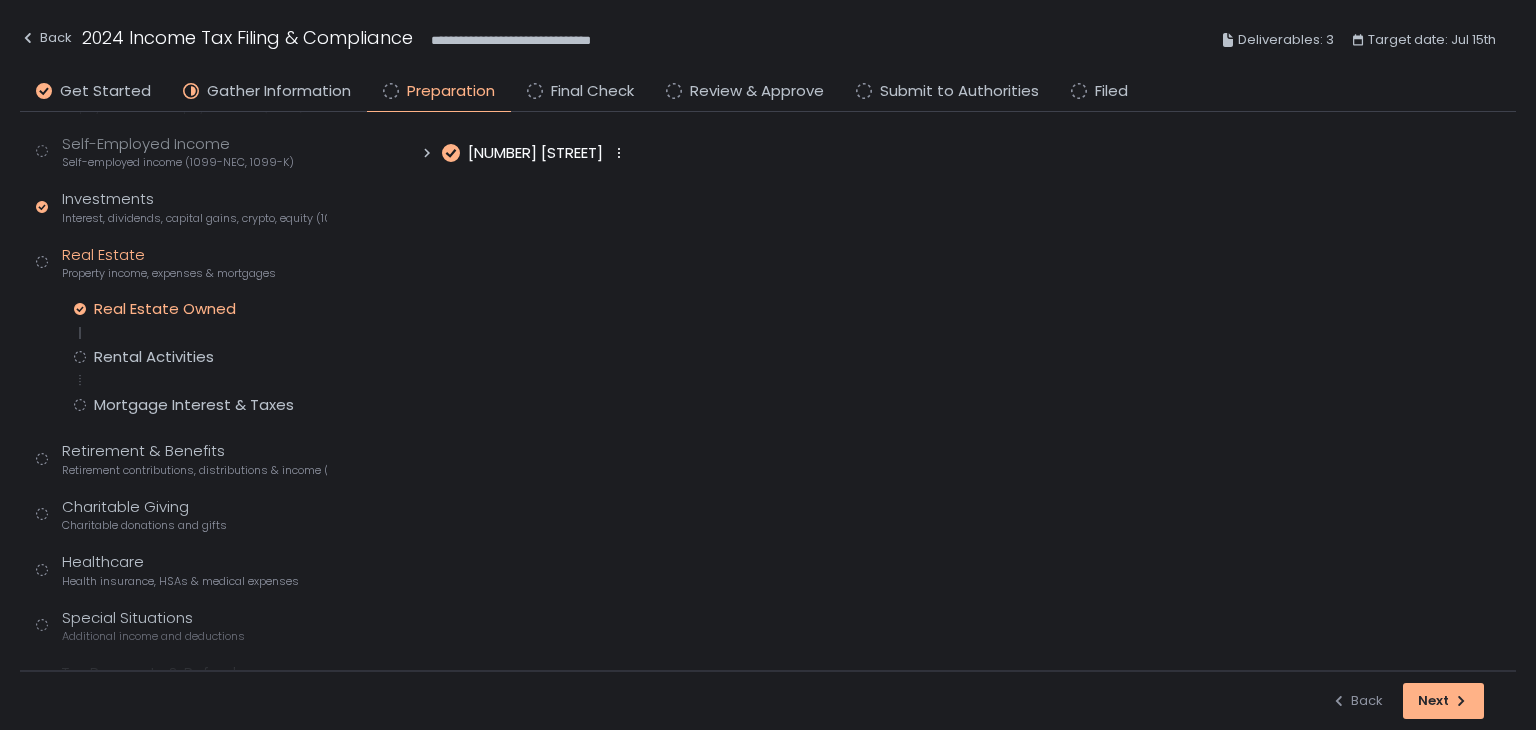 scroll, scrollTop: 0, scrollLeft: 0, axis: both 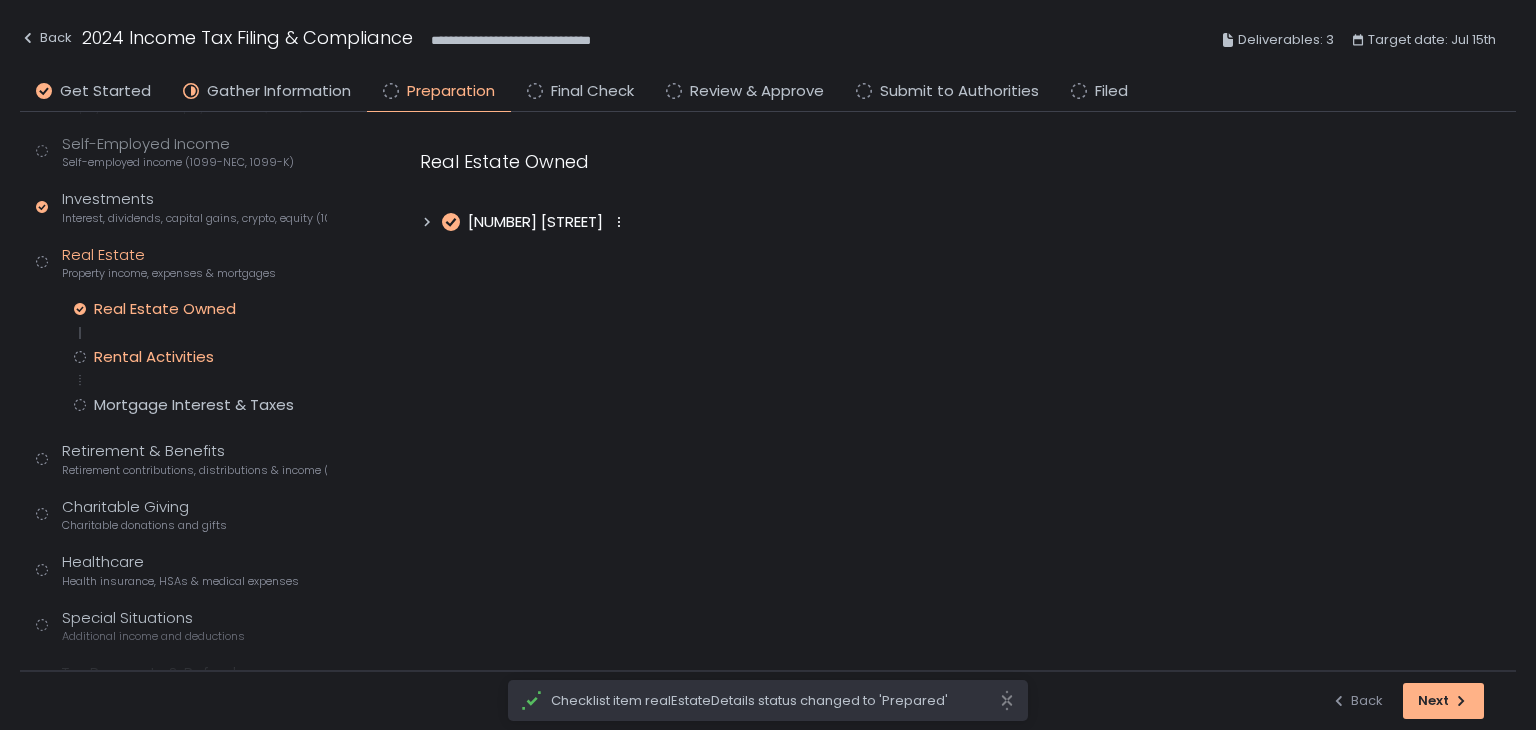 click on "Rental Activities" 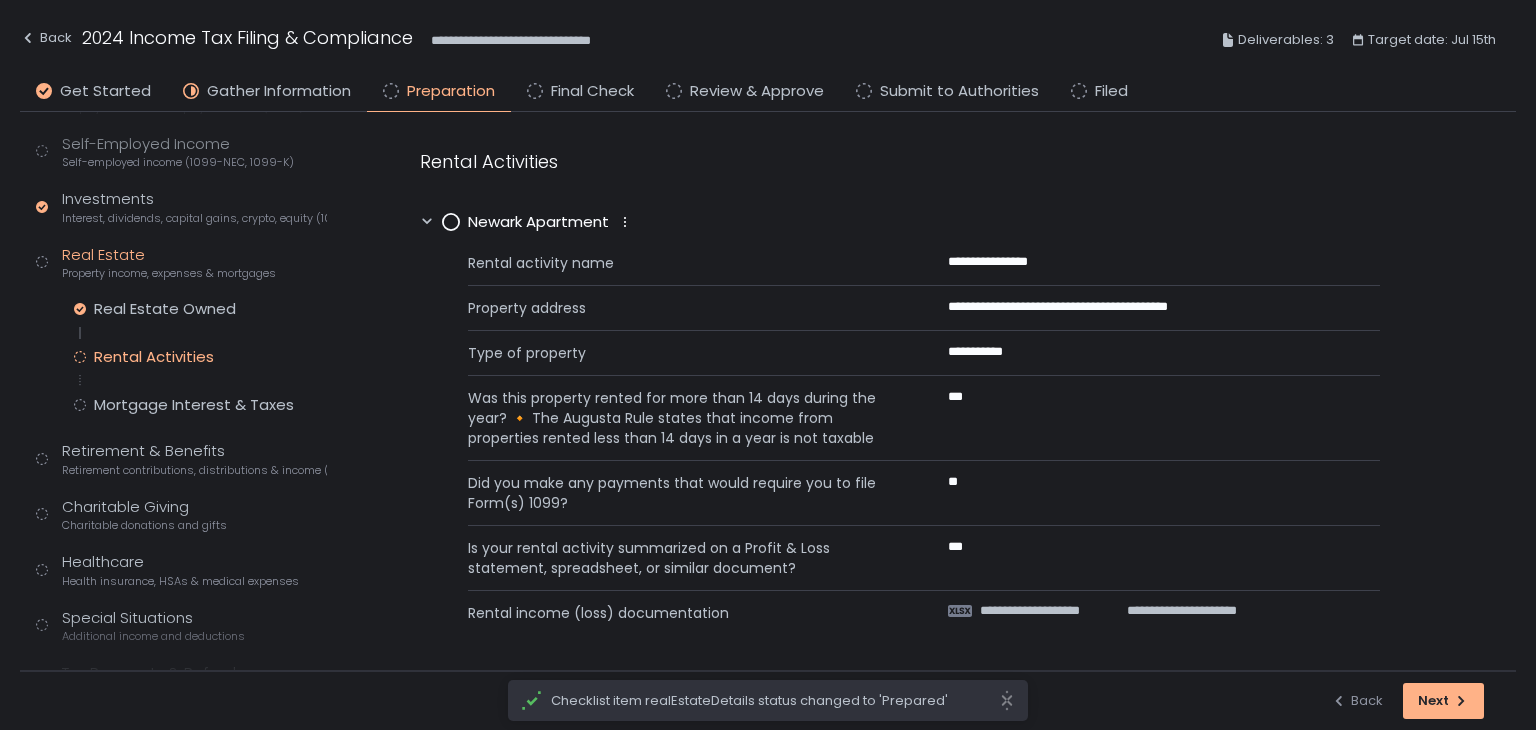 click on "**********" at bounding box center (948, 392) 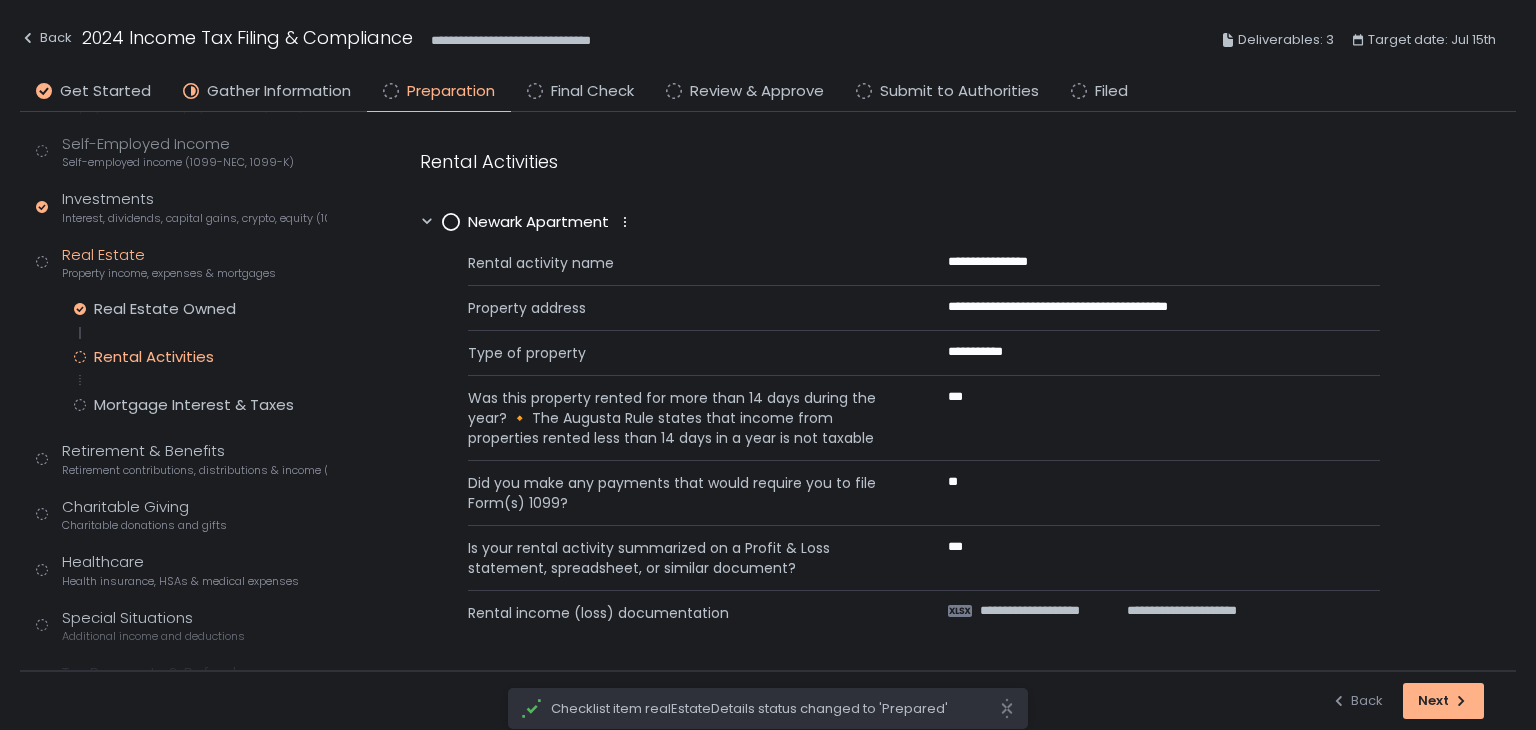 click 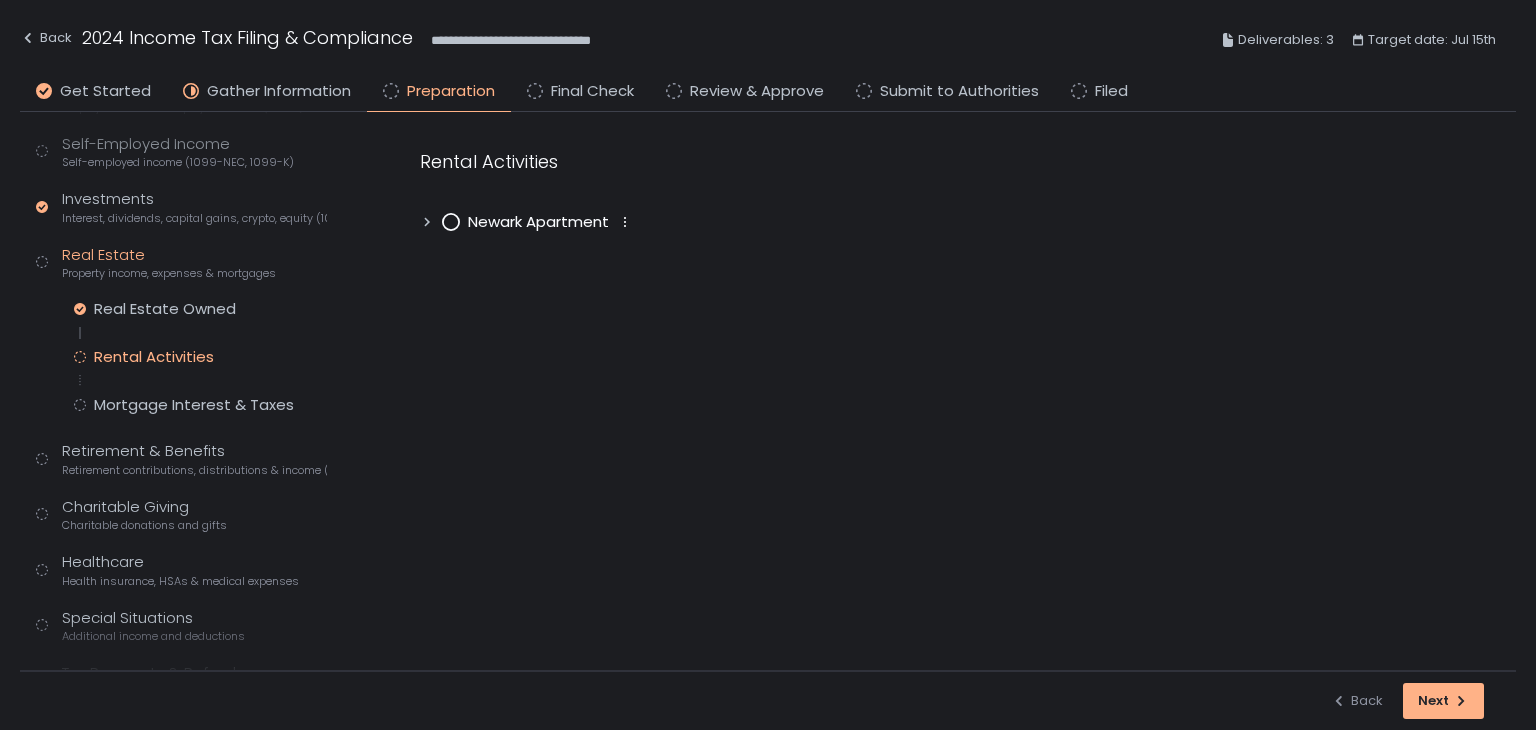 click 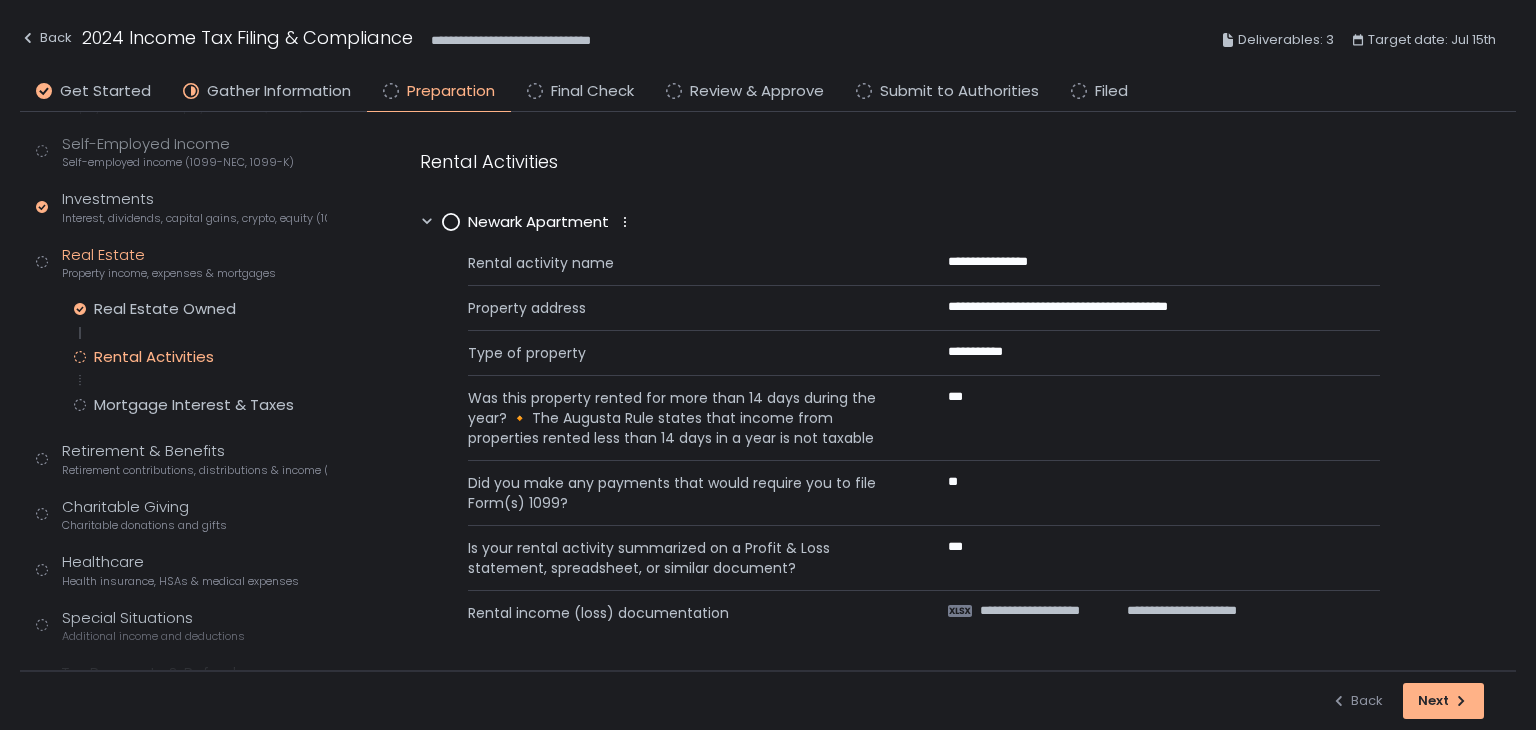 click on "Did you make any payments that would require you to file Form(s) 1099?" at bounding box center (684, 493) 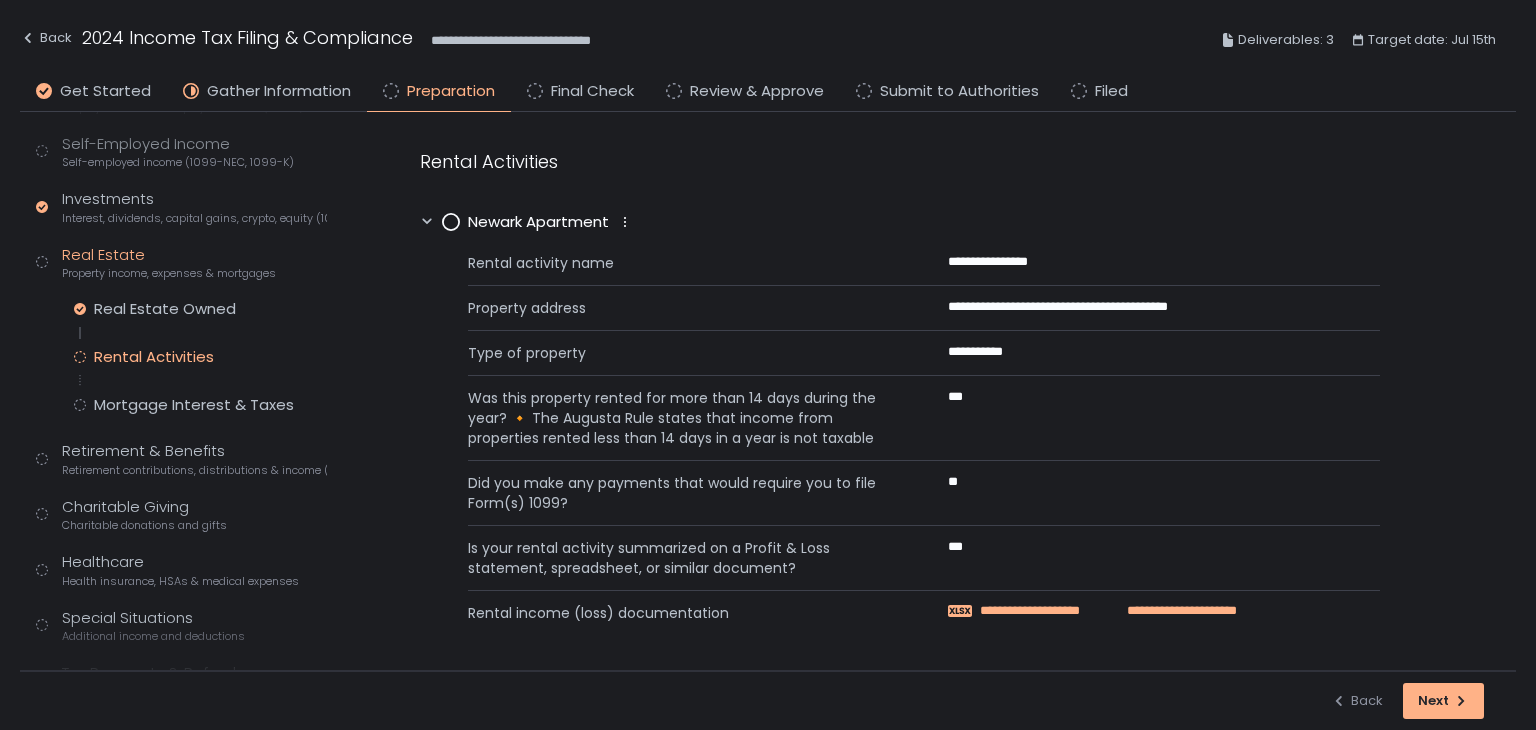 click on "**********" at bounding box center [1048, 611] 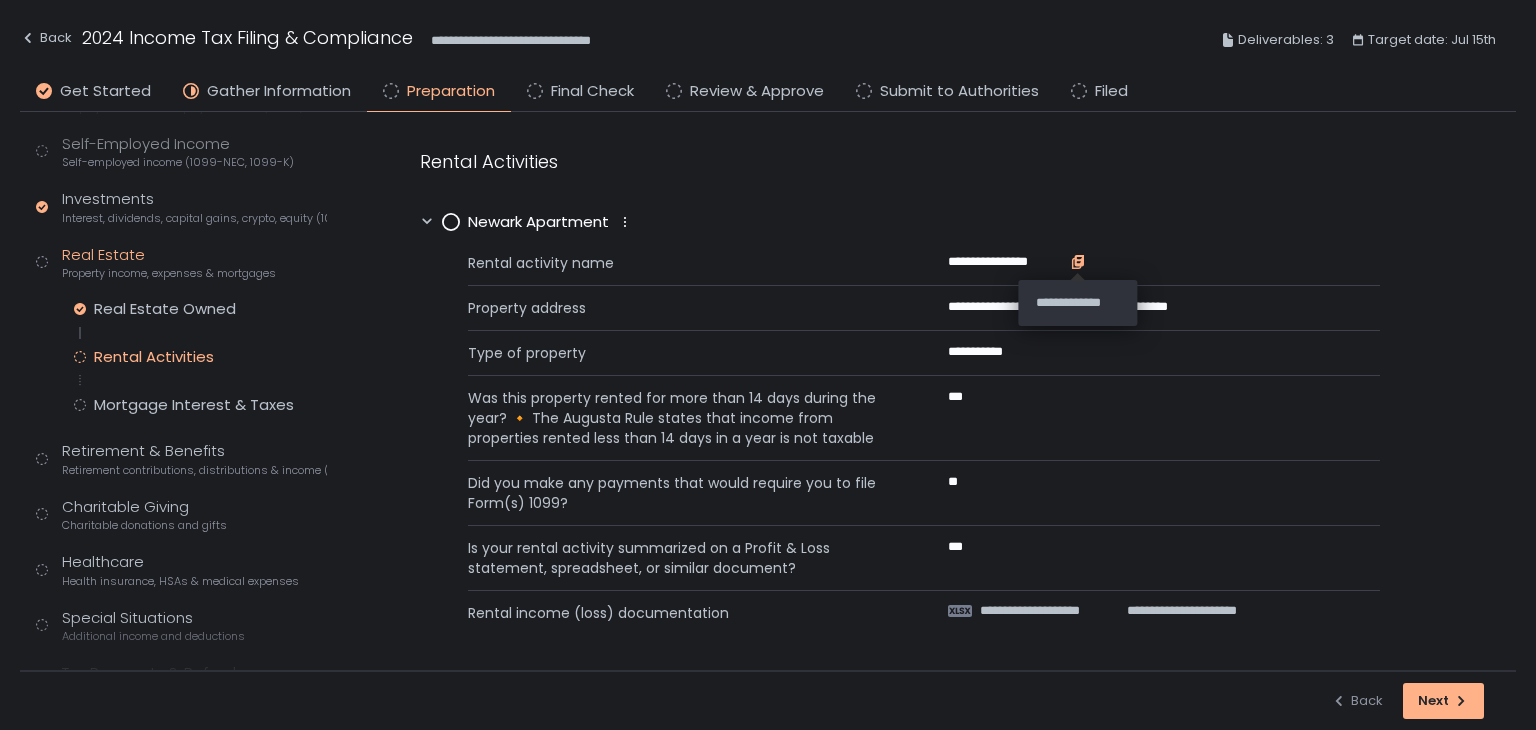 click 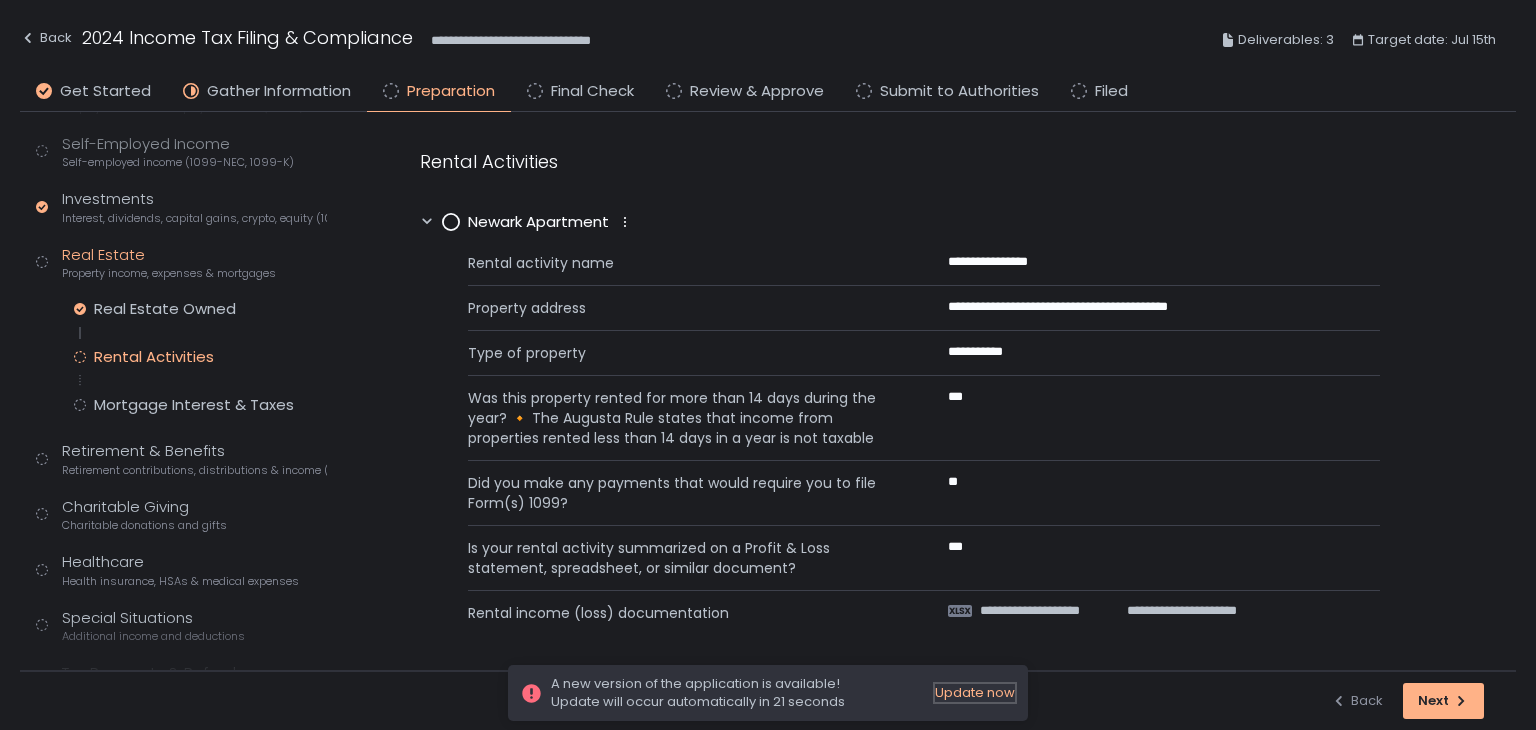 click on "Update now" at bounding box center (975, 693) 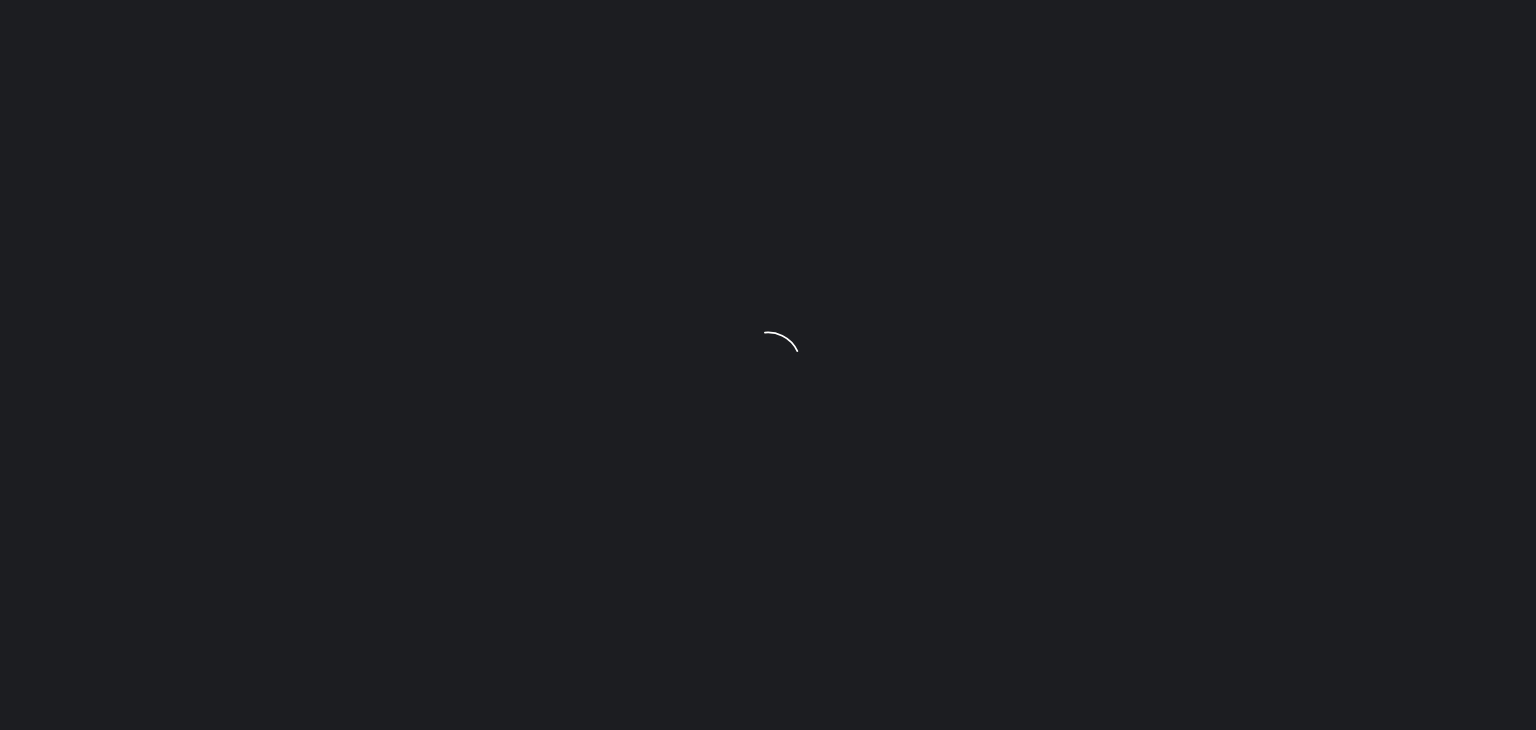 scroll, scrollTop: 0, scrollLeft: 0, axis: both 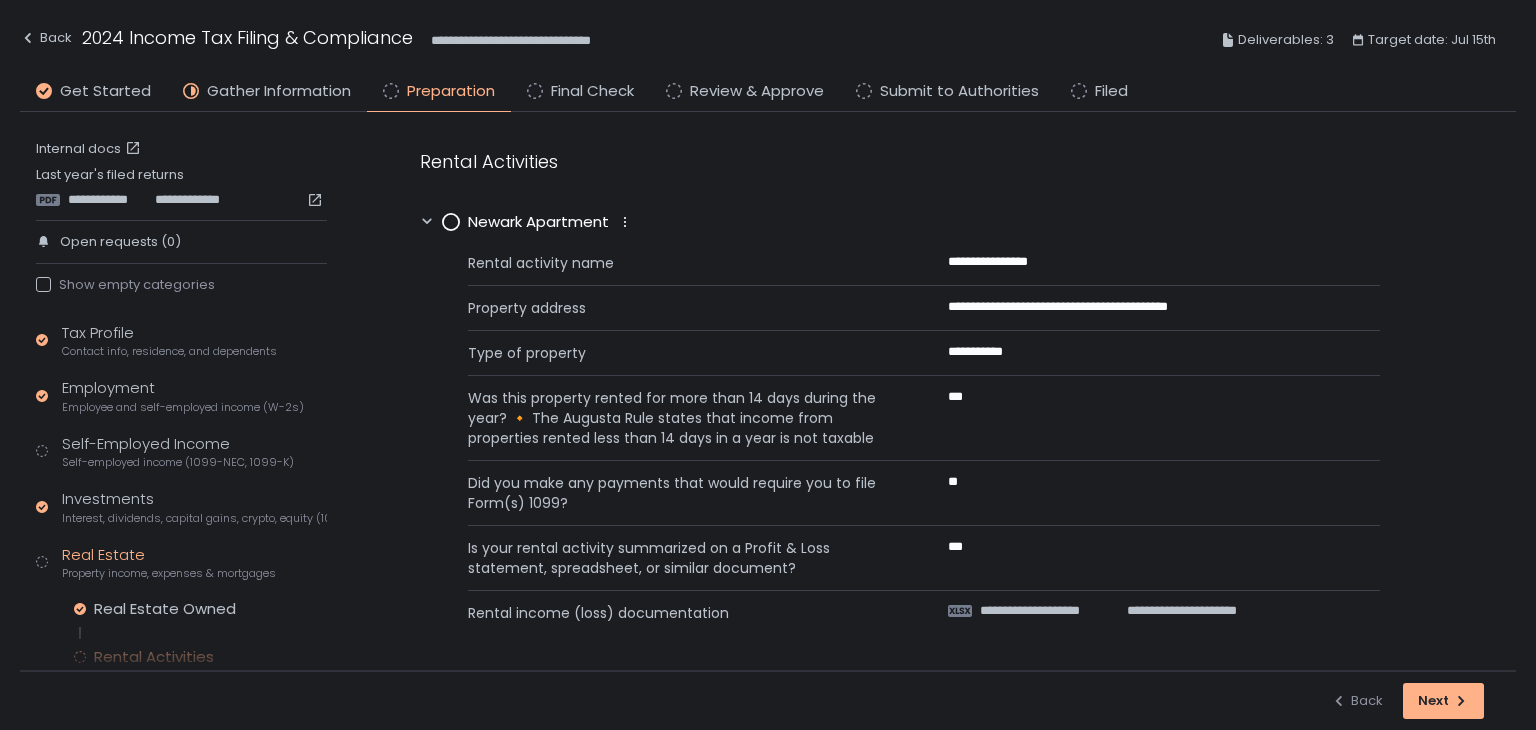 click on "Is your rental activity summarized on a Profit & Loss statement, spreadsheet, or similar document?" at bounding box center [684, 558] 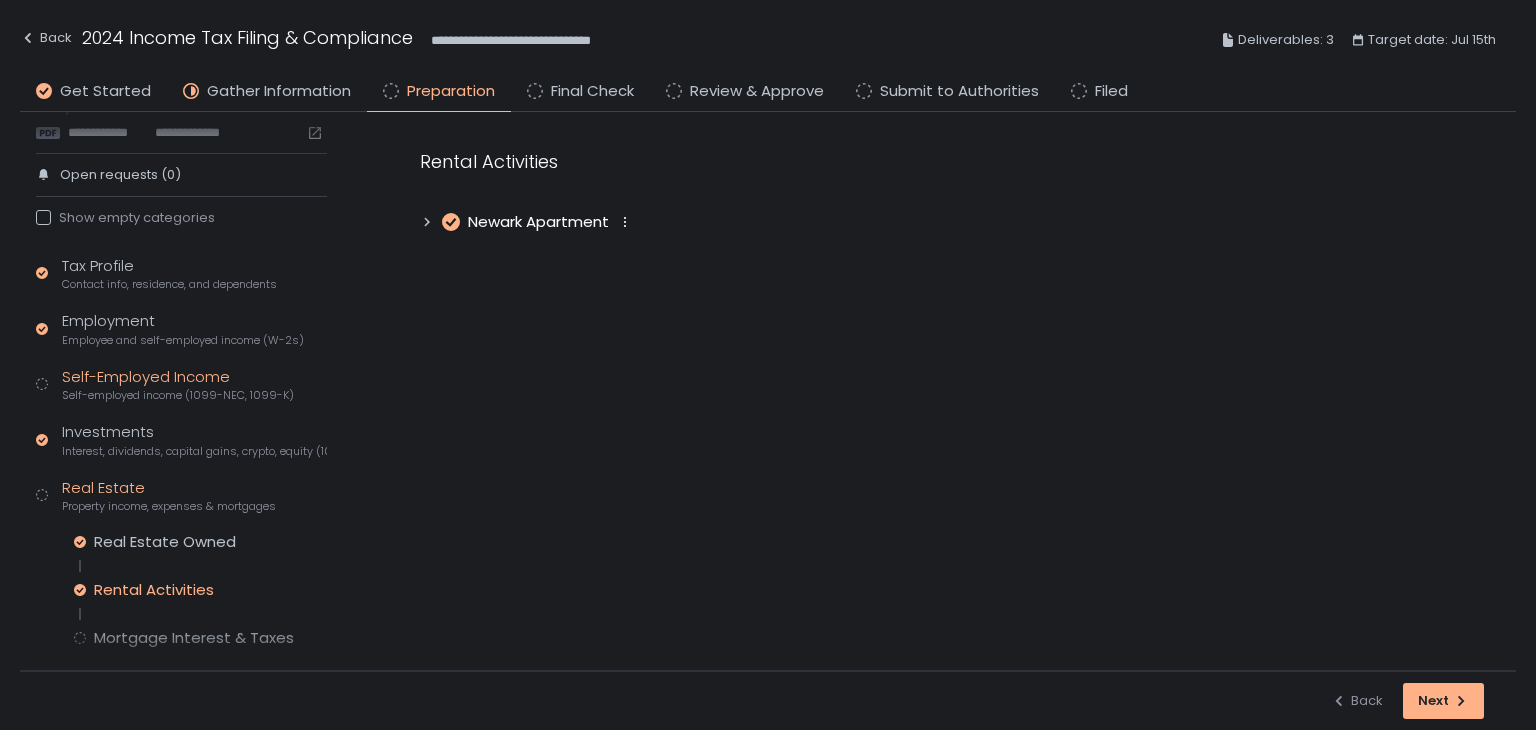 scroll, scrollTop: 200, scrollLeft: 0, axis: vertical 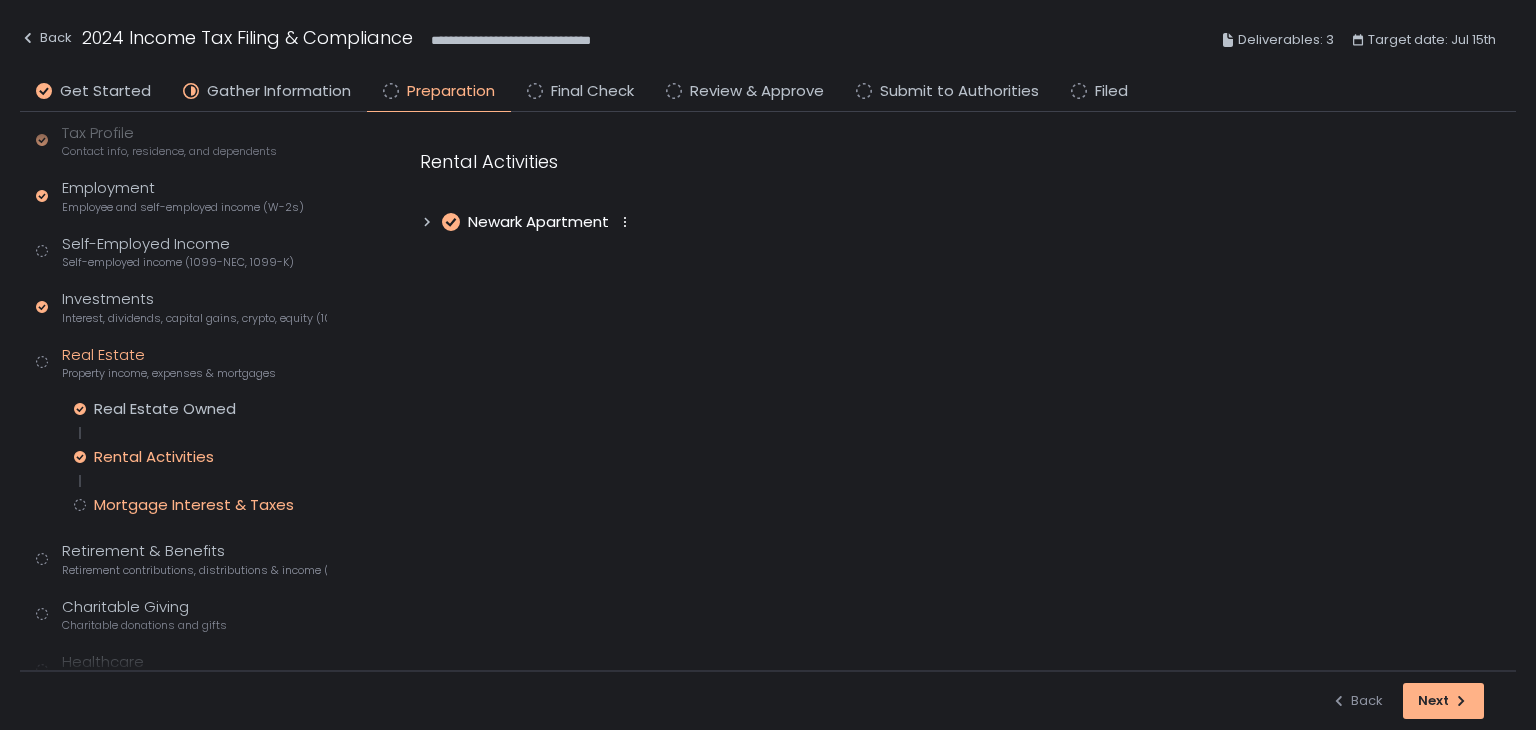 click on "Mortgage Interest & Taxes" 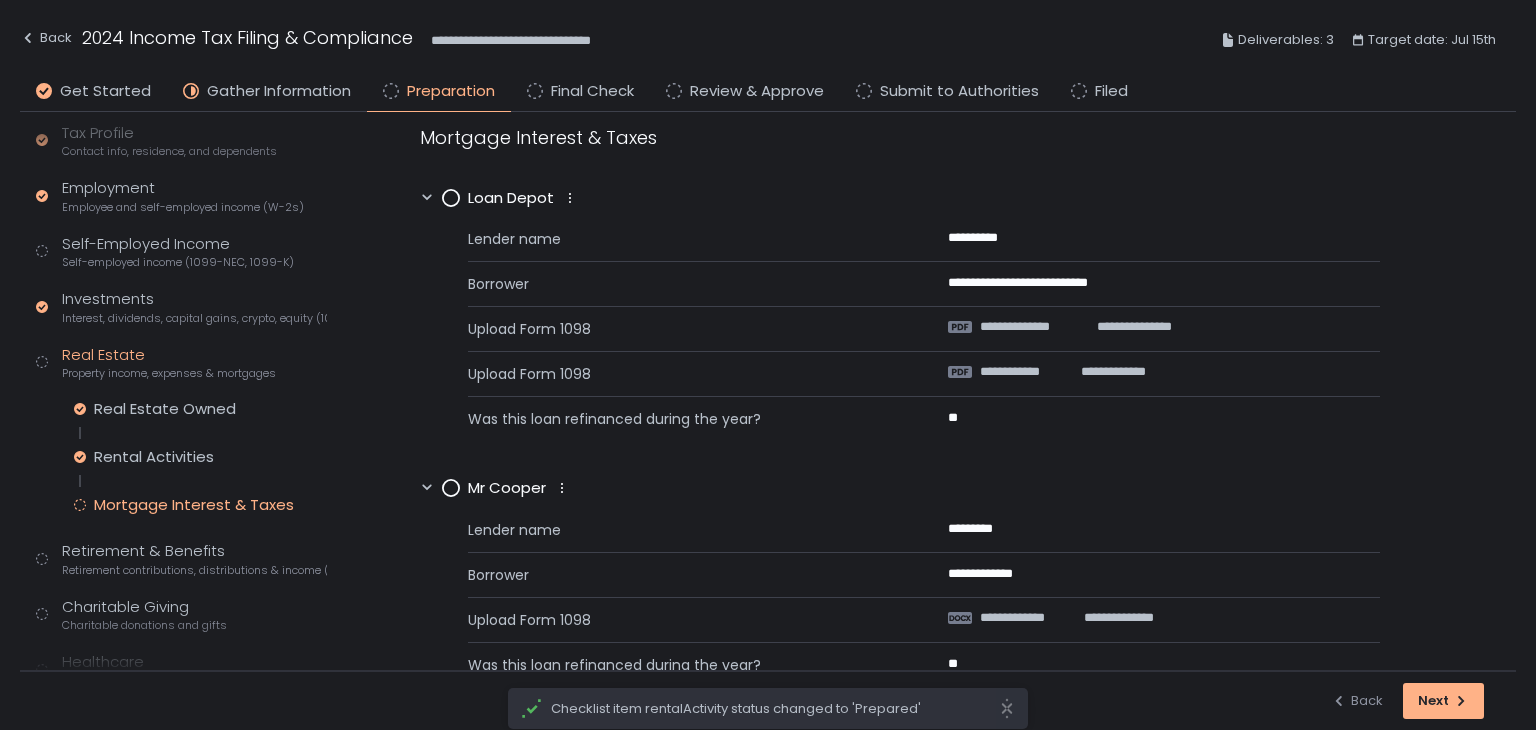 scroll, scrollTop: 0, scrollLeft: 0, axis: both 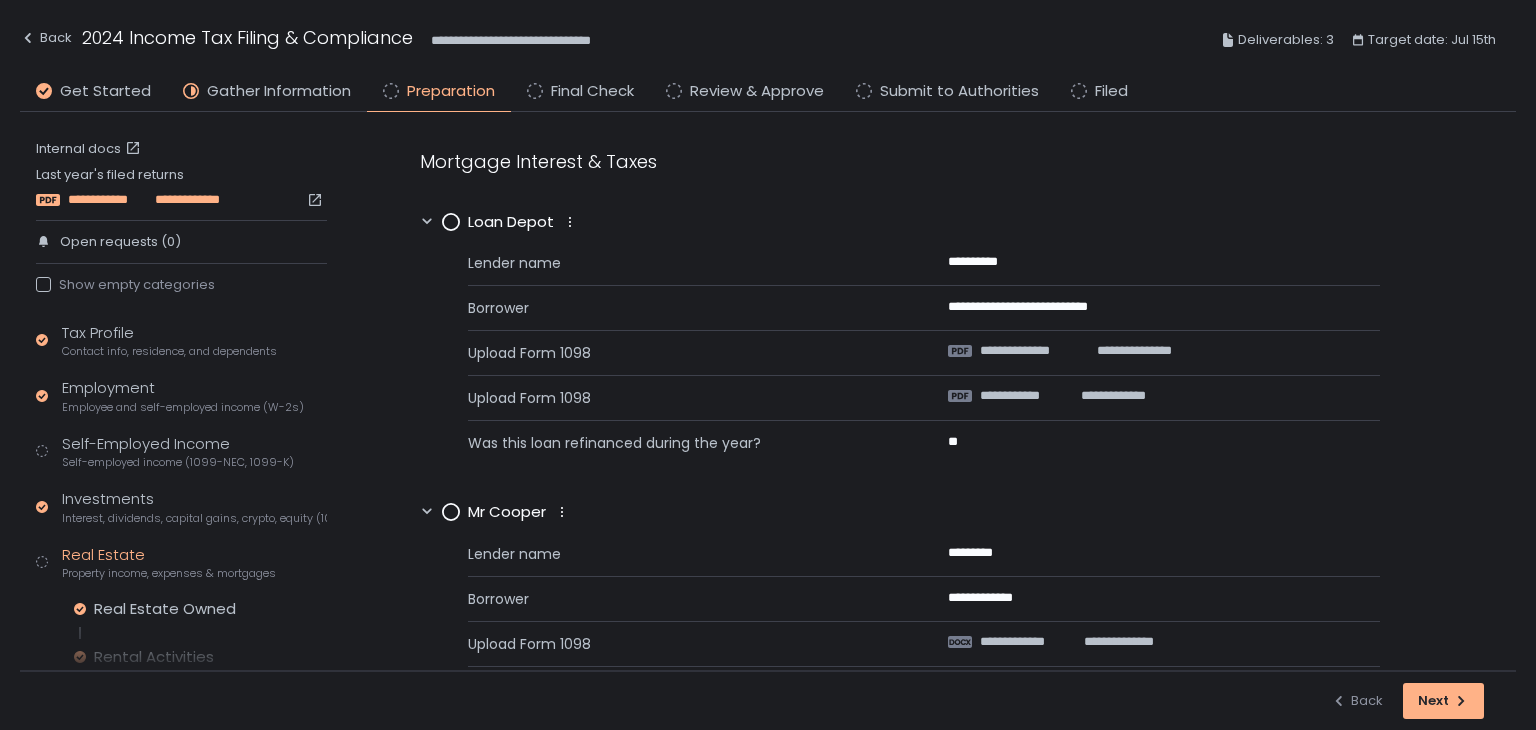 click on "**********" at bounding box center [108, 200] 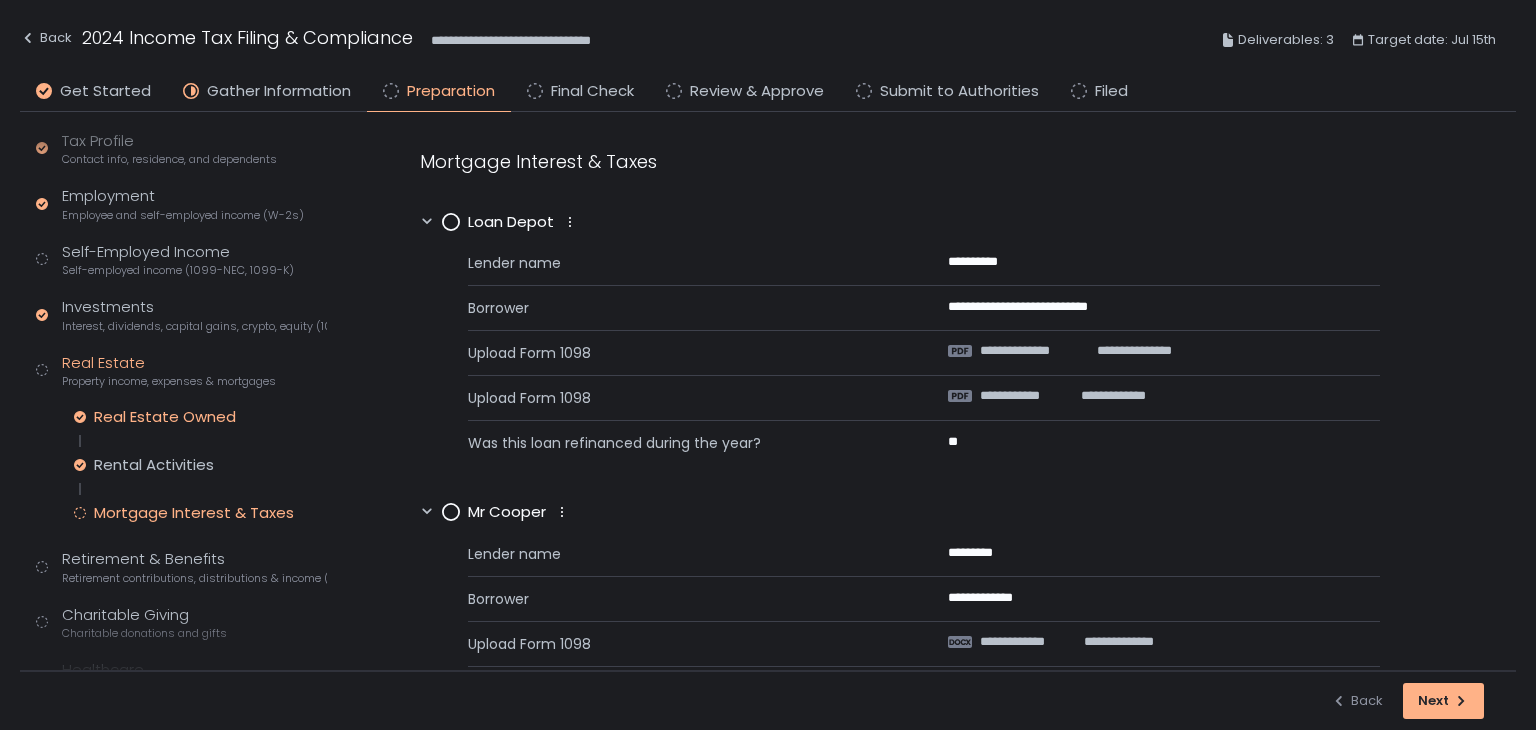 scroll, scrollTop: 200, scrollLeft: 0, axis: vertical 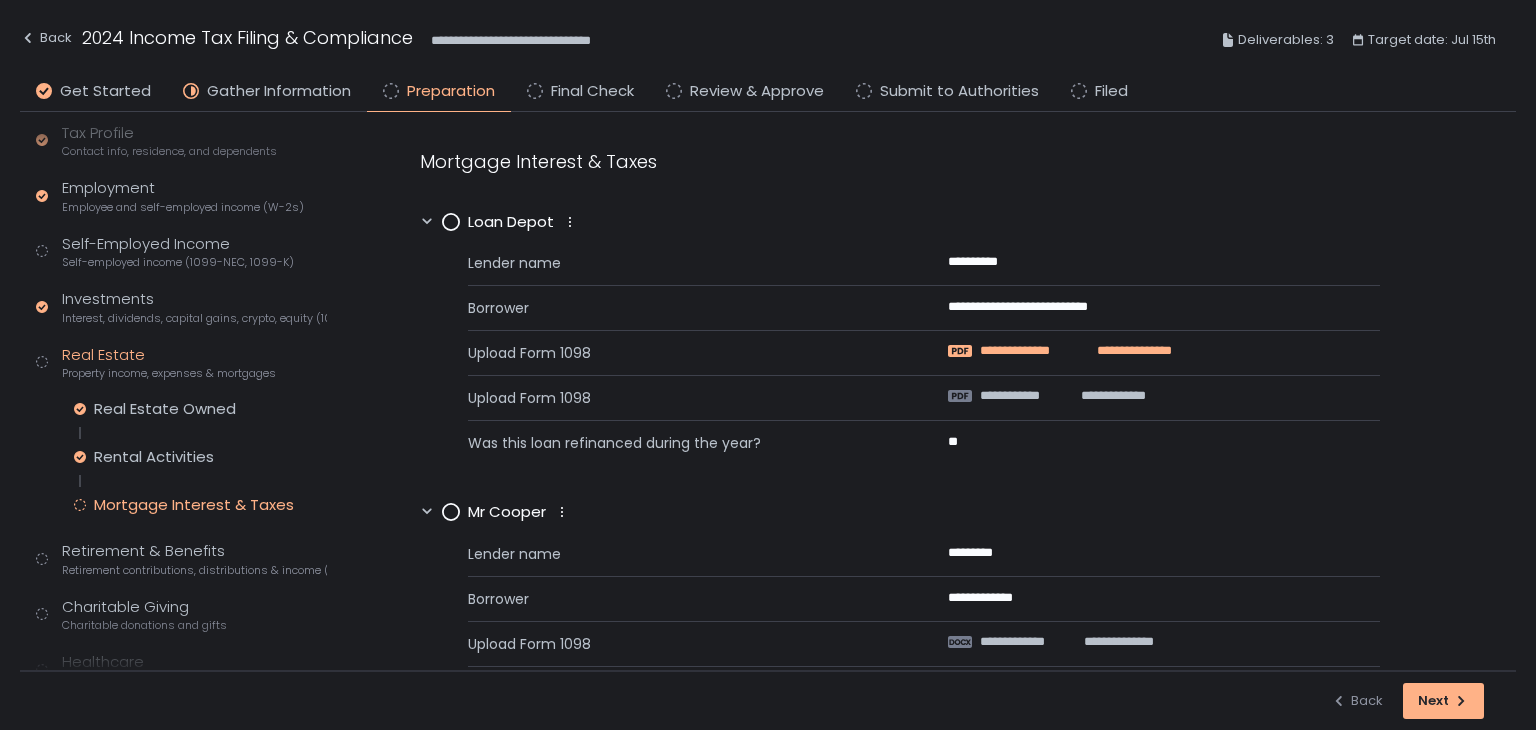 click on "**********" at bounding box center [1129, 351] 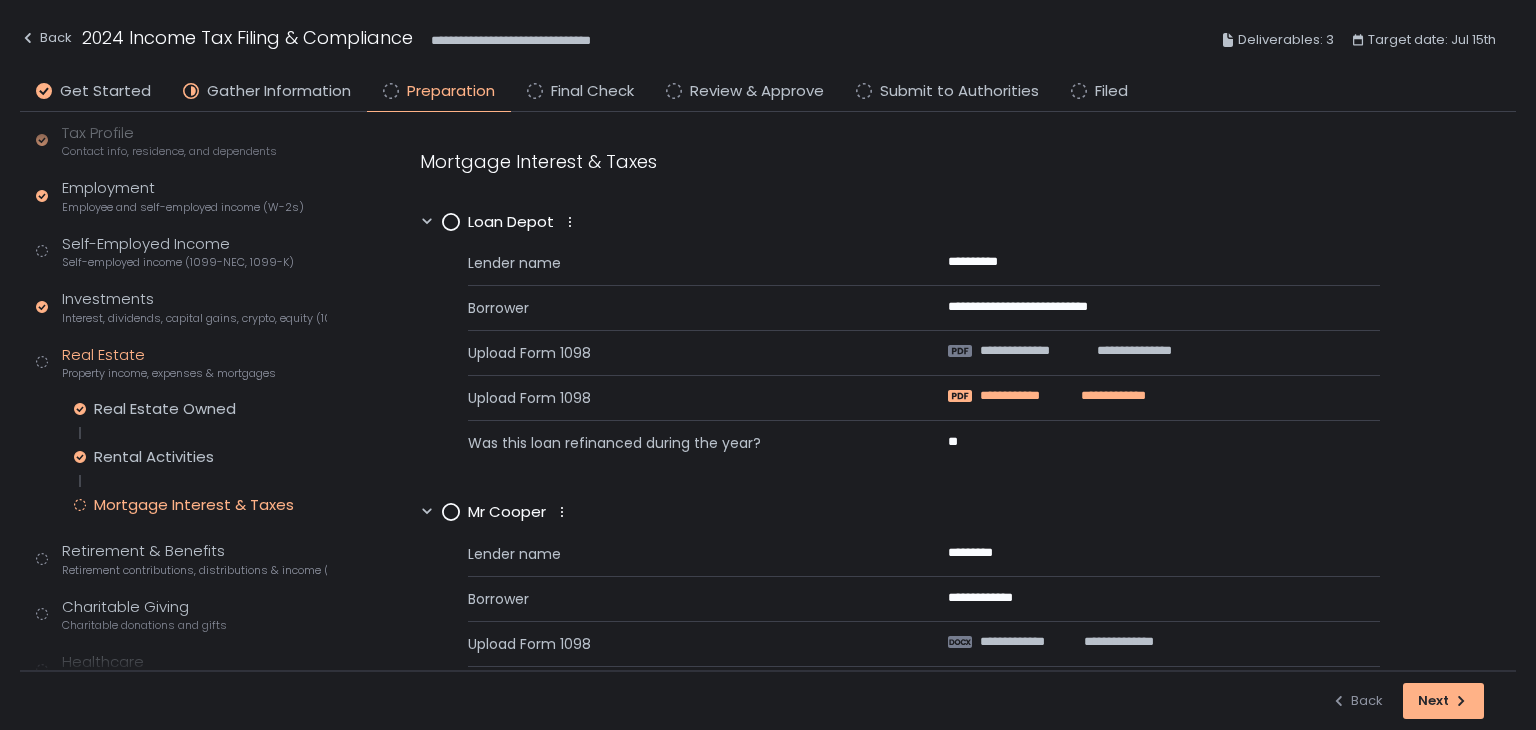 click on "**********" at bounding box center (1107, 396) 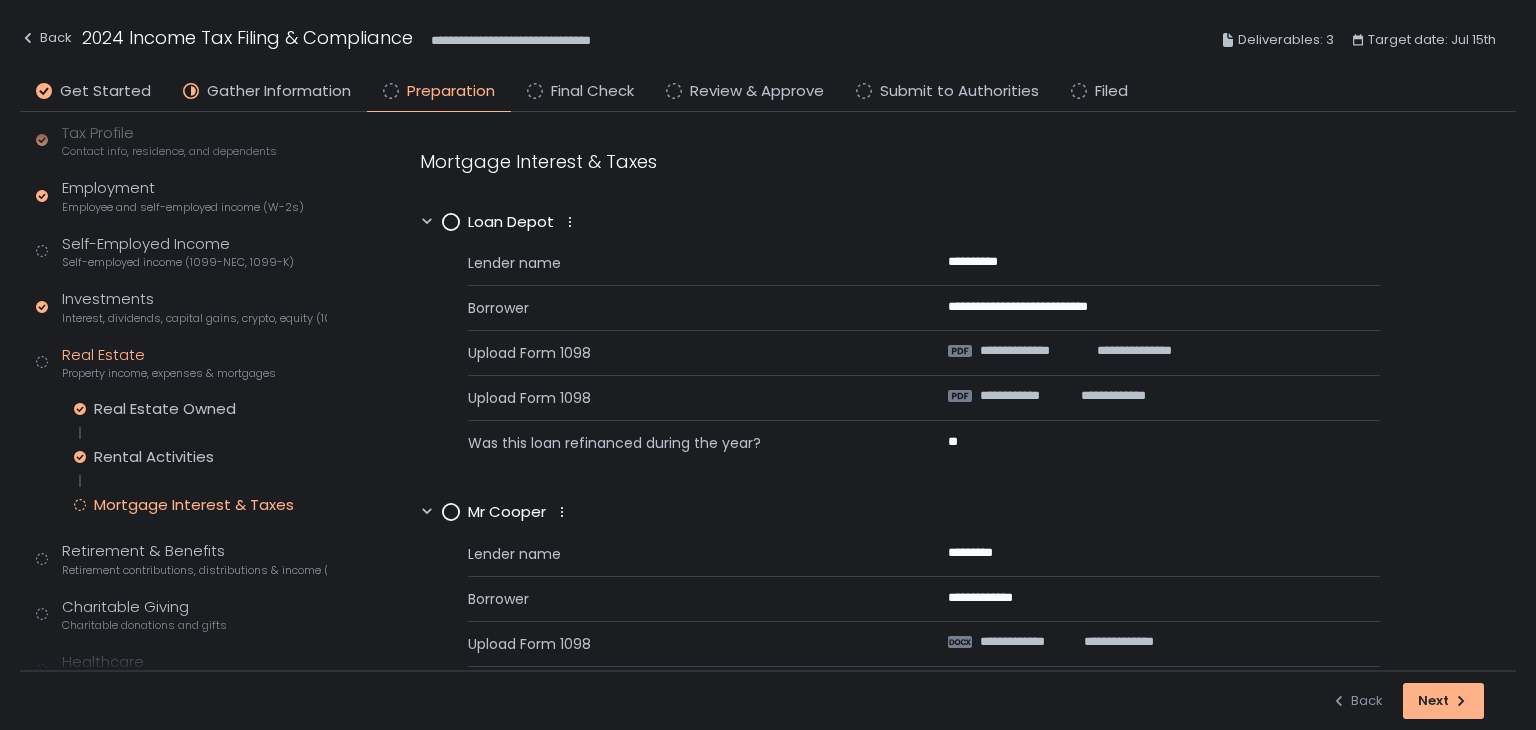 click 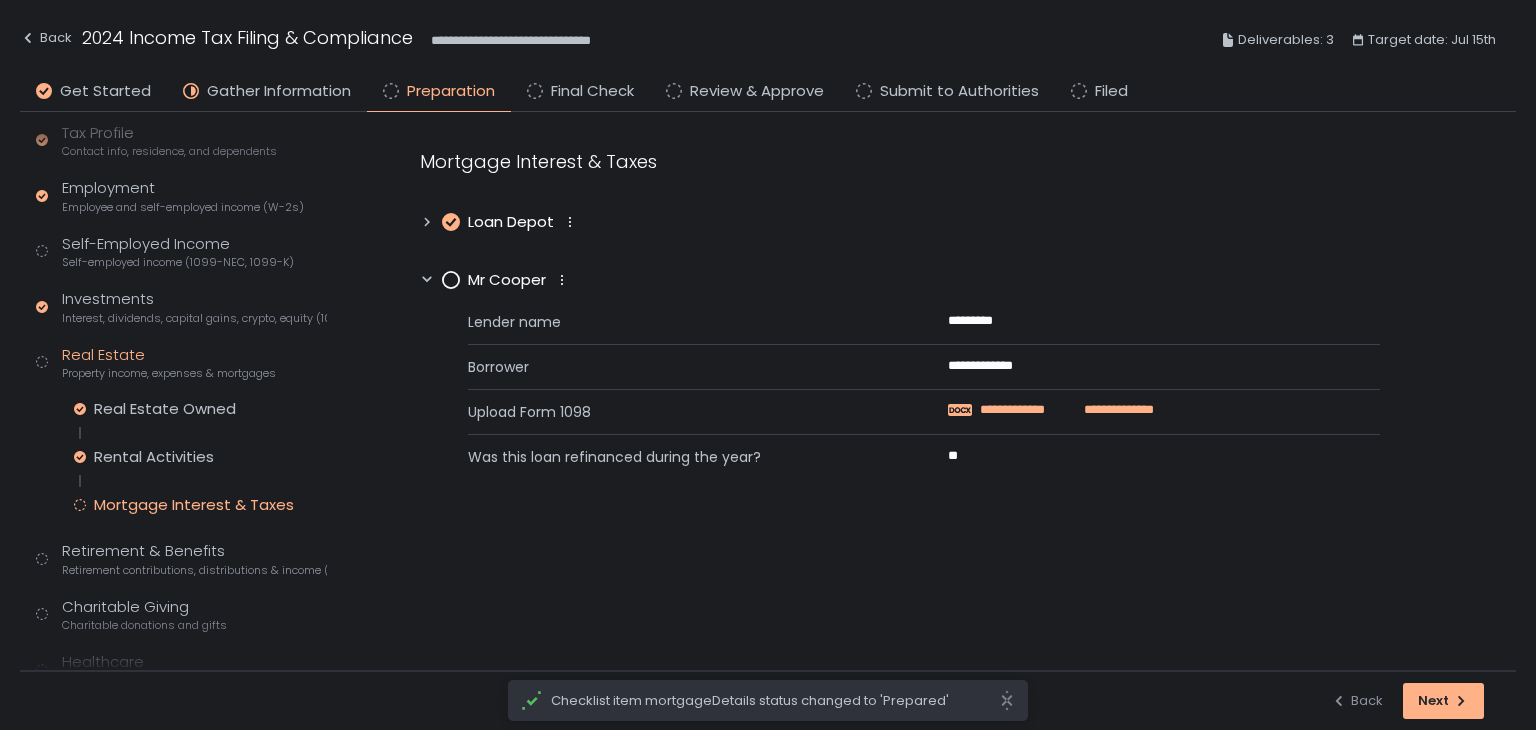 click on "**********" at bounding box center (1111, 410) 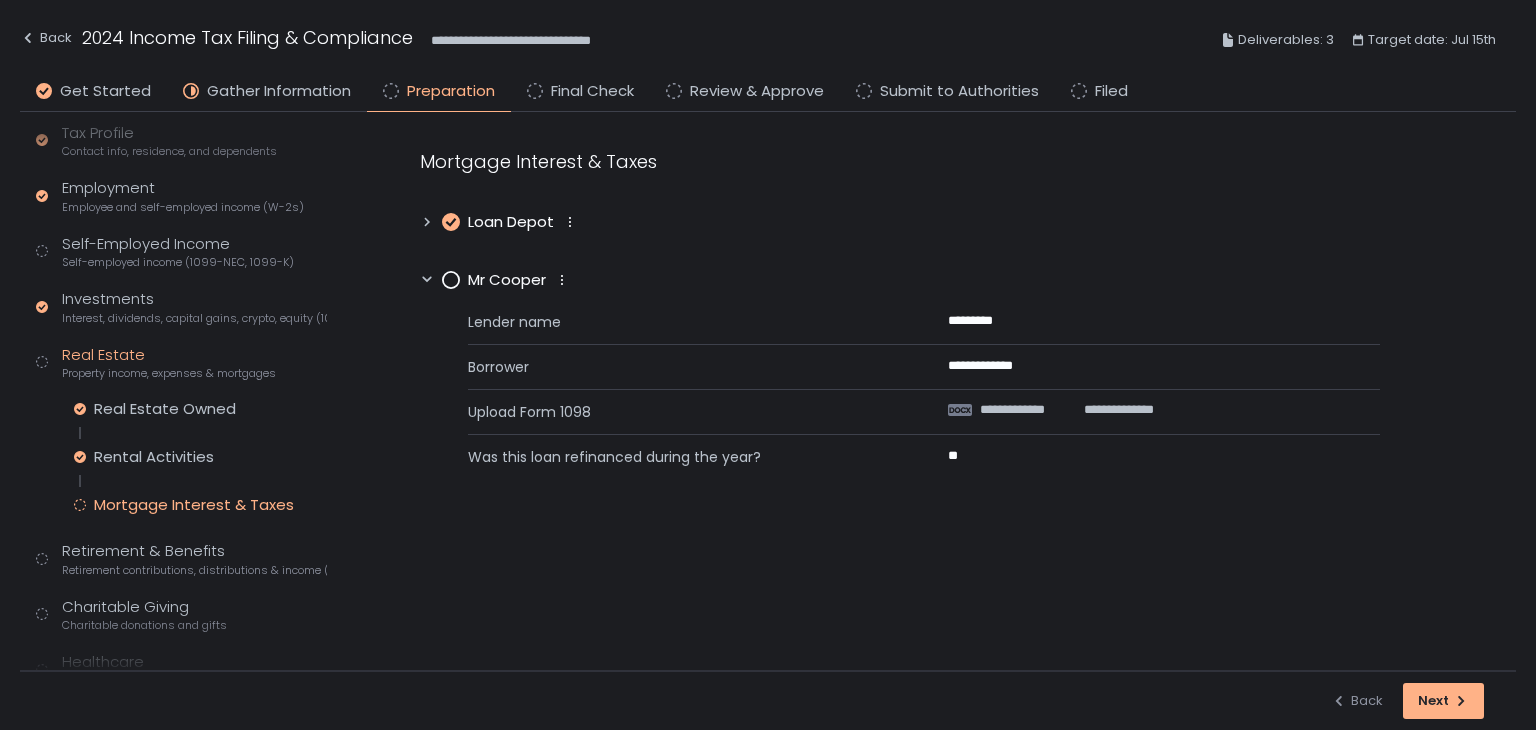 click 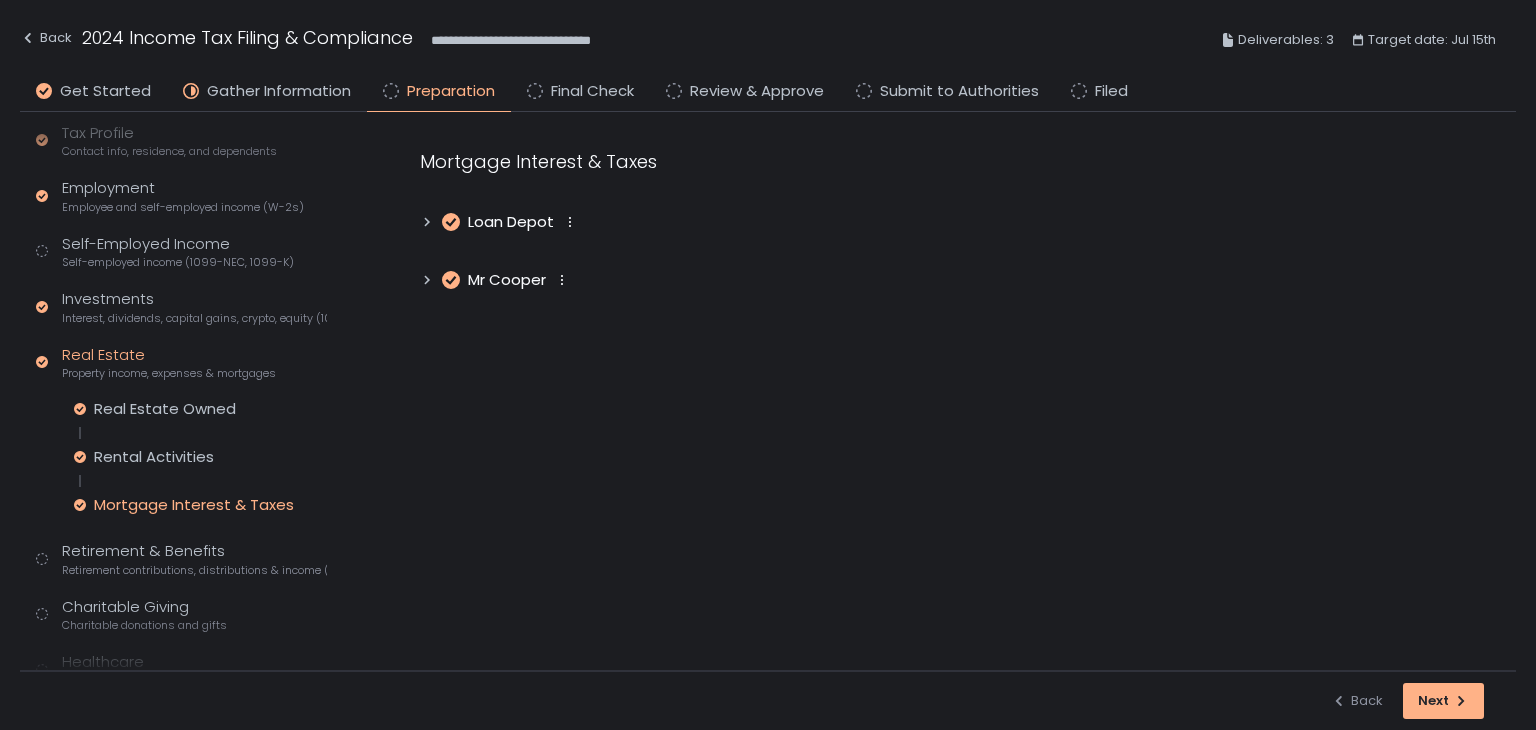 scroll, scrollTop: 400, scrollLeft: 0, axis: vertical 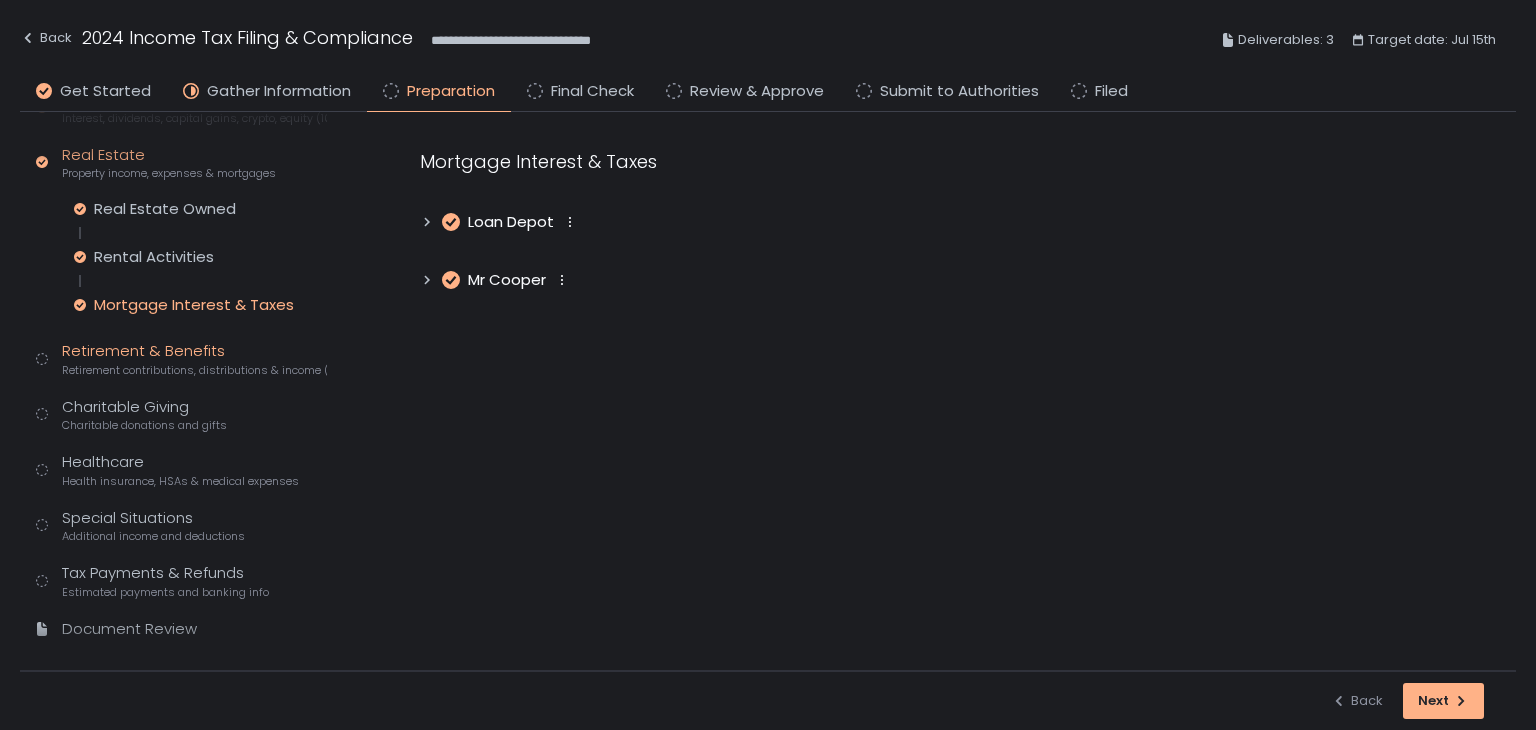 click on "Retirement & Benefits Retirement contributions, distributions & income (1099-R, 5498)" 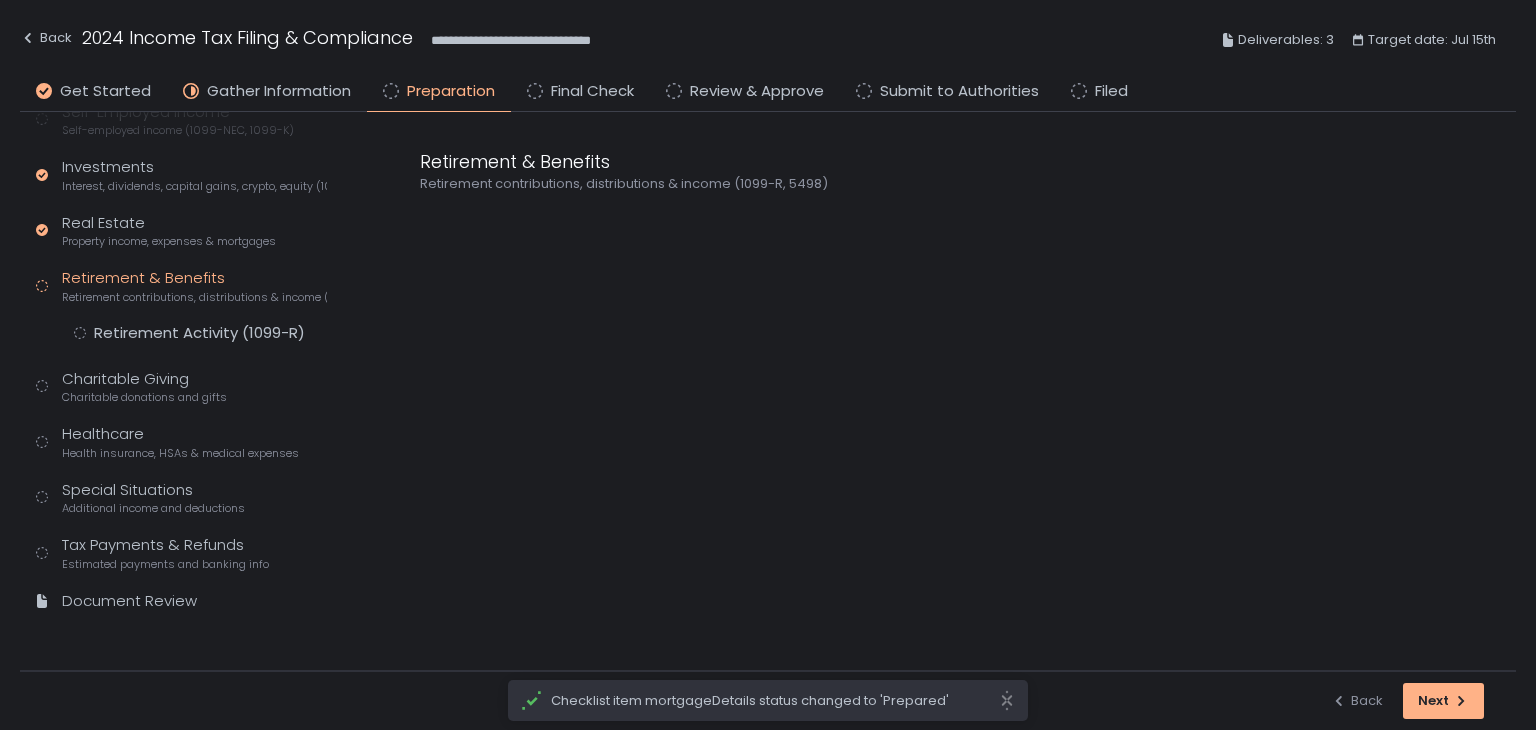 scroll, scrollTop: 332, scrollLeft: 0, axis: vertical 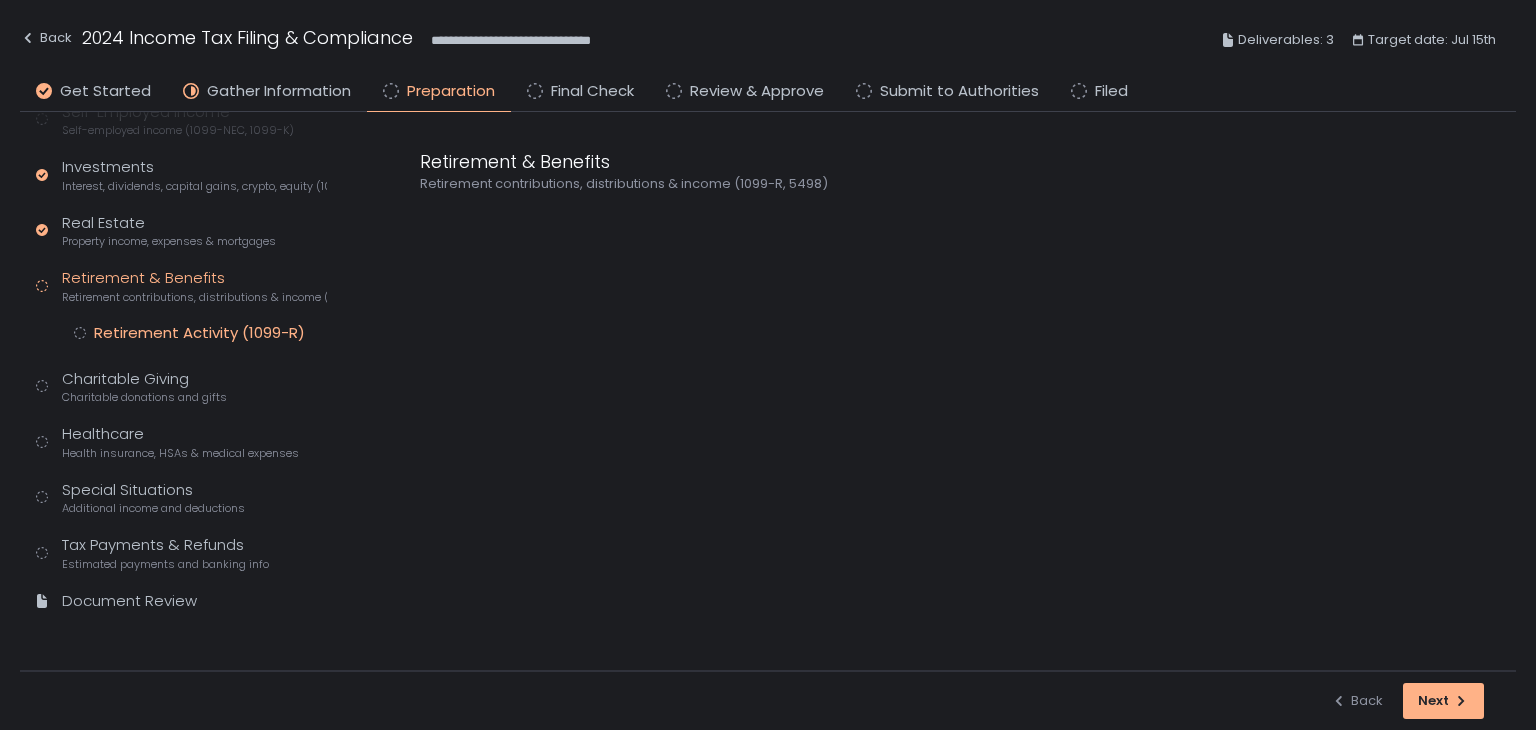 click on "Retirement Activity (1099-R)" 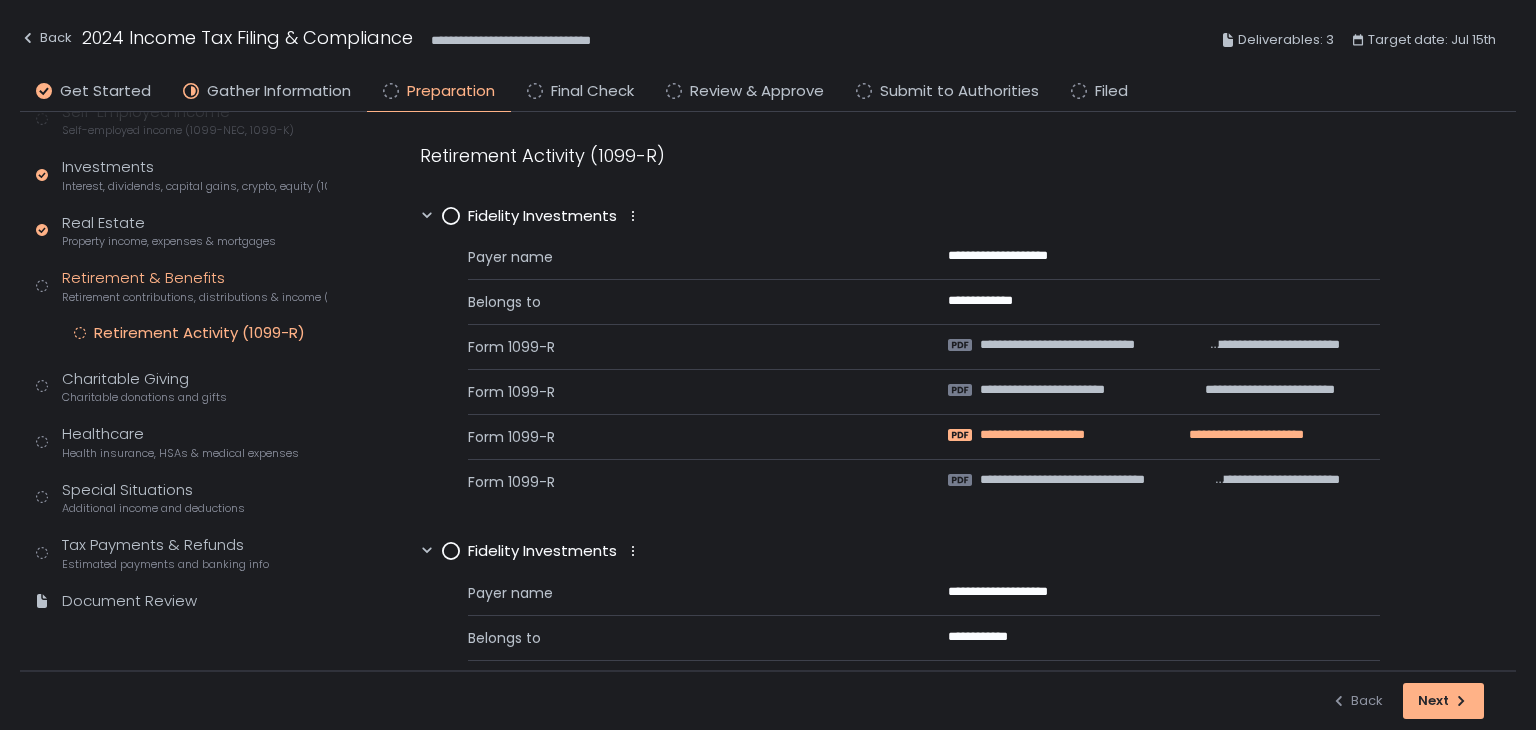 scroll, scrollTop: 0, scrollLeft: 0, axis: both 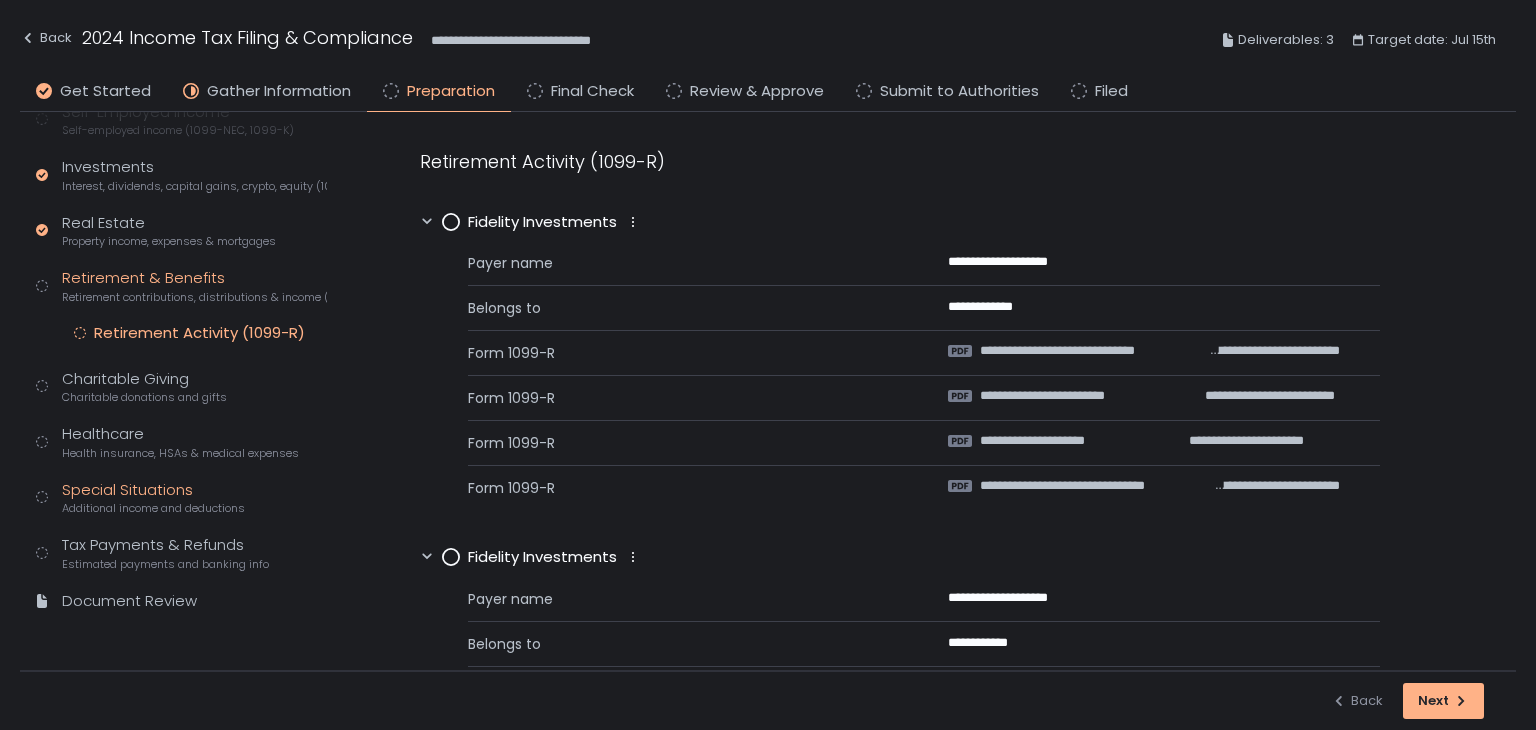 click on "Special Situations Additional income and deductions" 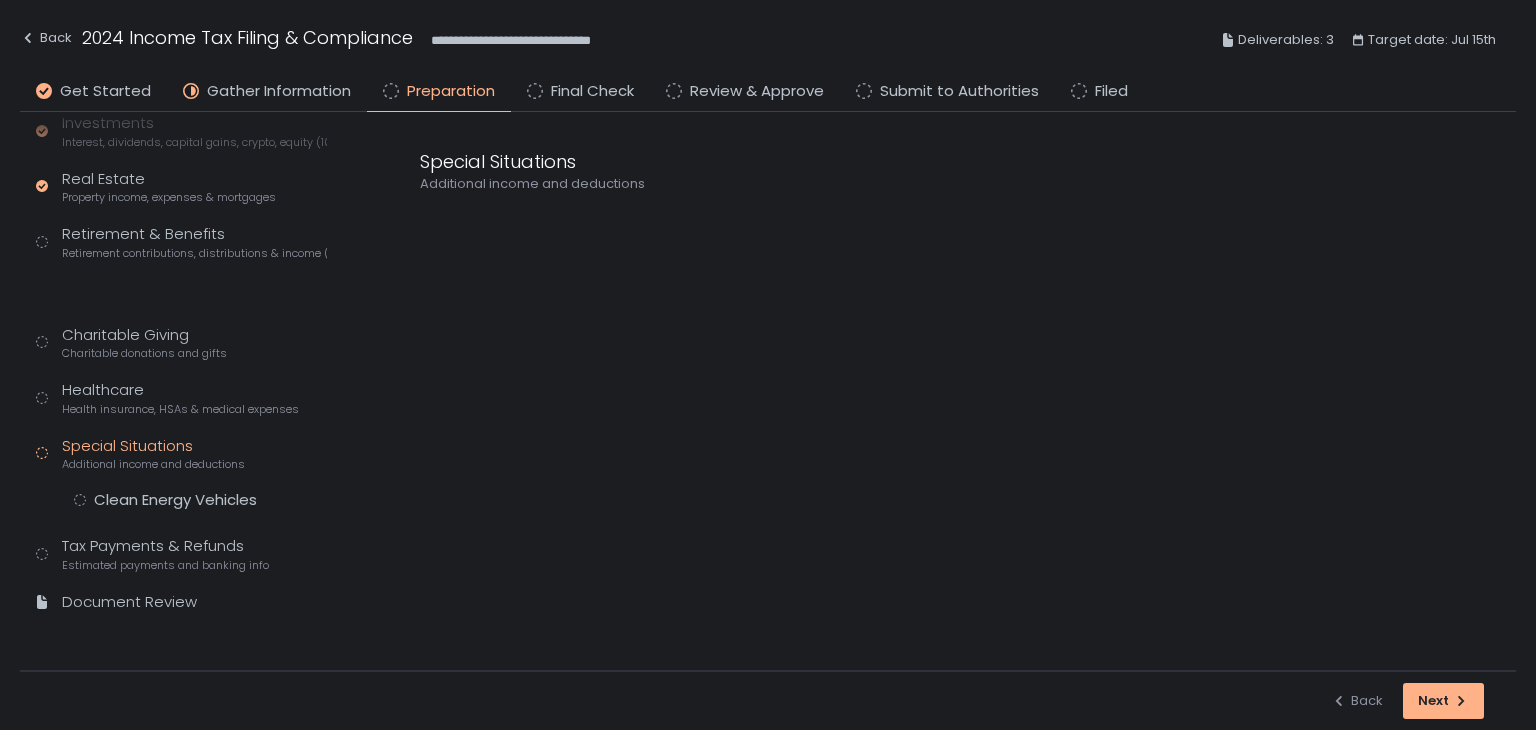 scroll, scrollTop: 332, scrollLeft: 0, axis: vertical 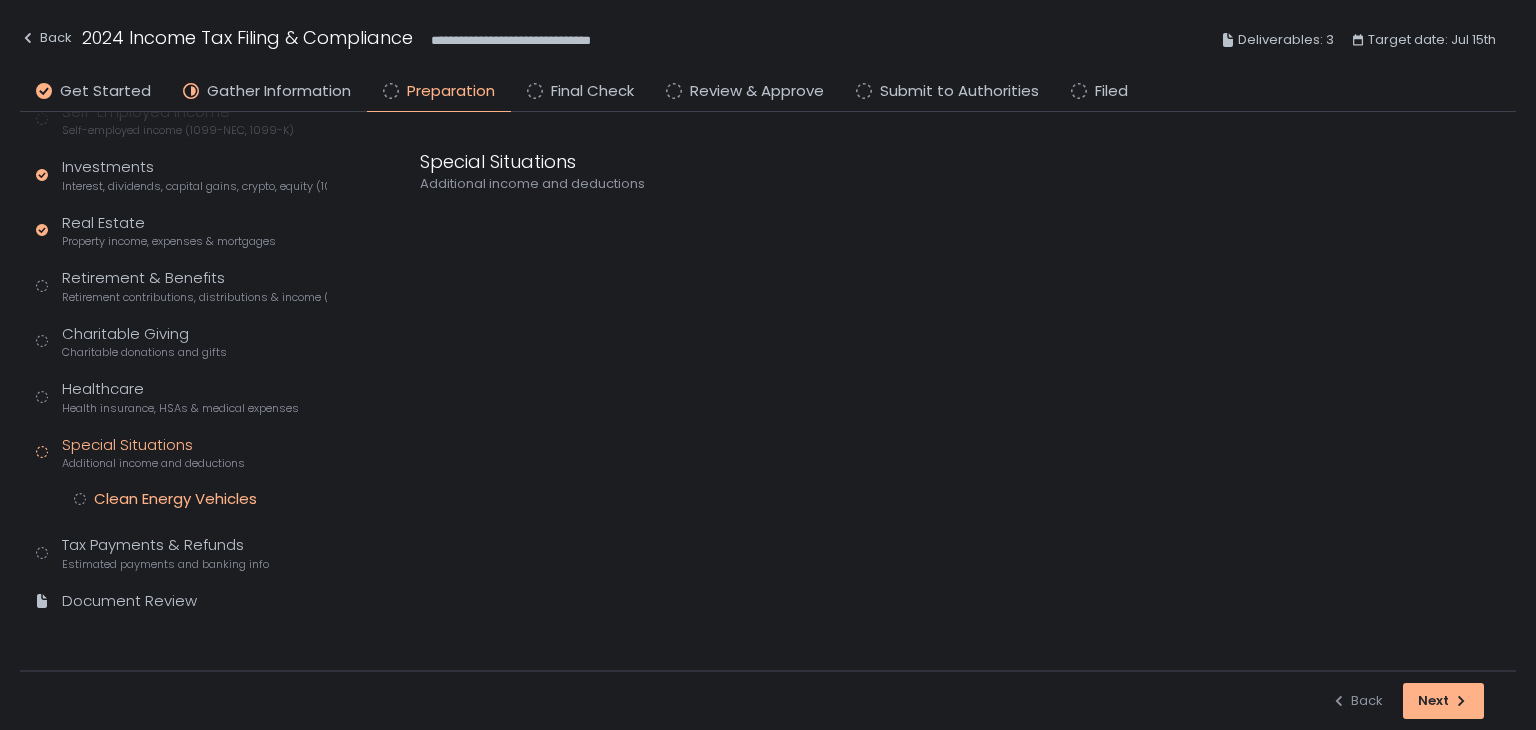 click on "Clean Energy Vehicles" 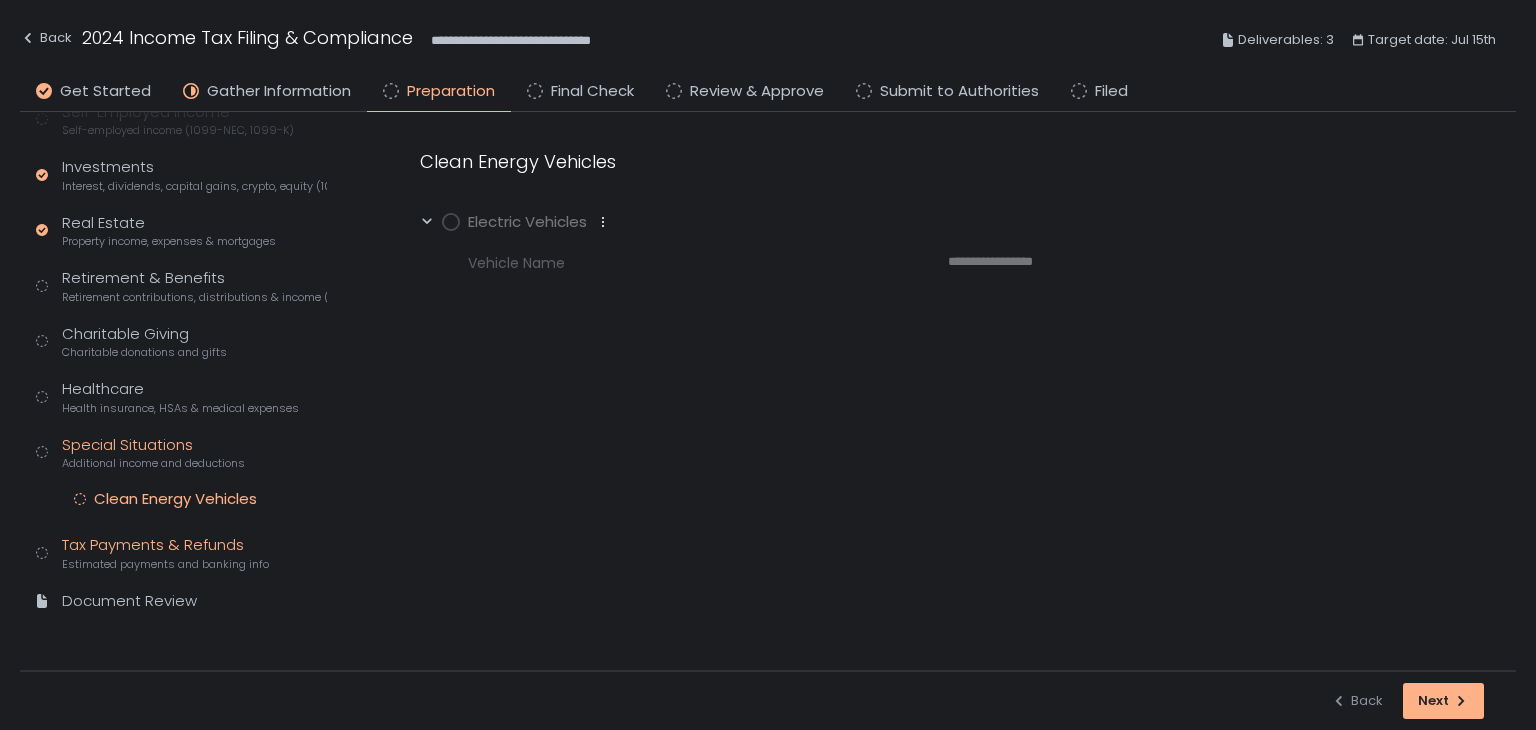 click on "Tax Payments & Refunds Estimated payments and banking info" 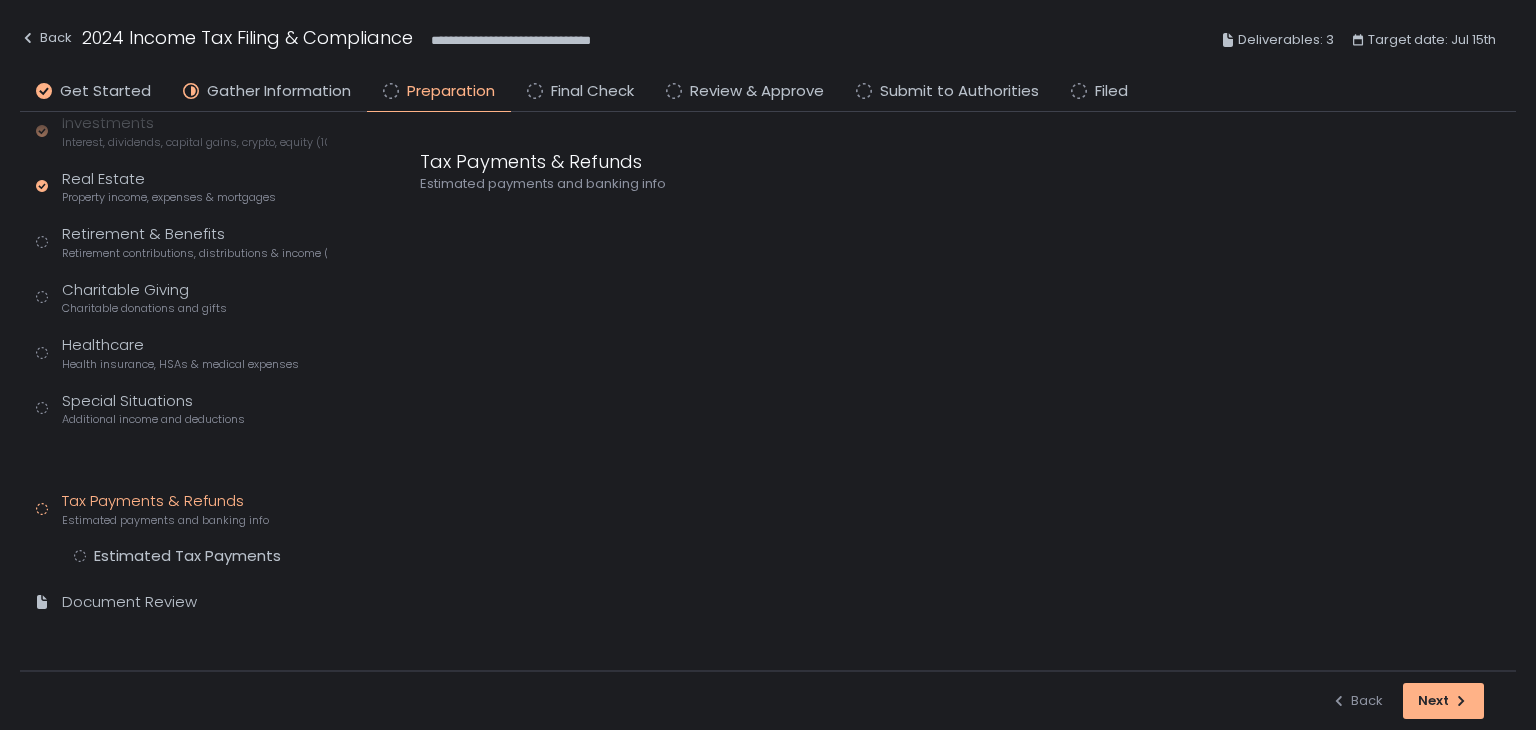 scroll, scrollTop: 332, scrollLeft: 0, axis: vertical 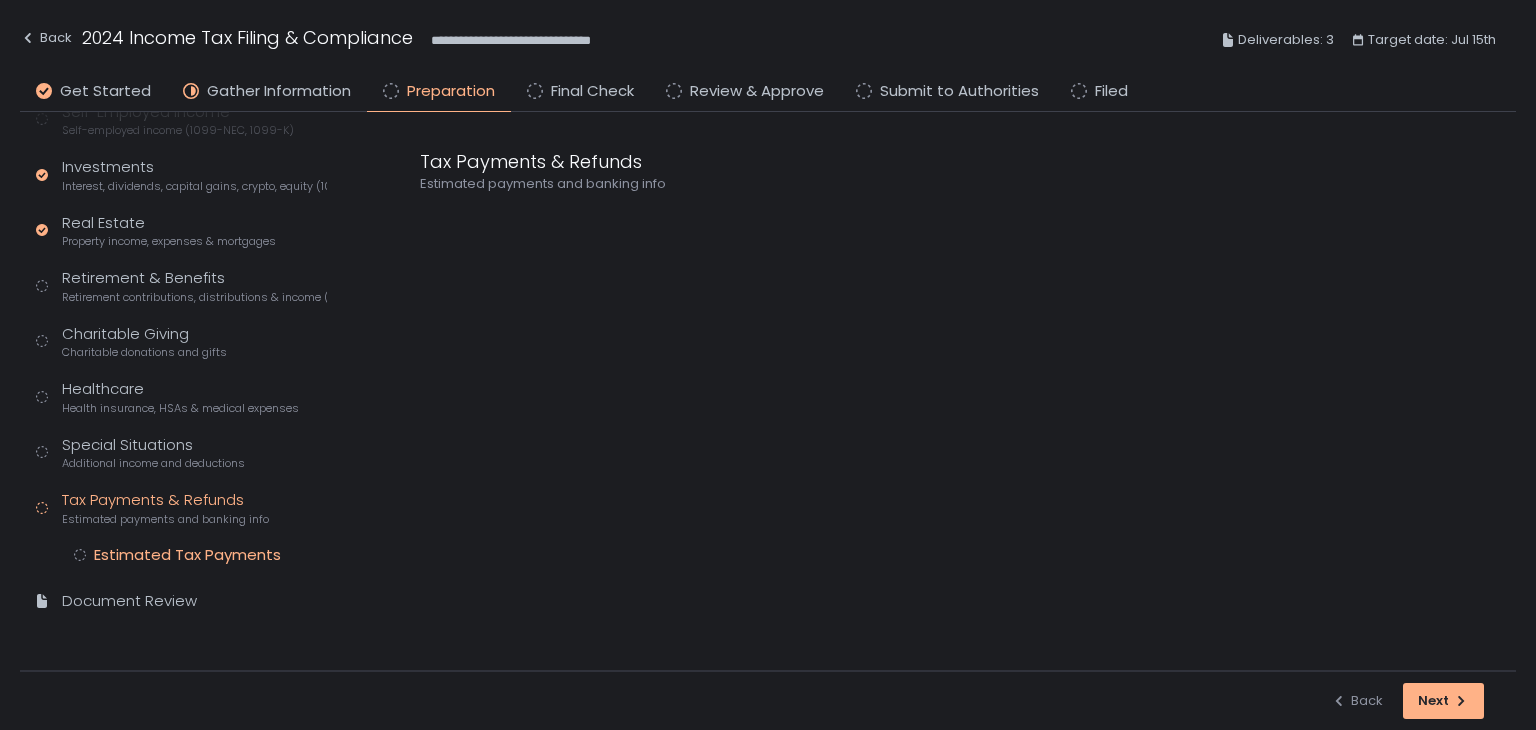 click on "Estimated Tax Payments" 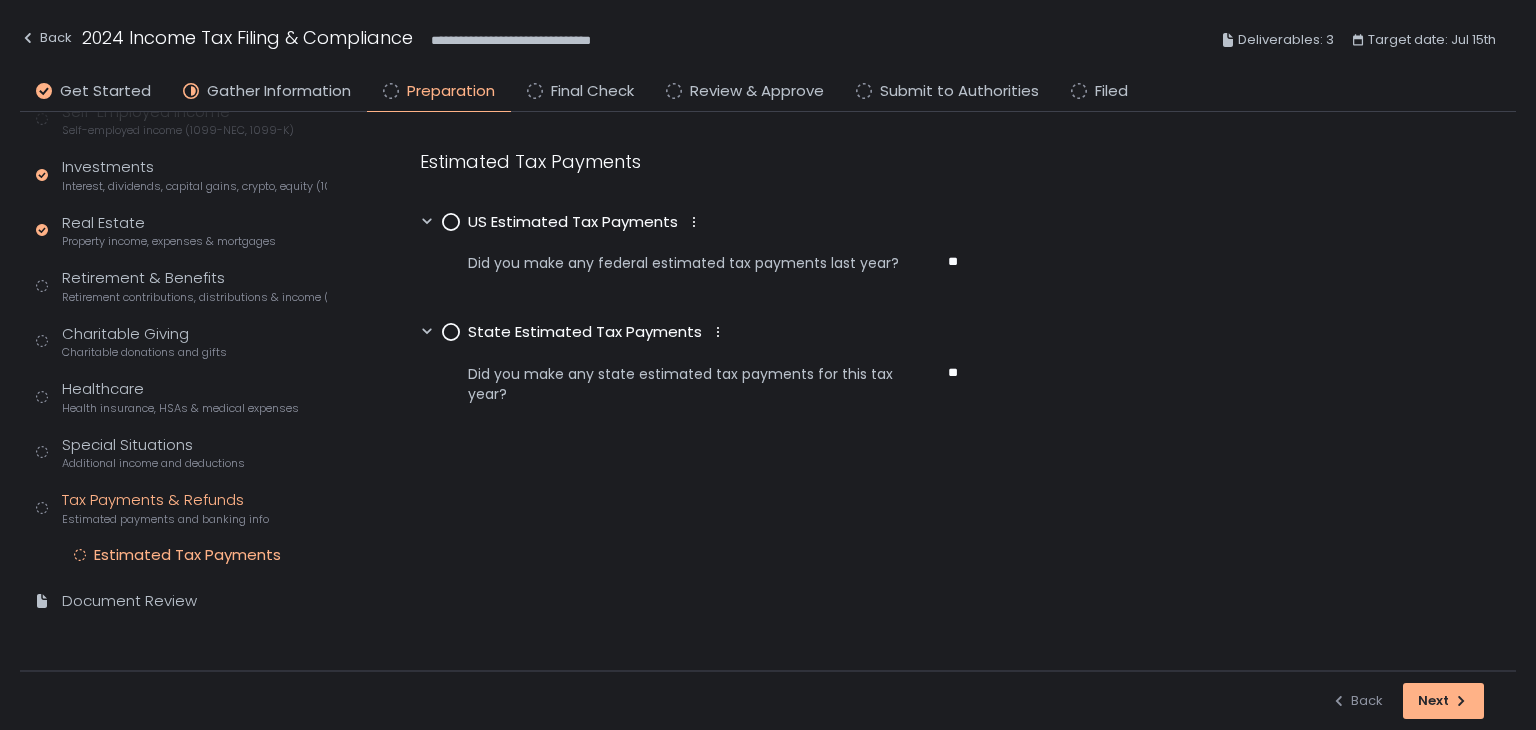 drag, startPoint x: 608, startPoint y: 262, endPoint x: 889, endPoint y: 259, distance: 281.01602 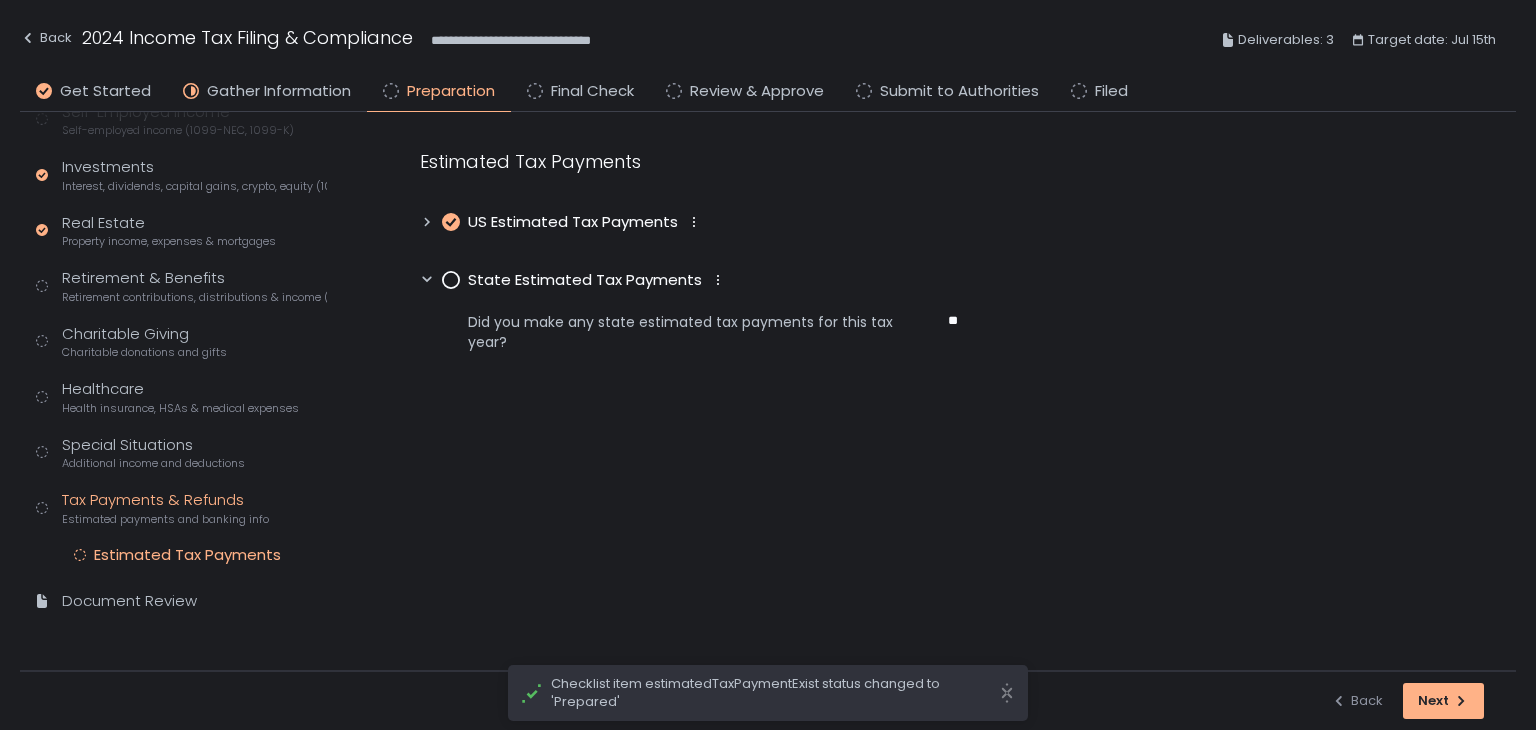 click 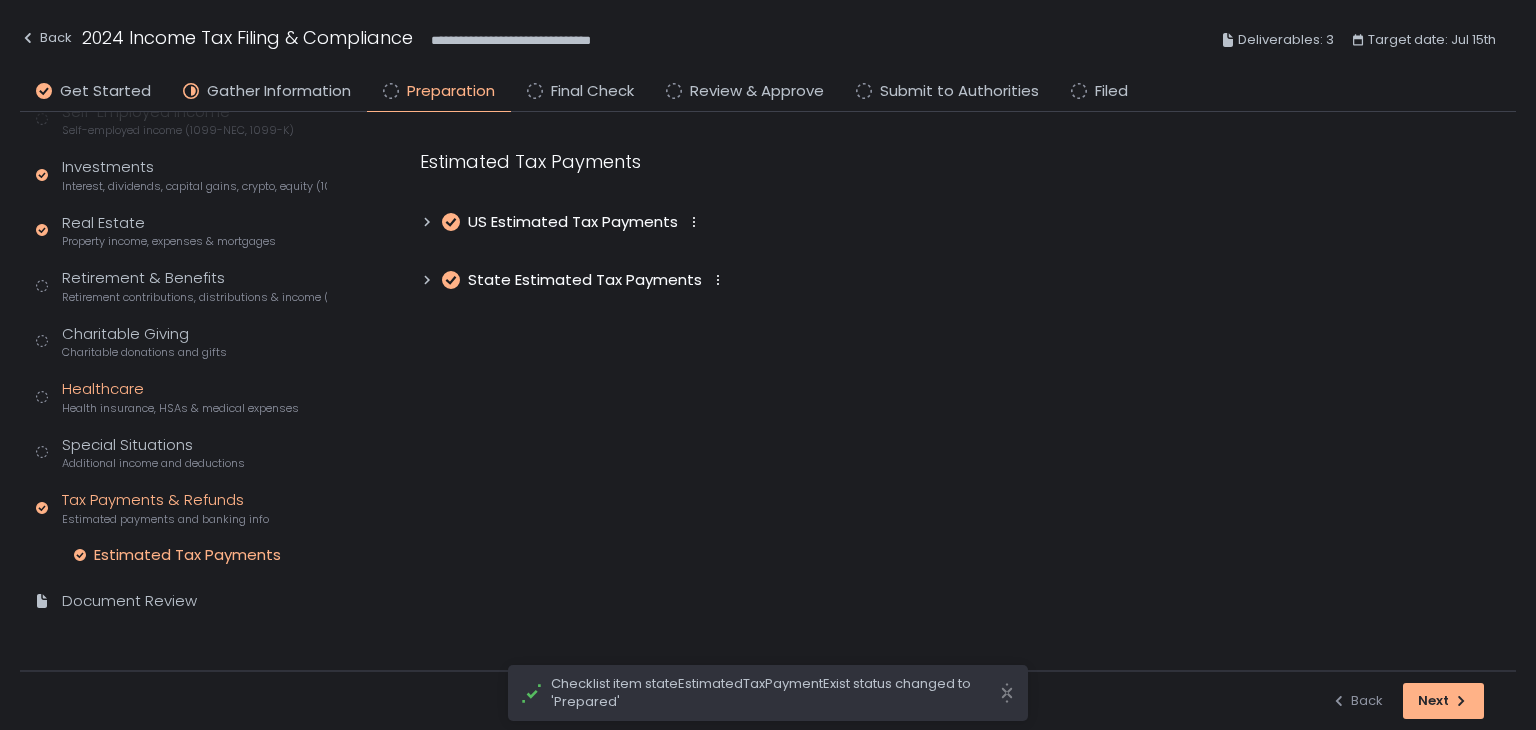 click on "Health insurance, HSAs & medical expenses" 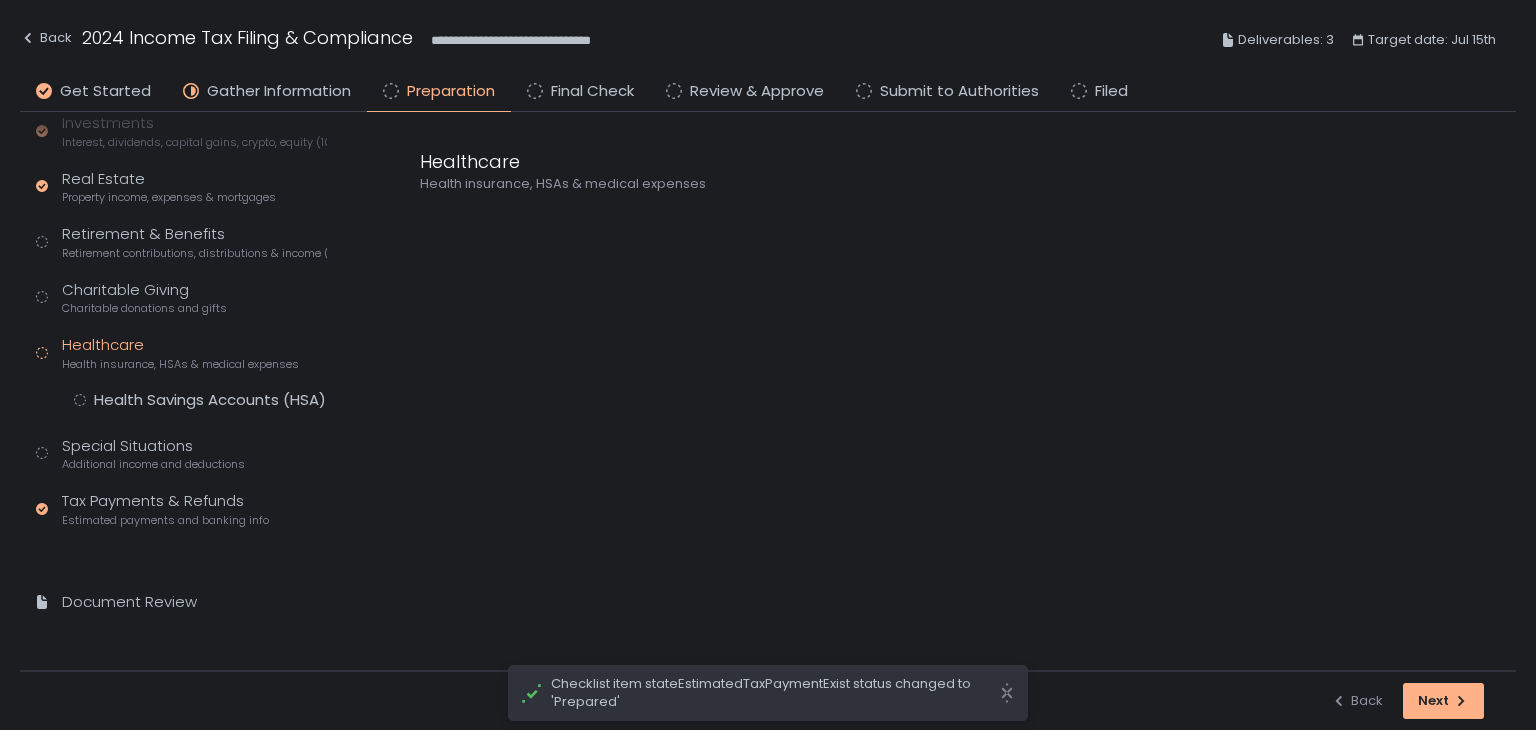 scroll, scrollTop: 332, scrollLeft: 0, axis: vertical 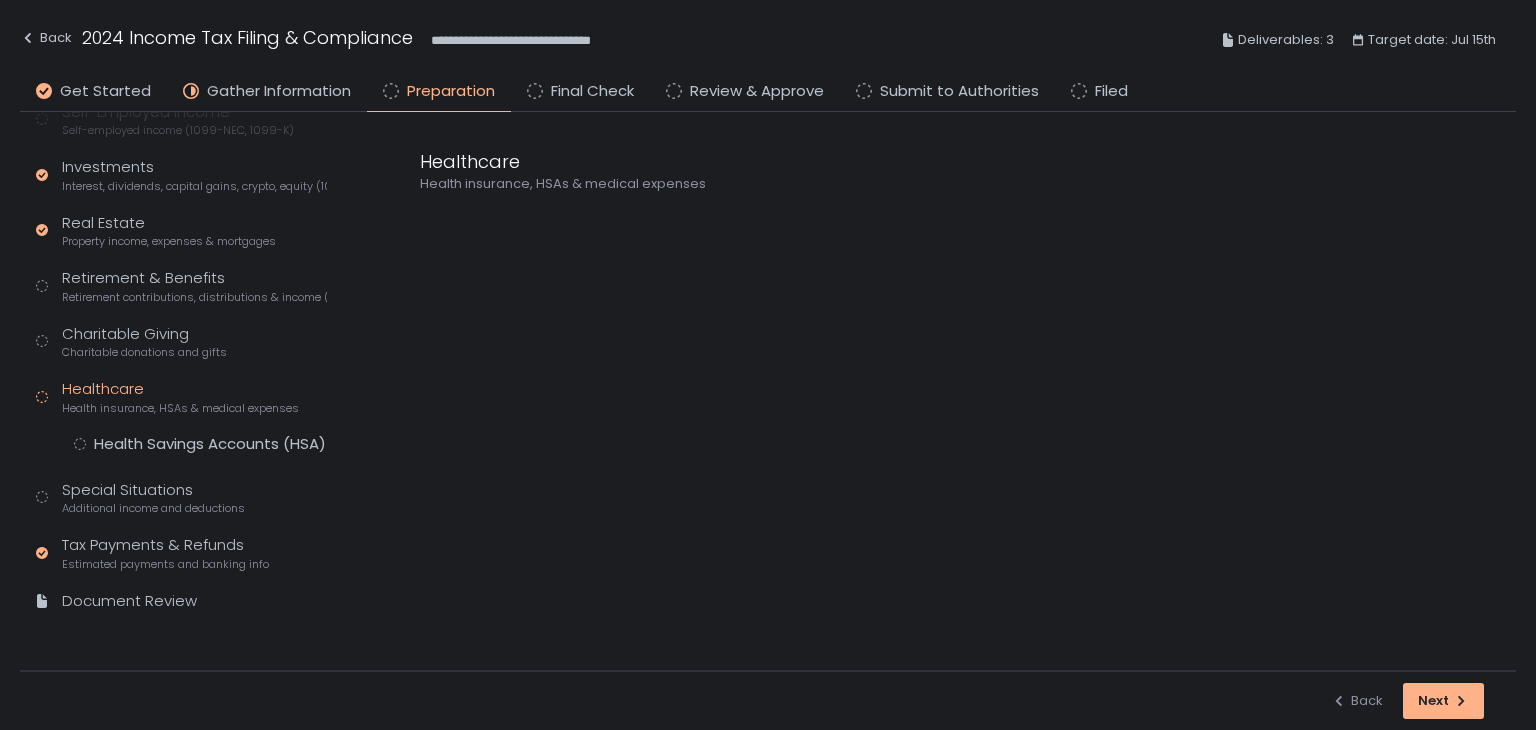 click on "Tax Profile Contact info, residence, and dependents Employment Employee and self-employed income (W-2s) Self-Employed Income Self-employed income (1099-NEC, 1099-K) Investments Interest, dividends, capital gains, crypto, equity (1099s, K-1s) Real Estate Property income, expenses & mortgages Retirement & Benefits Retirement contributions, distributions & income (1099-R, 5498) Charitable Giving Charitable donations and gifts Healthcare Health insurance, HSAs & medical expenses Health Savings Accounts (HSA) Special Situations Additional income and deductions Tax Payments & Refunds Estimated payments and banking info Document Review" at bounding box center (181, 310) 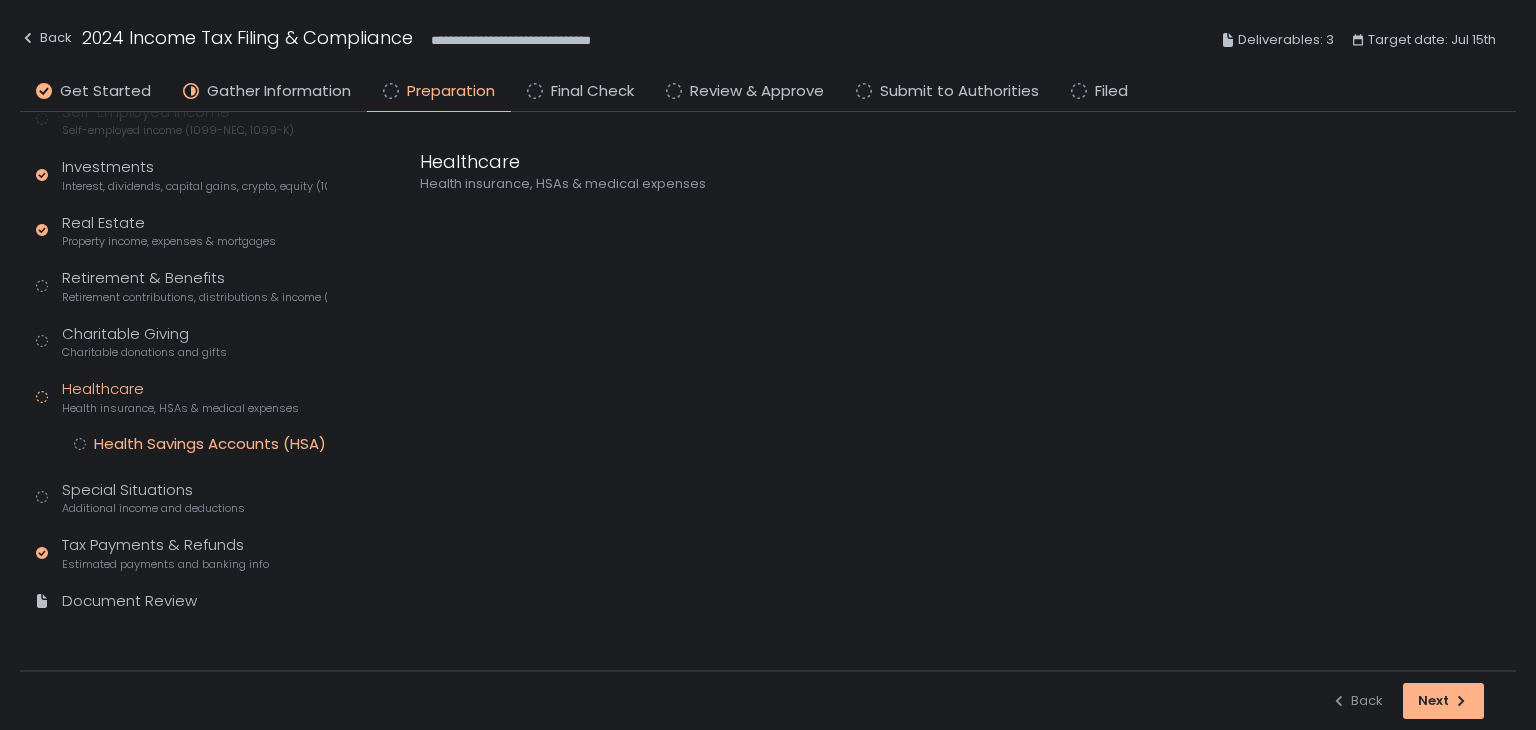 click on "Health Savings Accounts (HSA)" 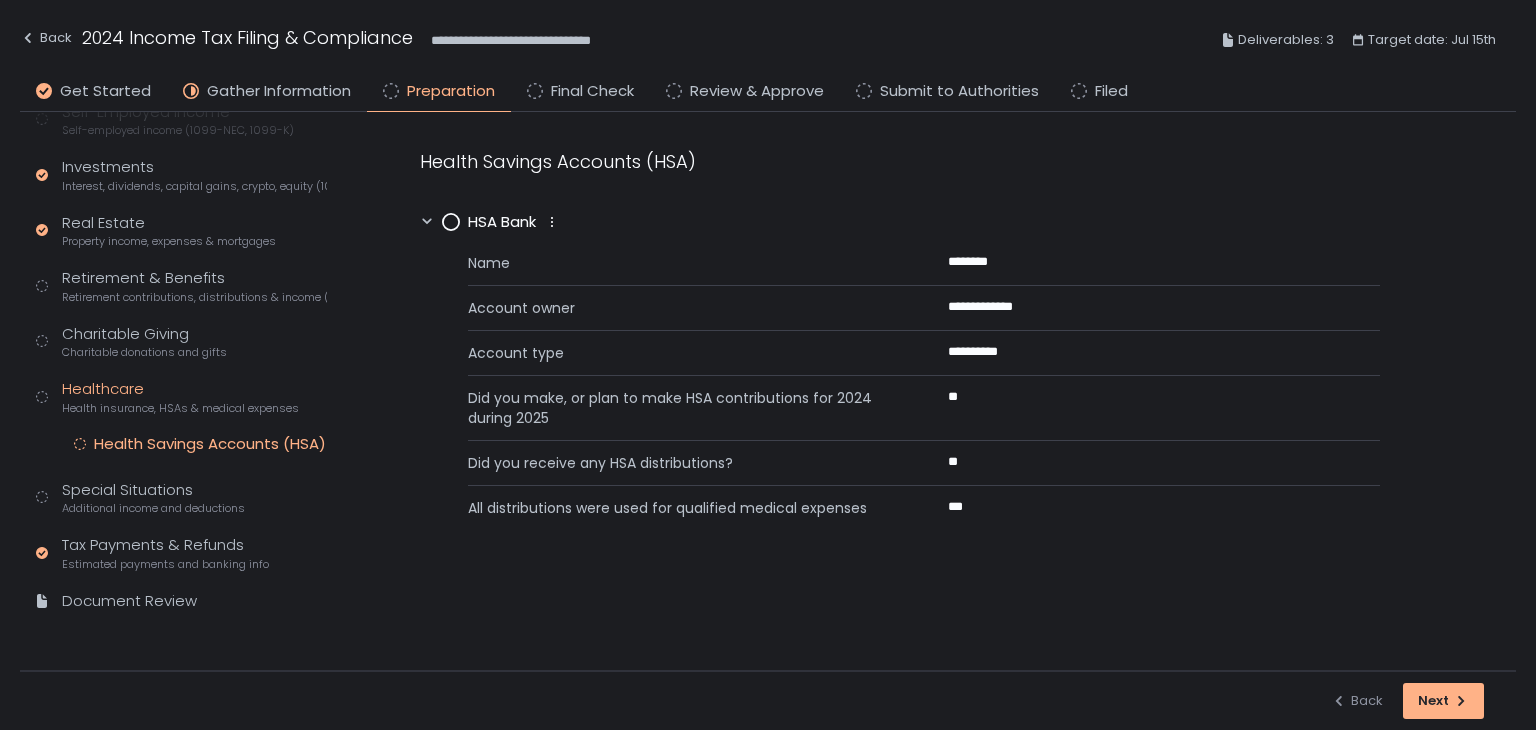 click 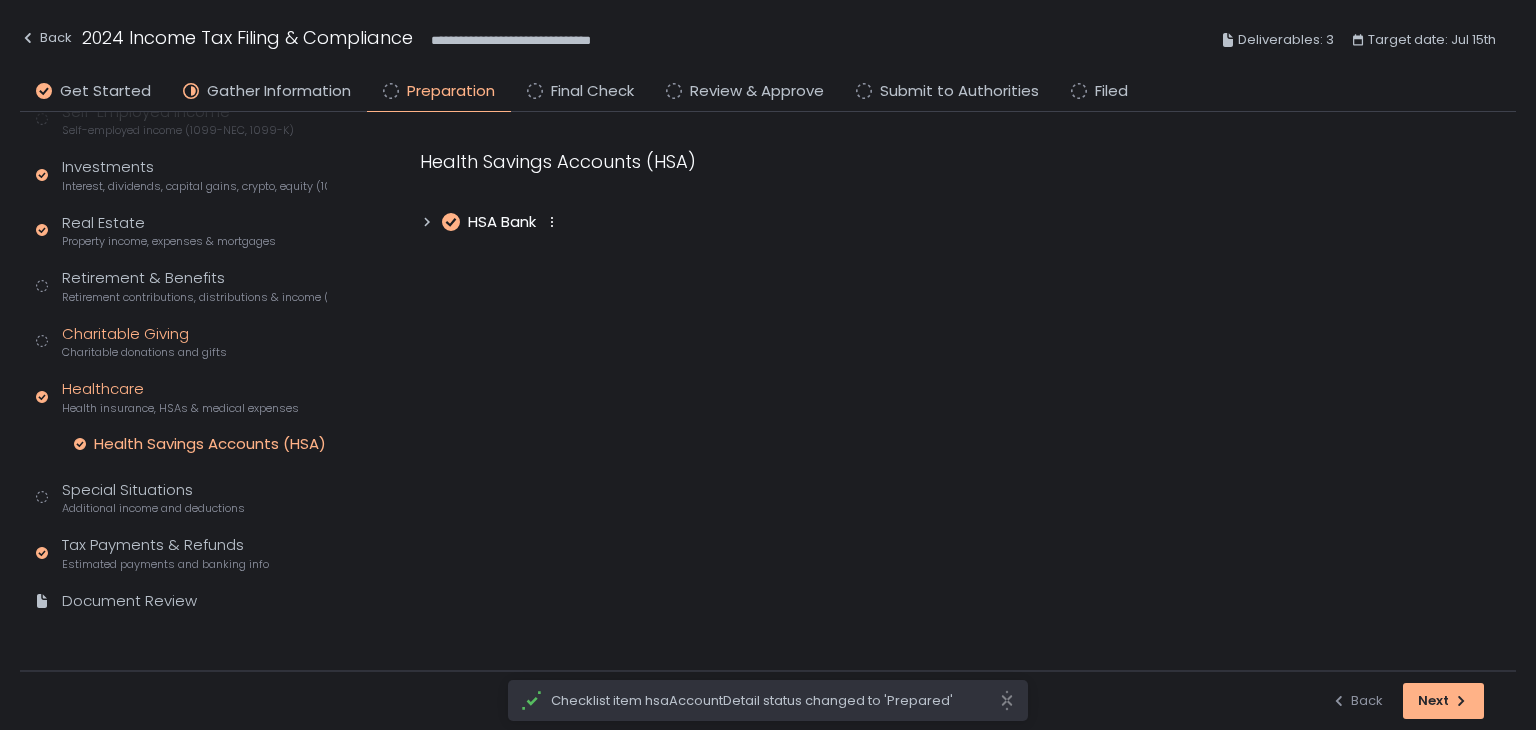 click on "Charitable Giving Charitable donations and gifts" 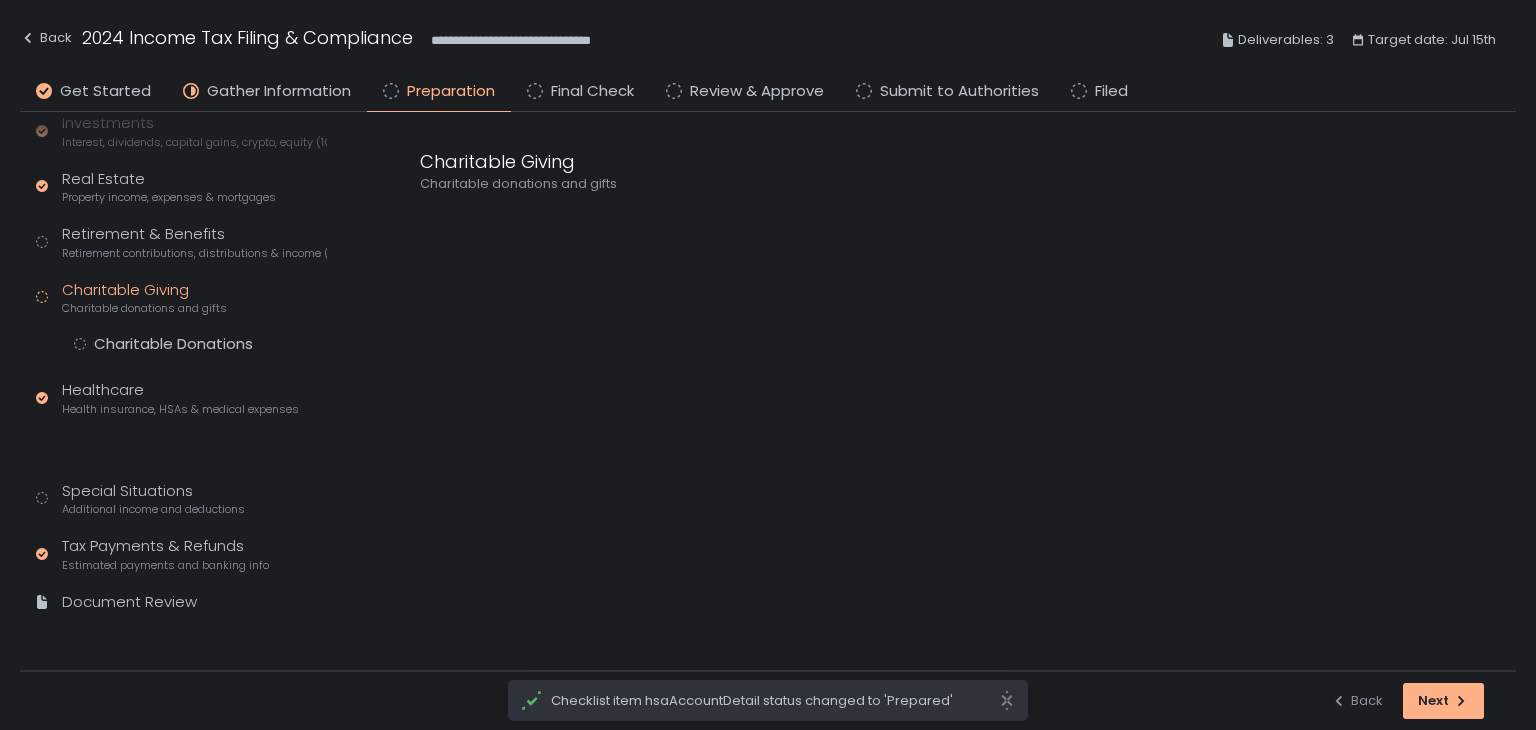scroll, scrollTop: 332, scrollLeft: 0, axis: vertical 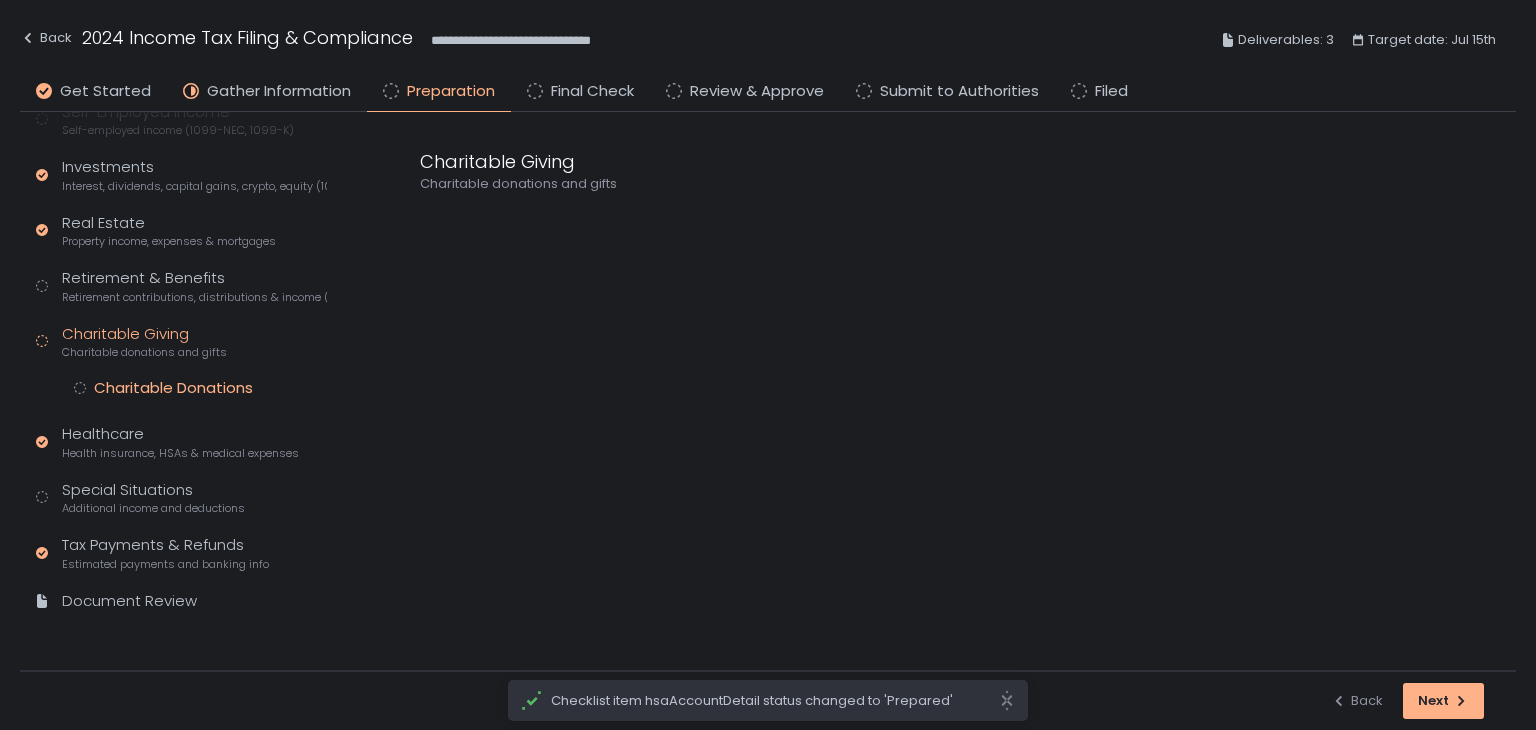click on "Charitable Donations" 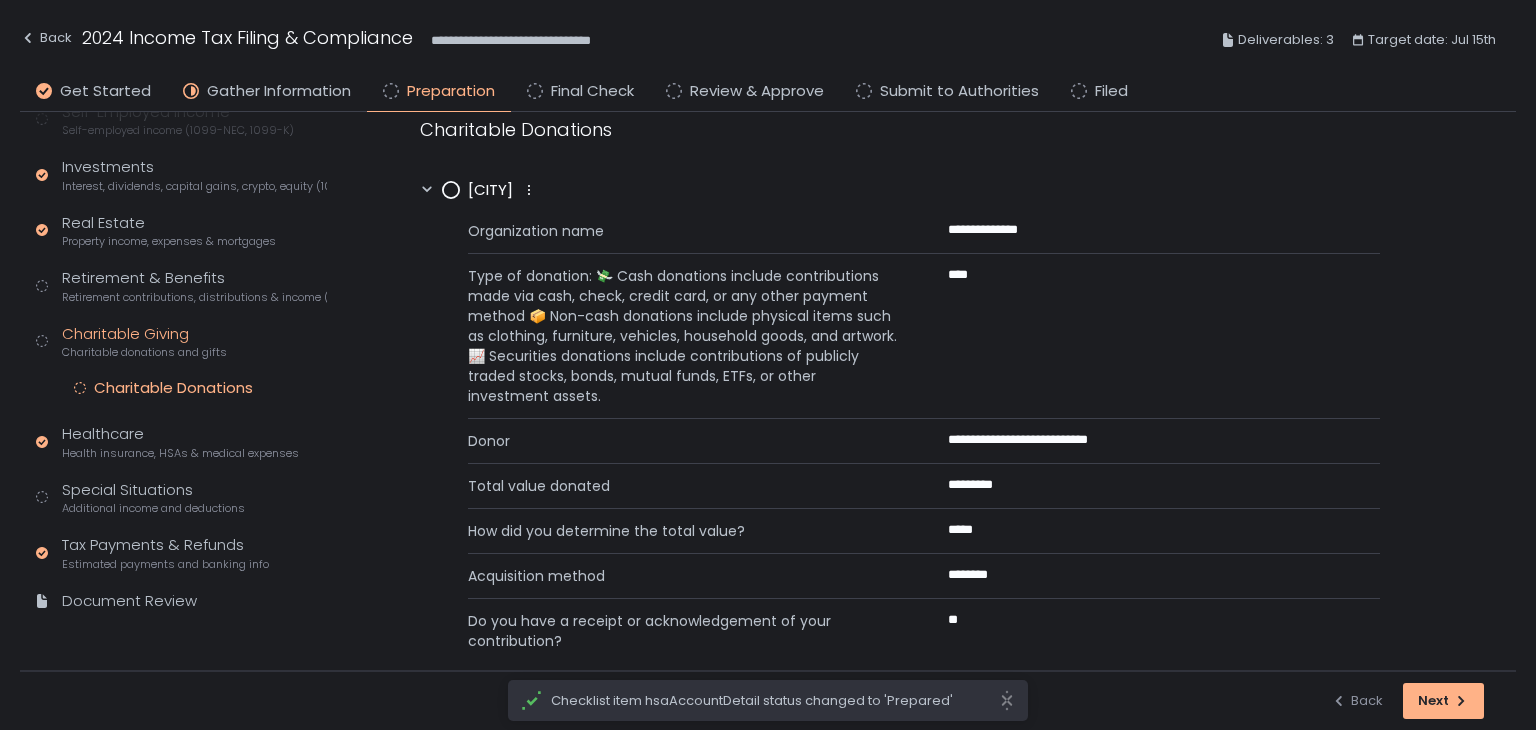 scroll, scrollTop: 60, scrollLeft: 0, axis: vertical 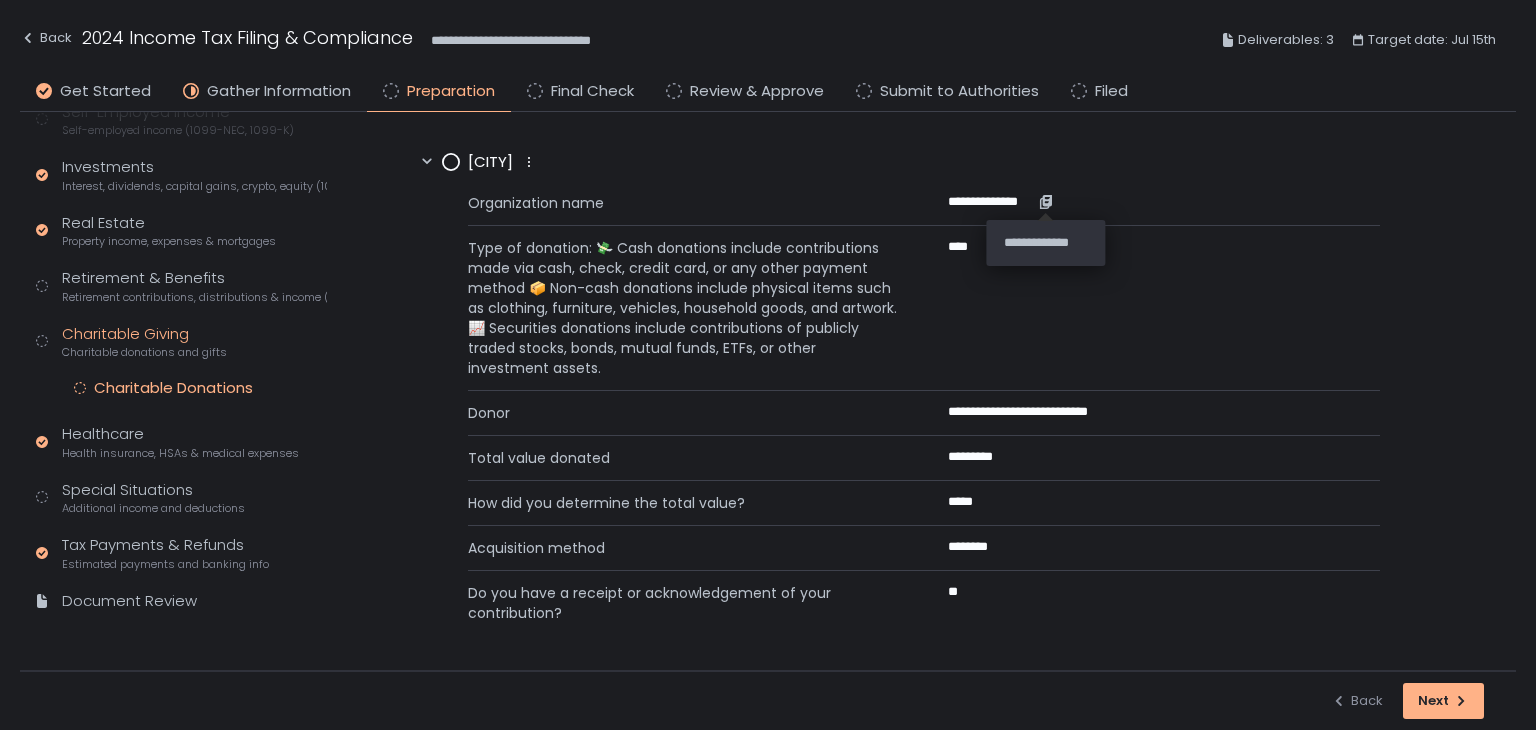 click 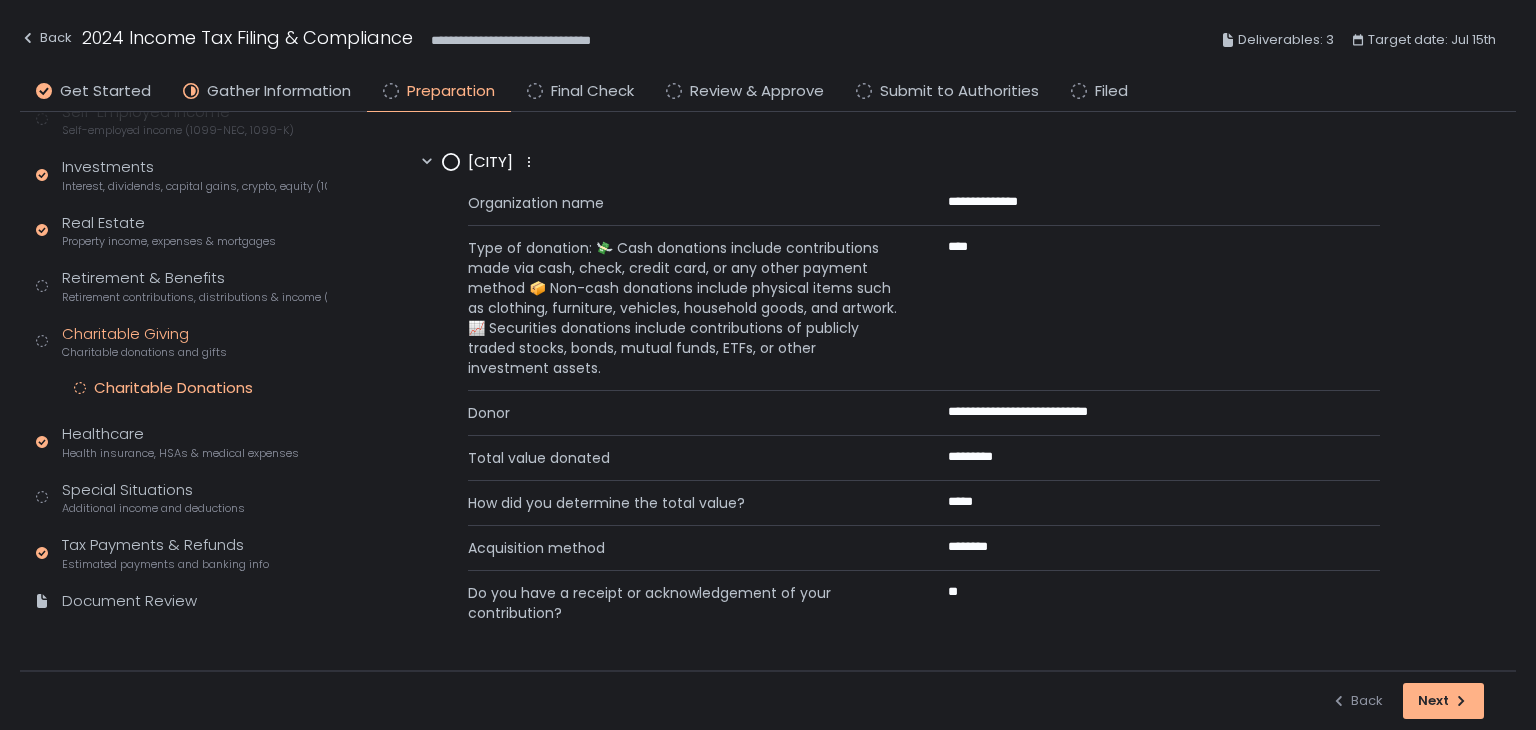 click 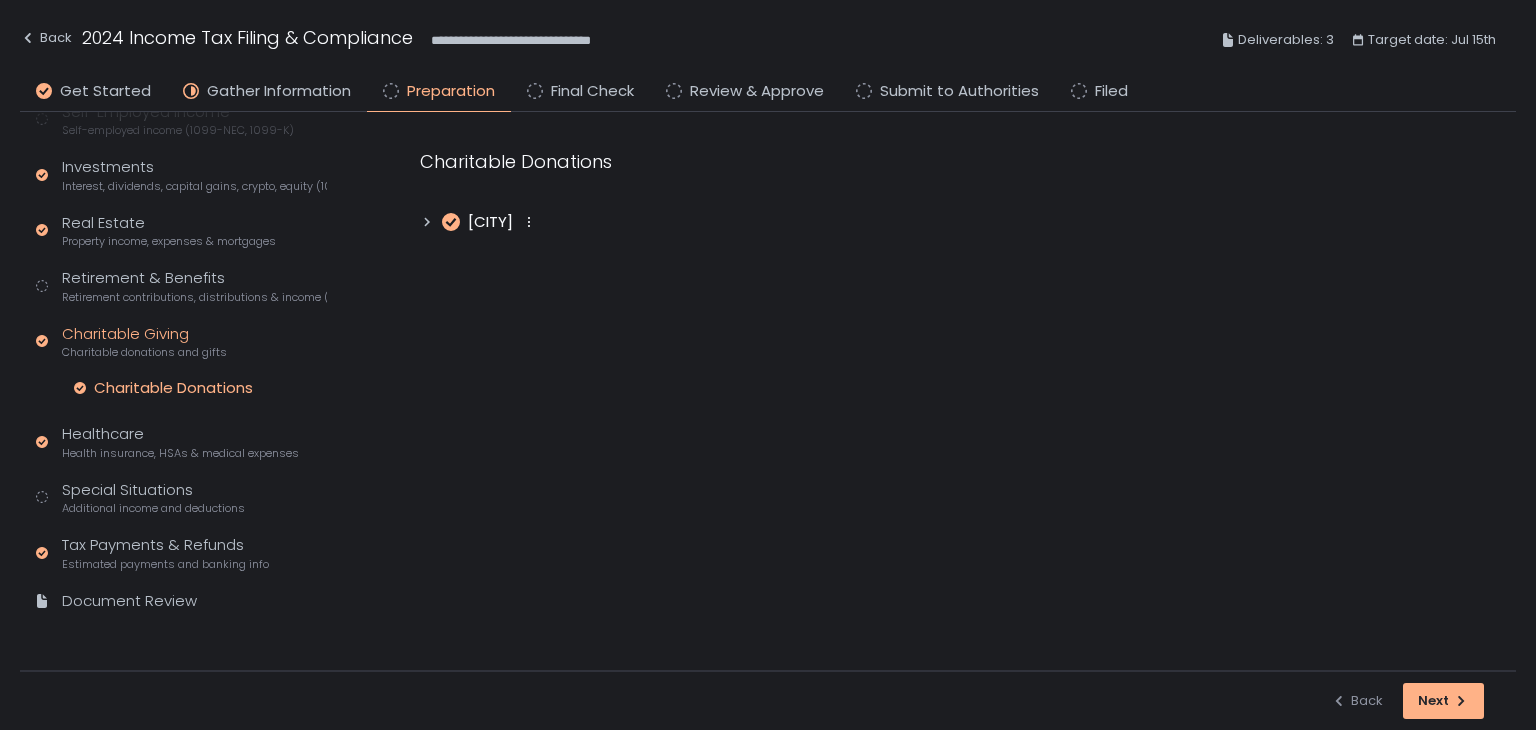 scroll, scrollTop: 0, scrollLeft: 0, axis: both 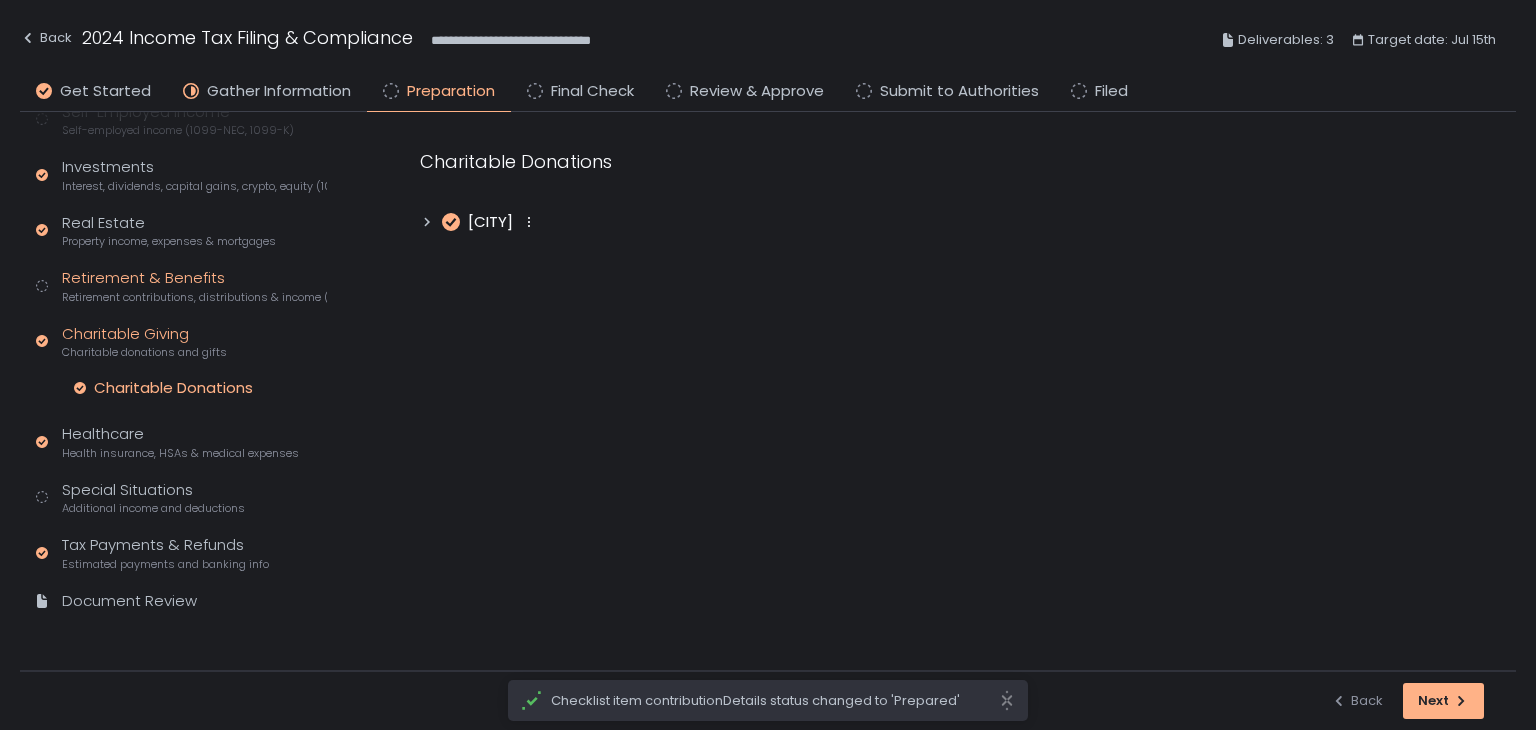 click on "Retirement & Benefits Retirement contributions, distributions & income (1099-R, 5498)" 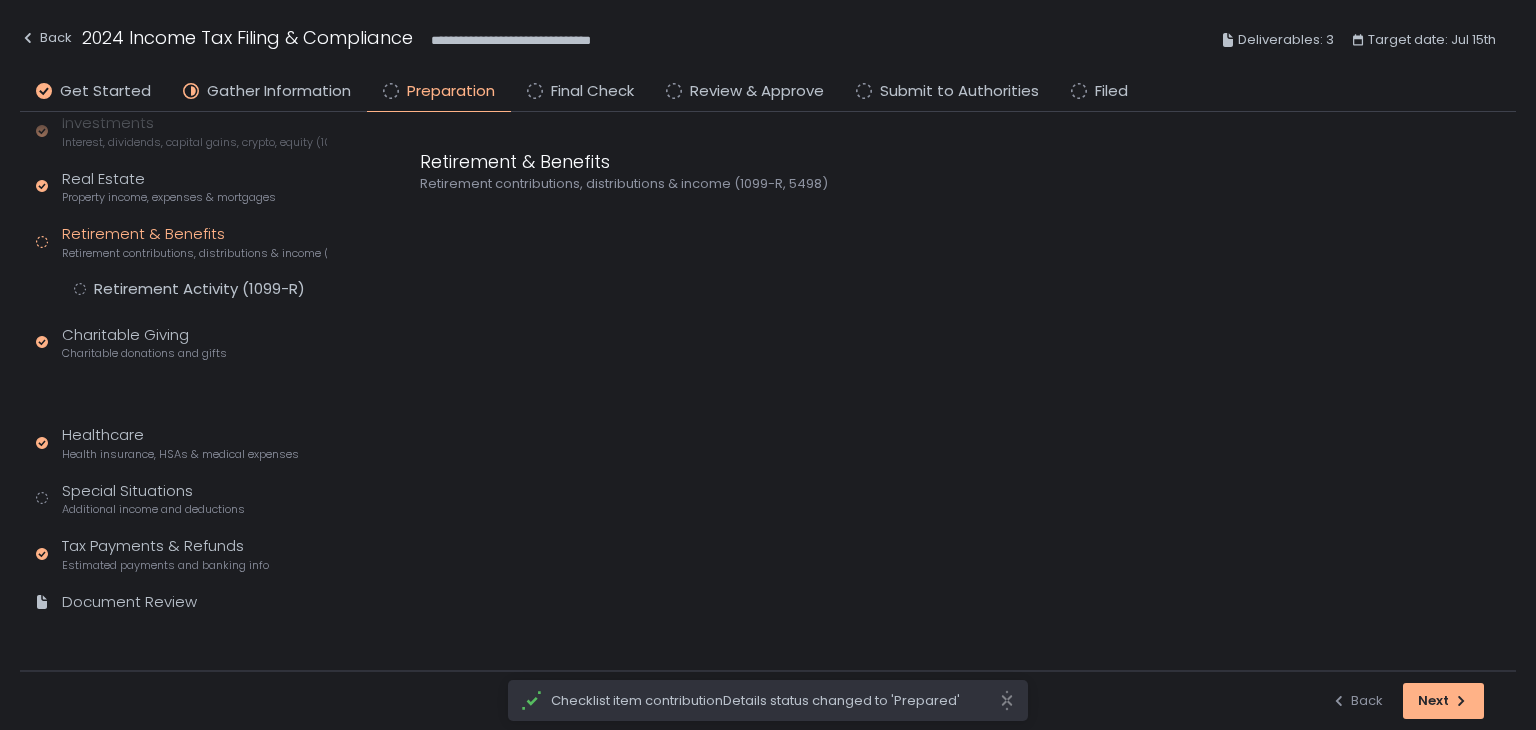 scroll, scrollTop: 332, scrollLeft: 0, axis: vertical 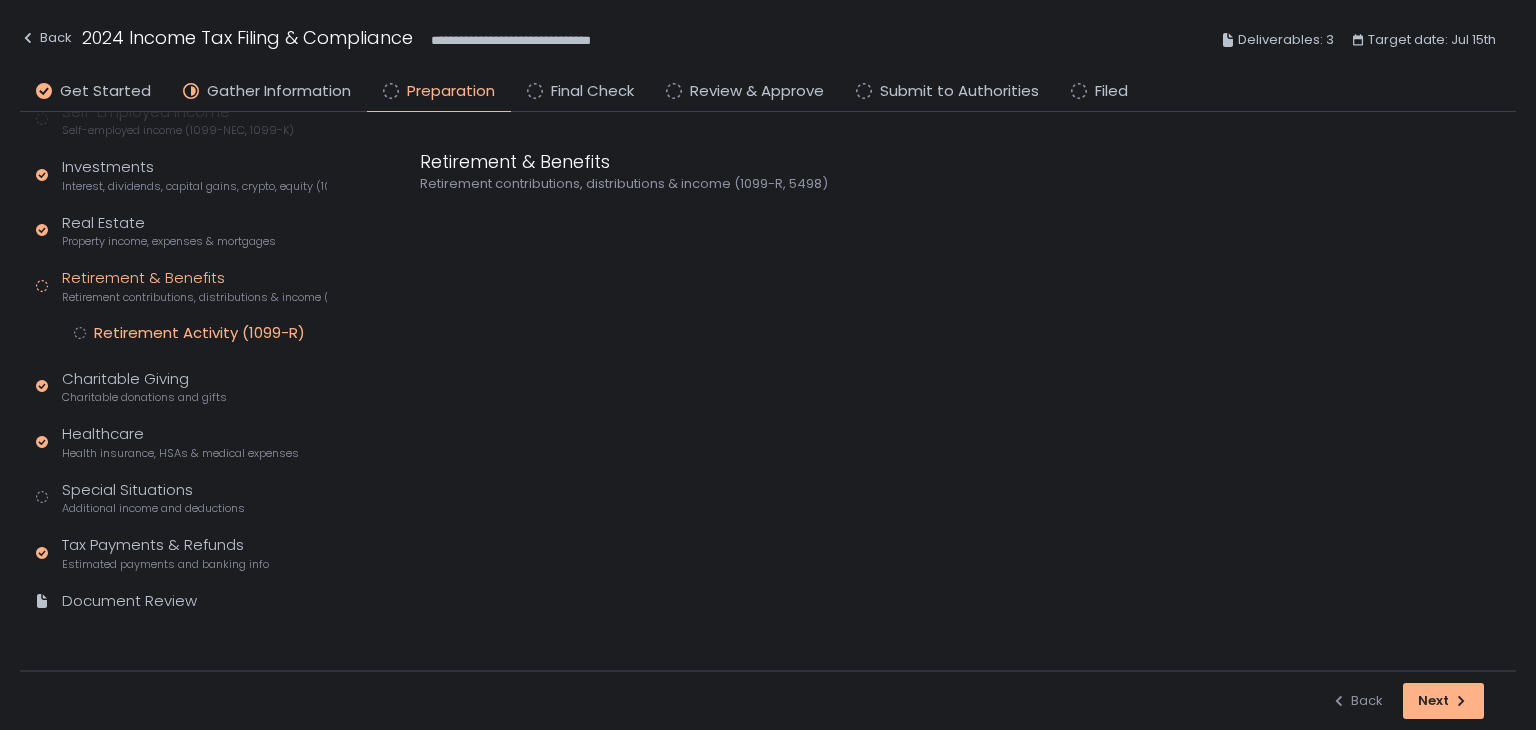 click on "Retirement Activity (1099-R)" 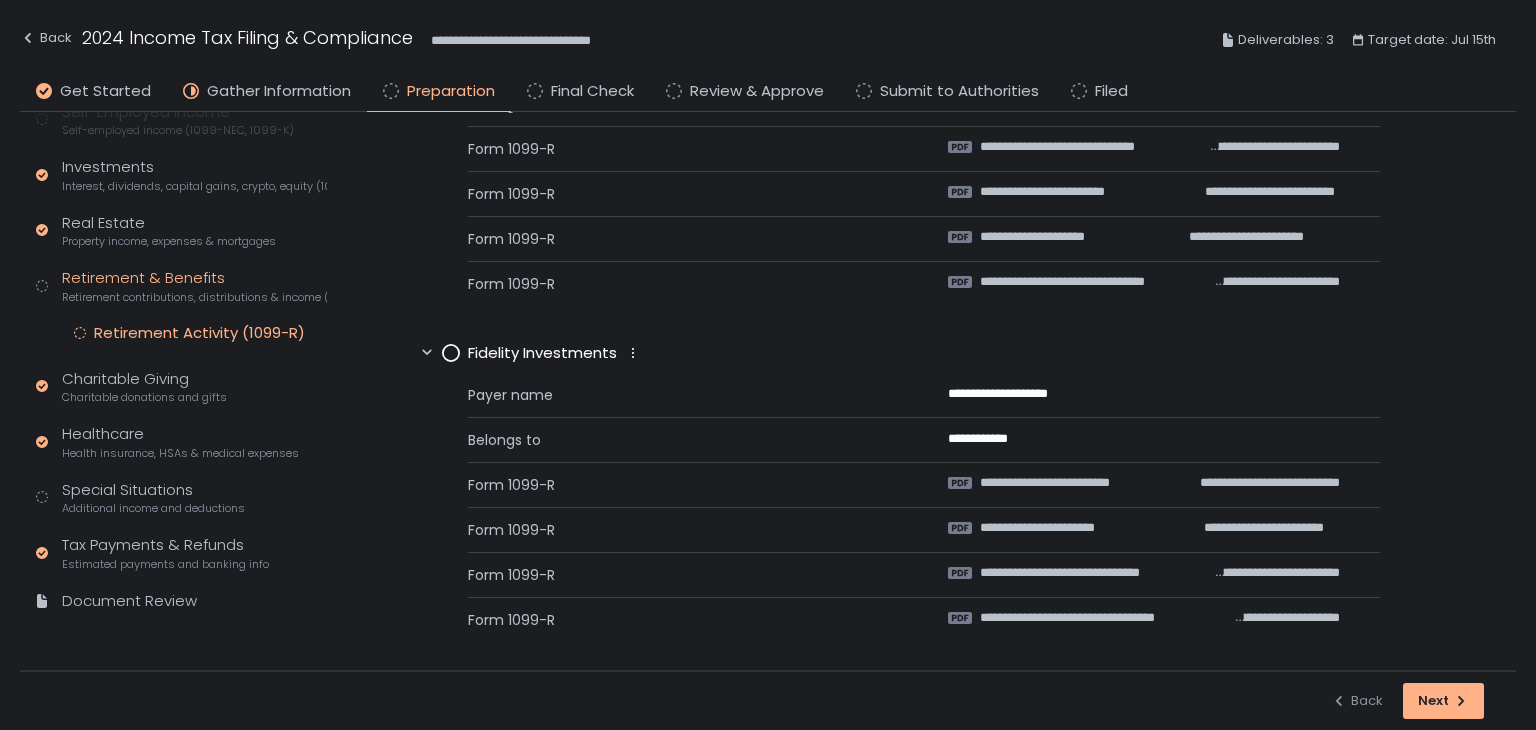 scroll, scrollTop: 209, scrollLeft: 0, axis: vertical 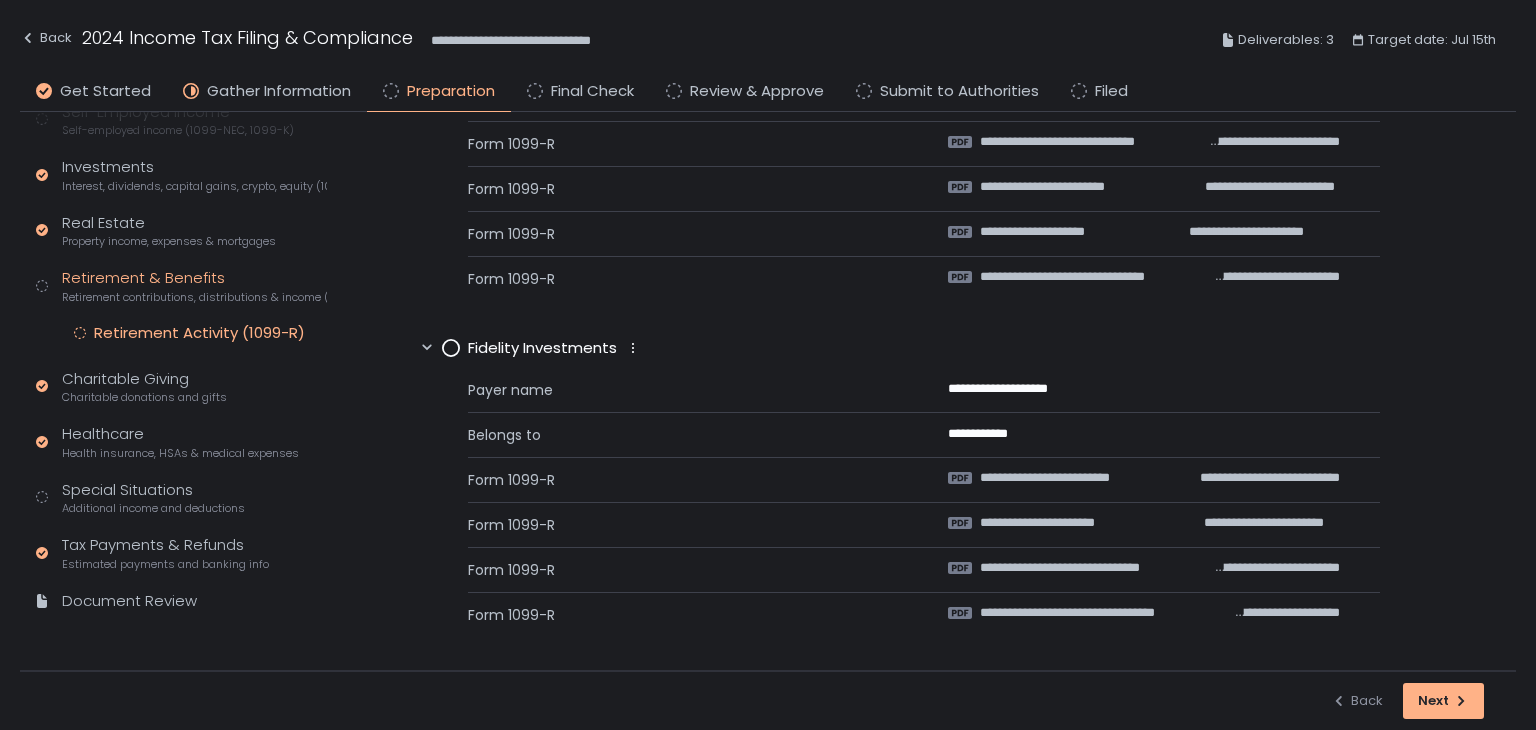 click on "Back Next" at bounding box center [768, 700] 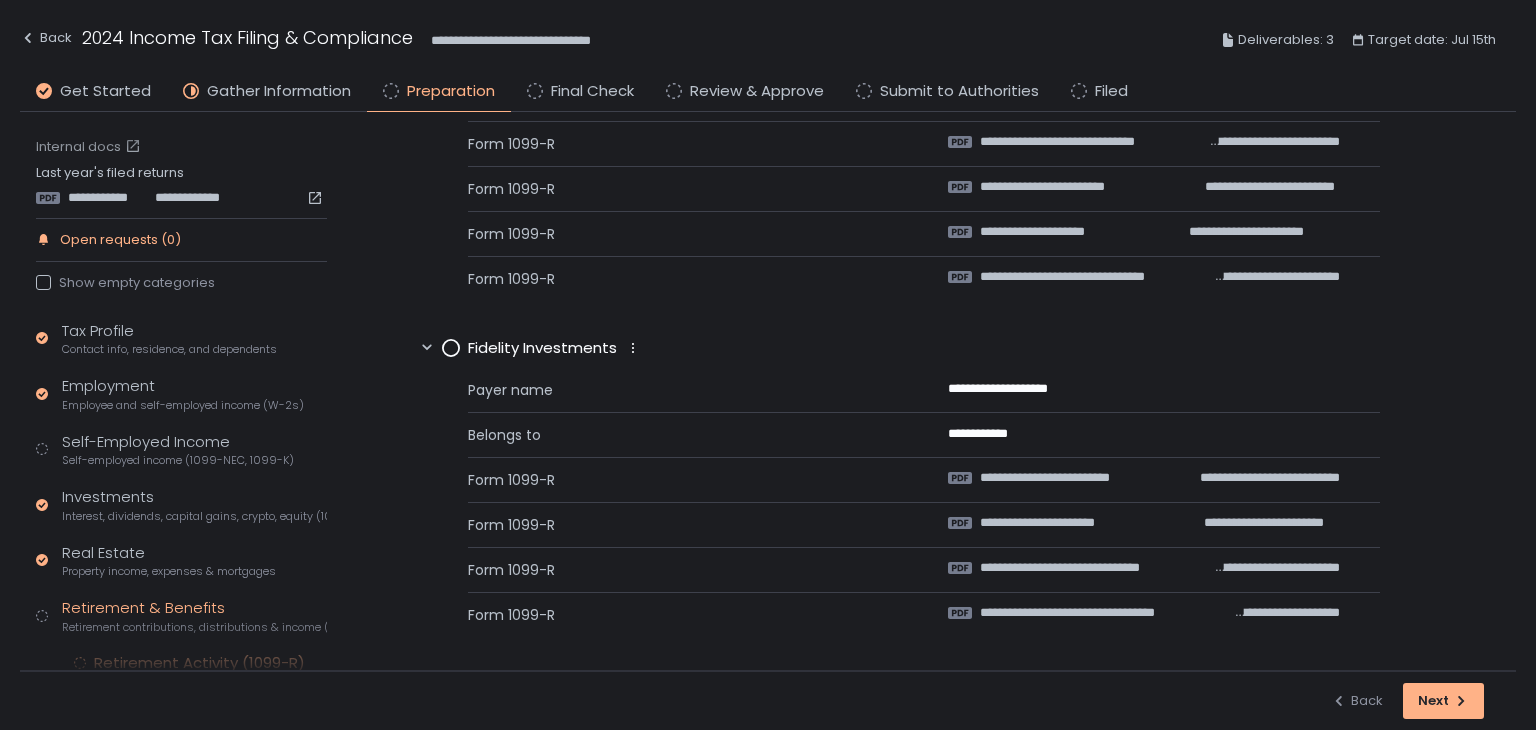 scroll, scrollTop: 0, scrollLeft: 0, axis: both 